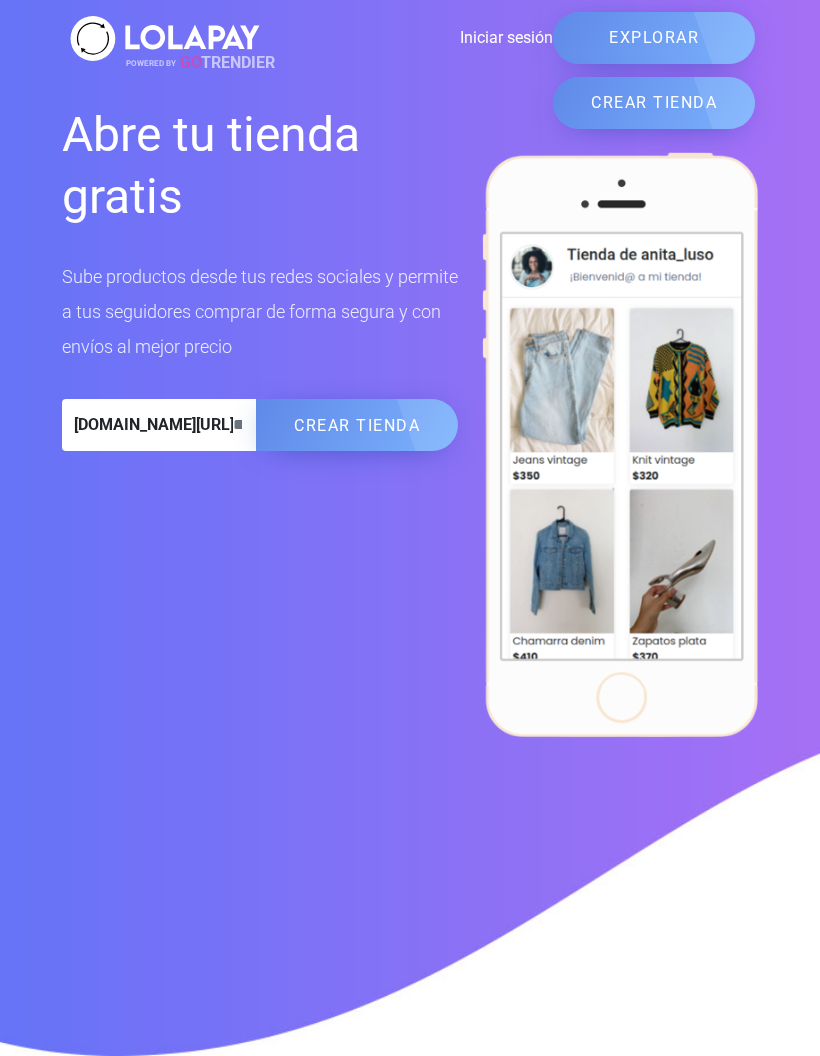 scroll, scrollTop: 0, scrollLeft: 0, axis: both 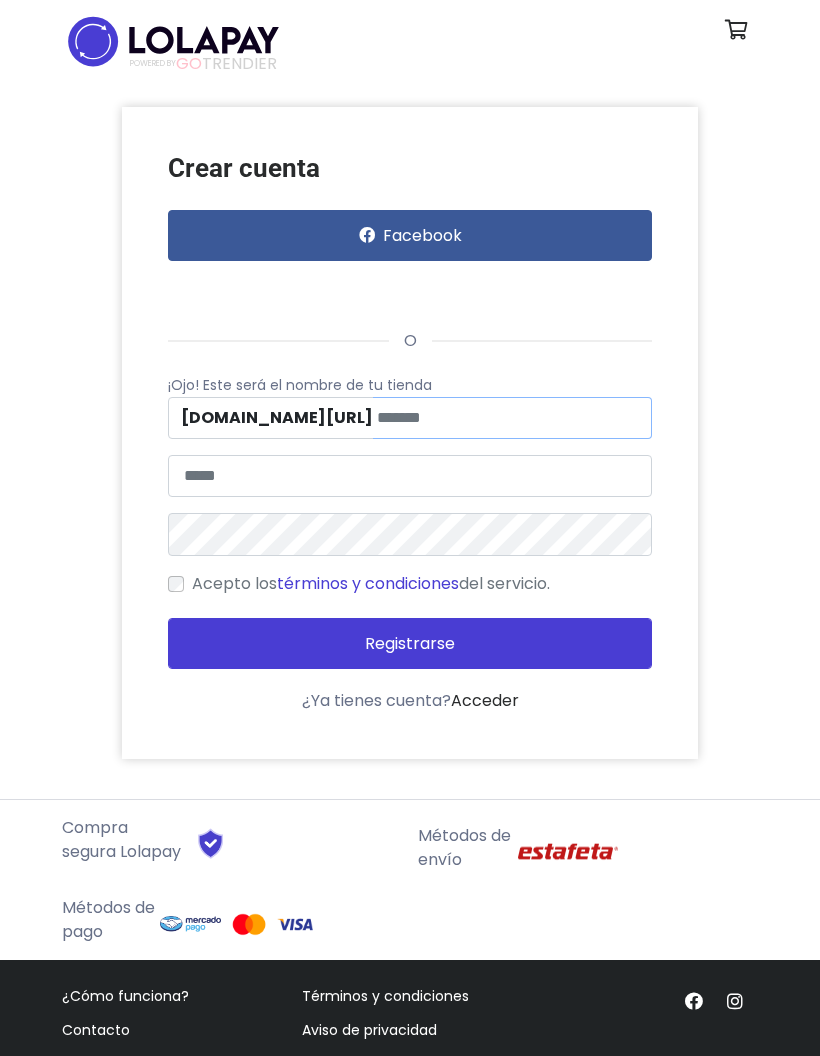 click at bounding box center [512, 418] 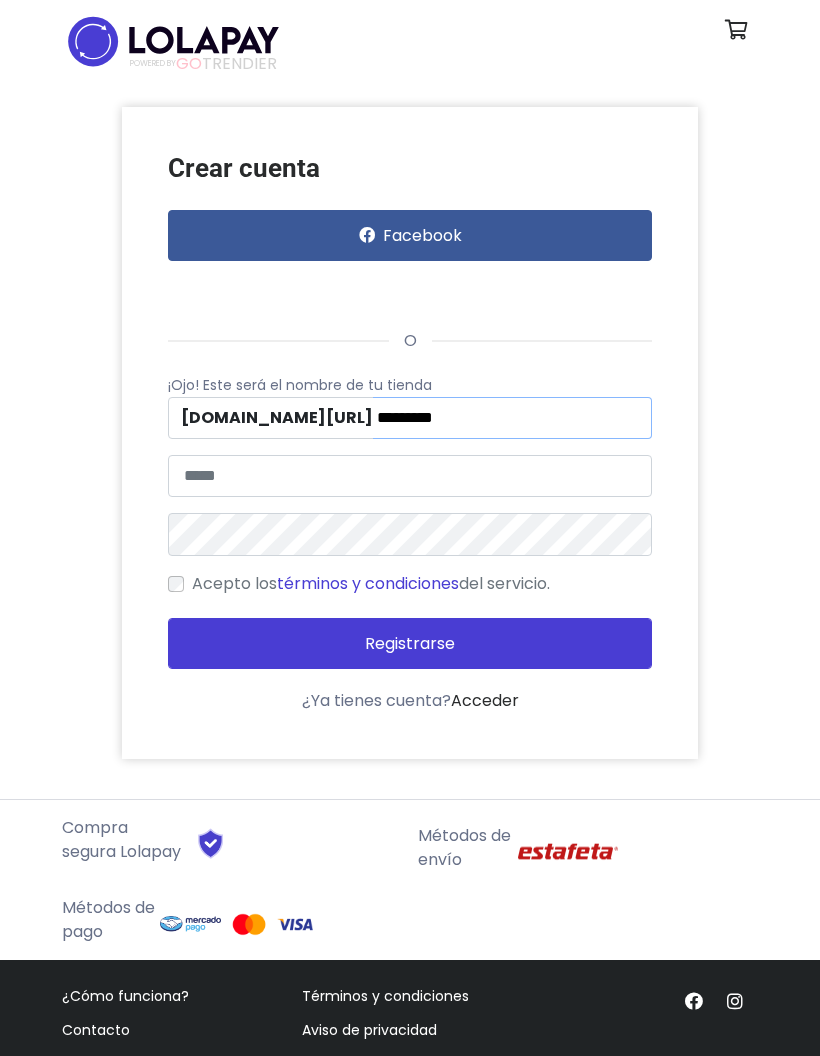 type on "*********" 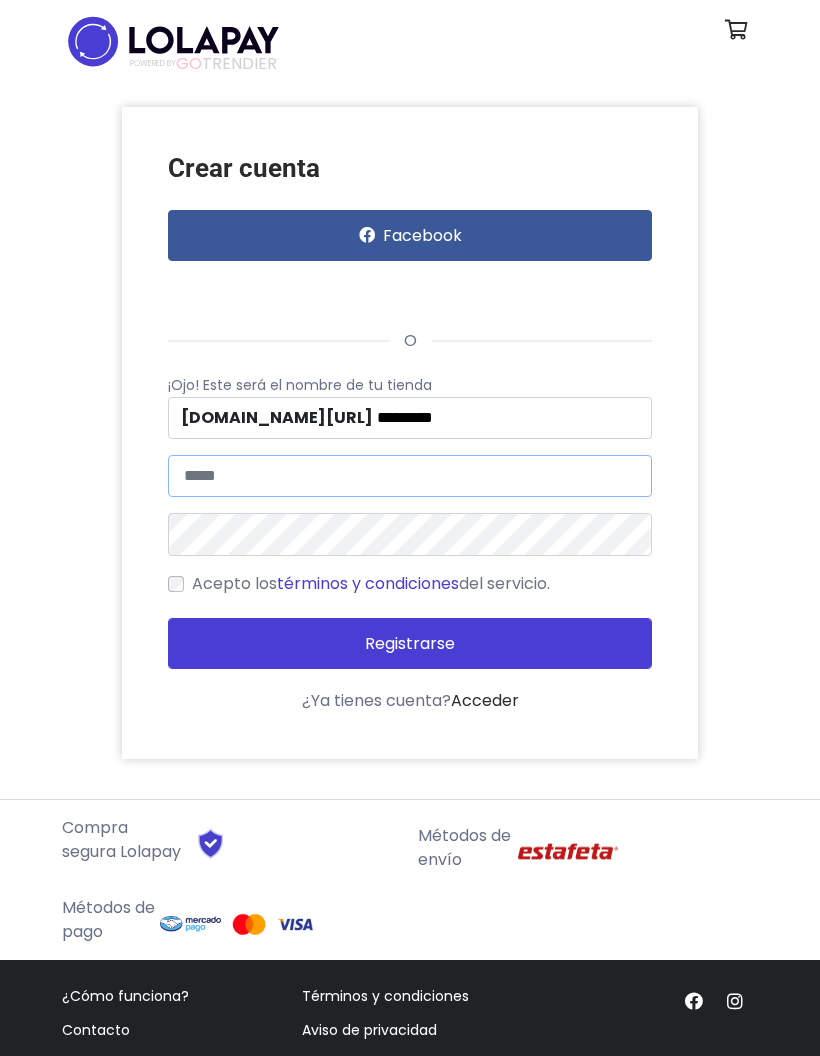 click at bounding box center [410, 476] 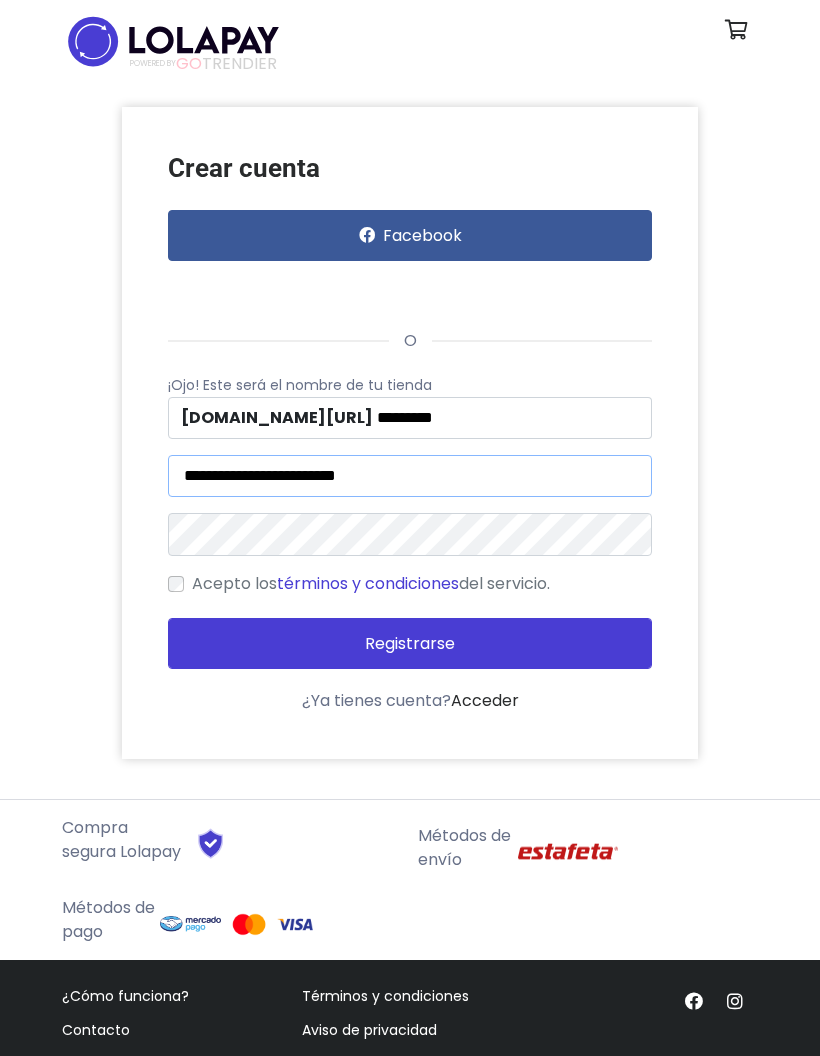 type on "**********" 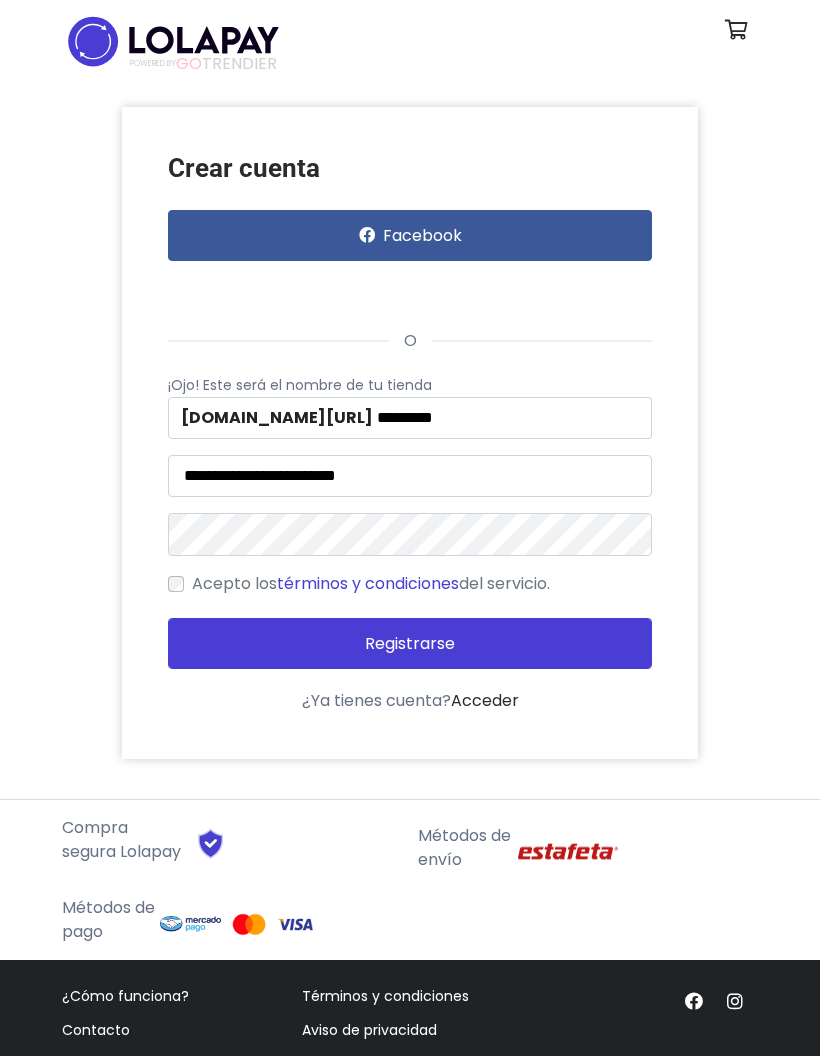 click on "Registrarse" at bounding box center [410, 643] 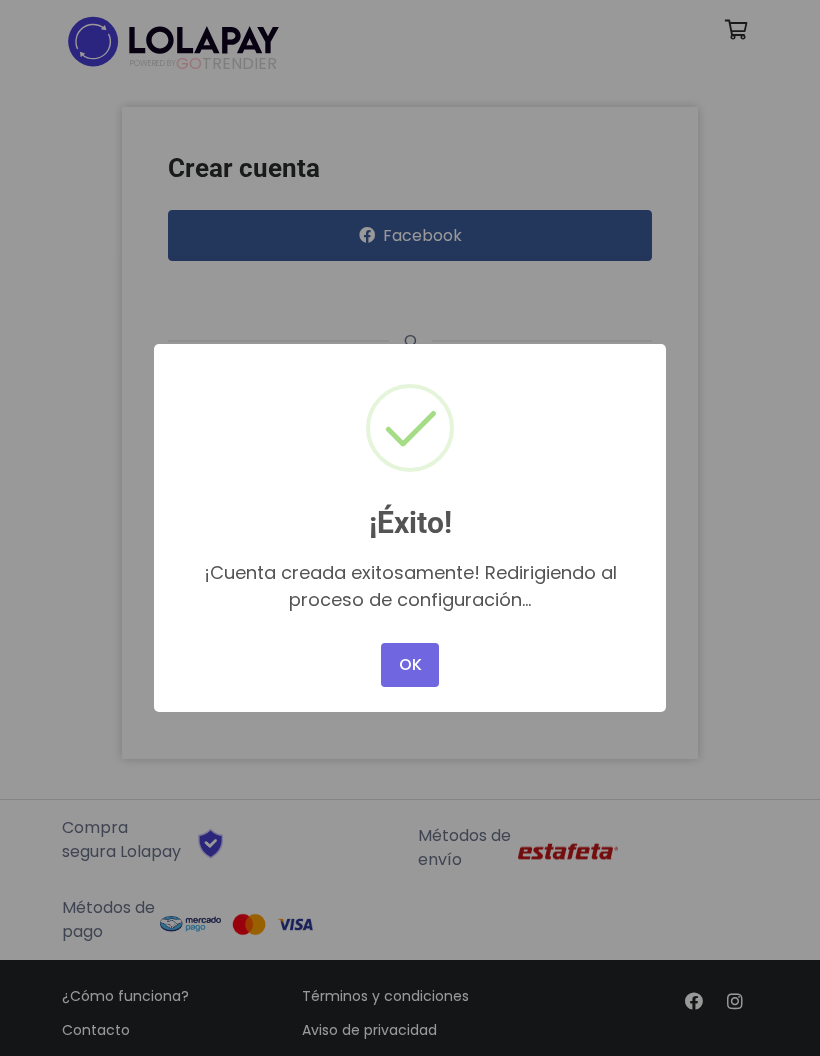 click on "OK" at bounding box center (410, 665) 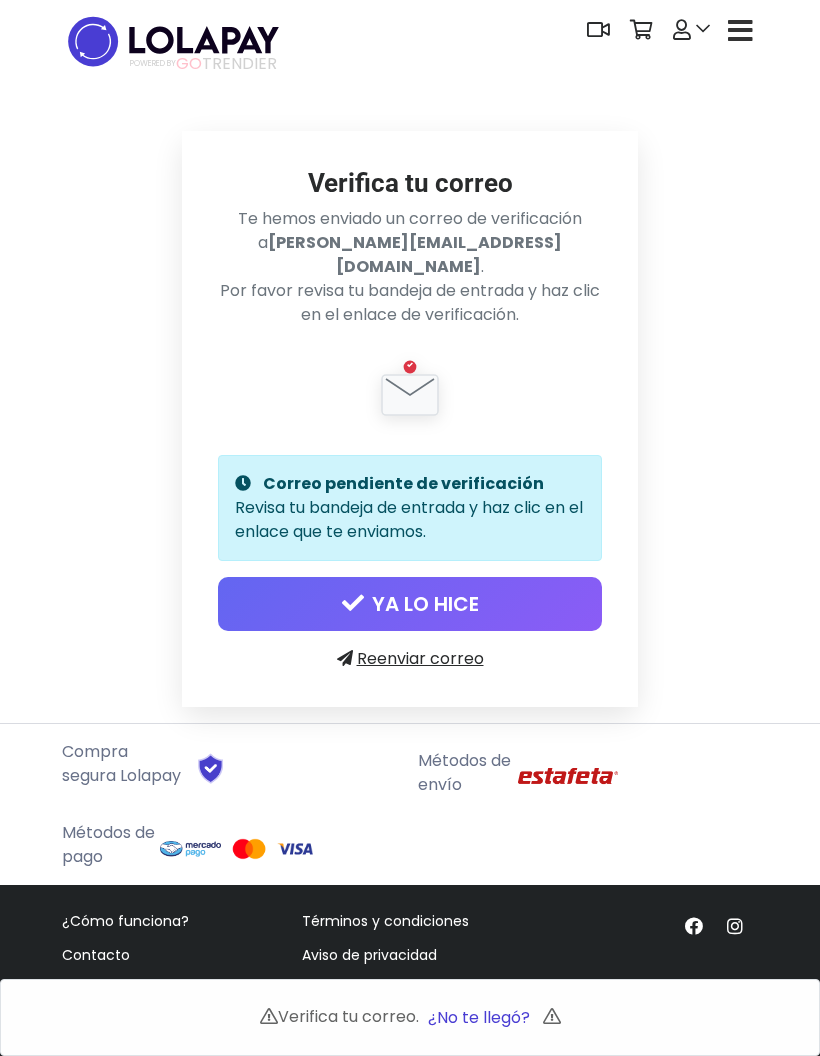 scroll, scrollTop: 0, scrollLeft: 0, axis: both 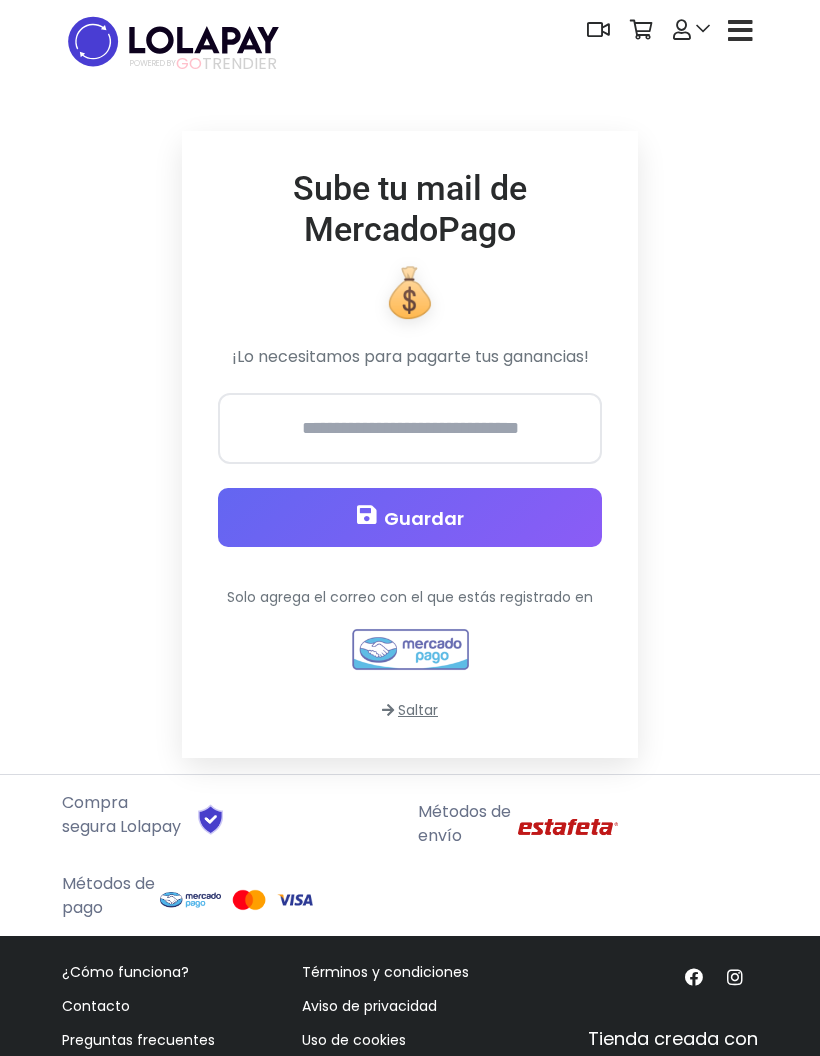 click on "Saltar" at bounding box center [410, 710] 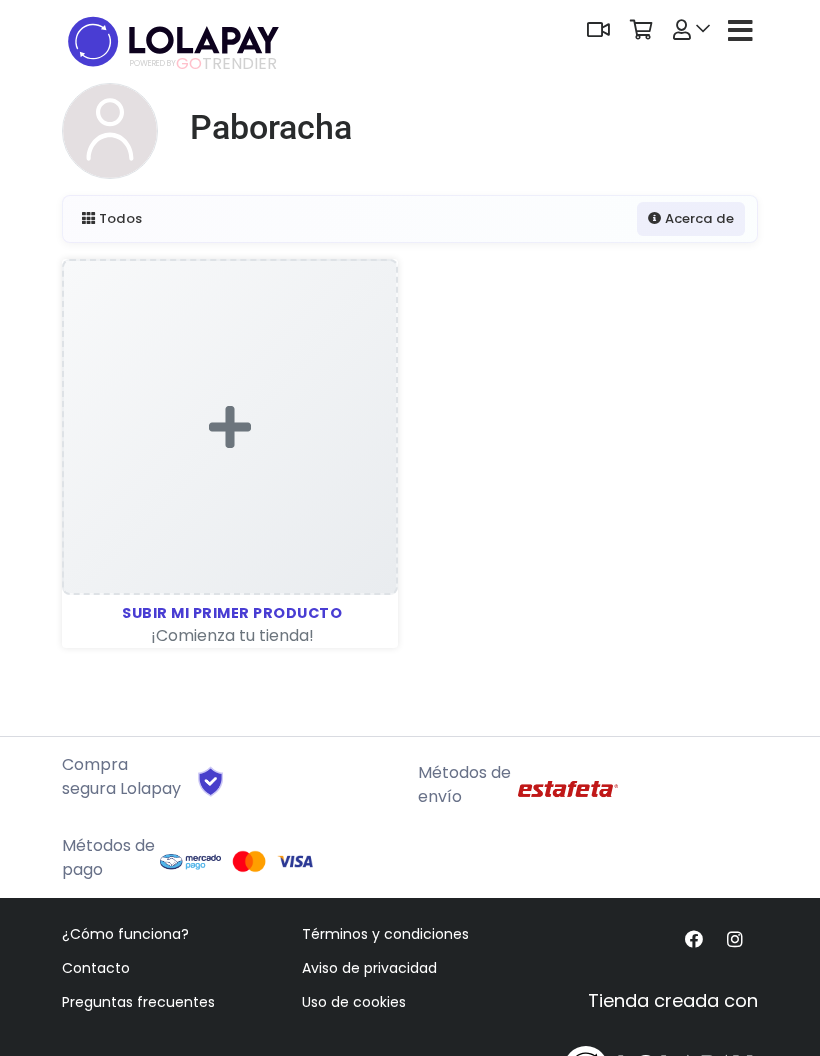 scroll, scrollTop: 0, scrollLeft: 0, axis: both 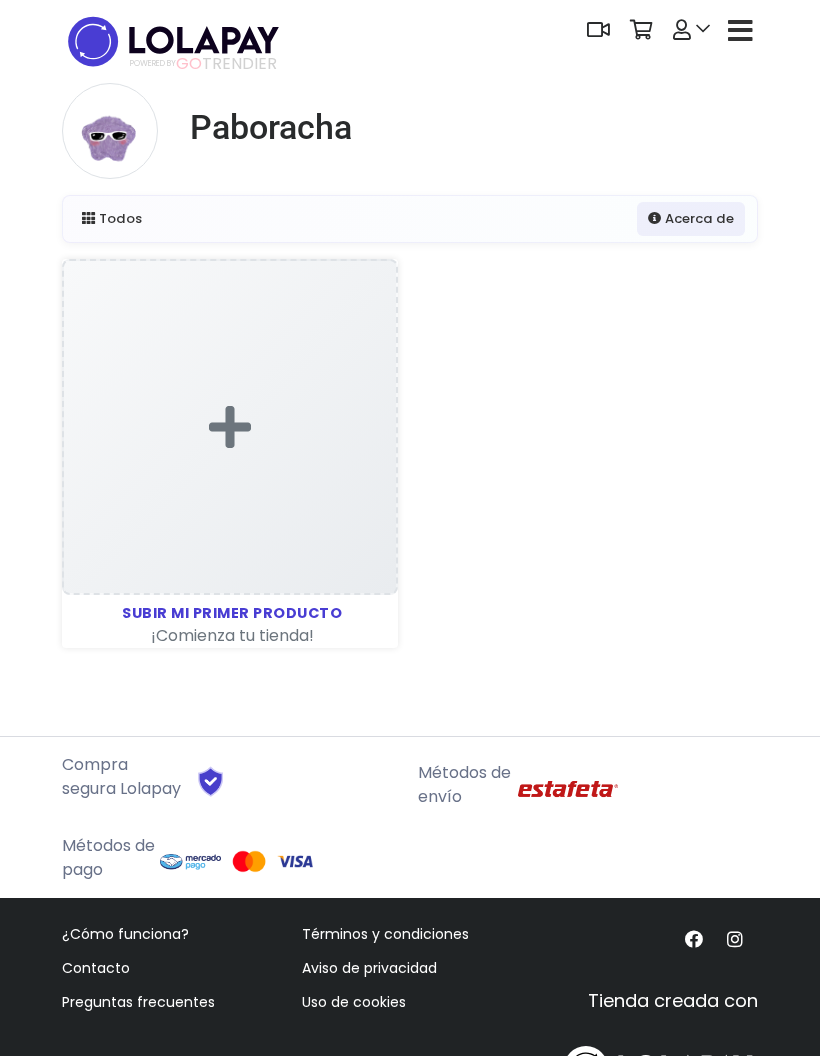 click at bounding box center (740, 31) 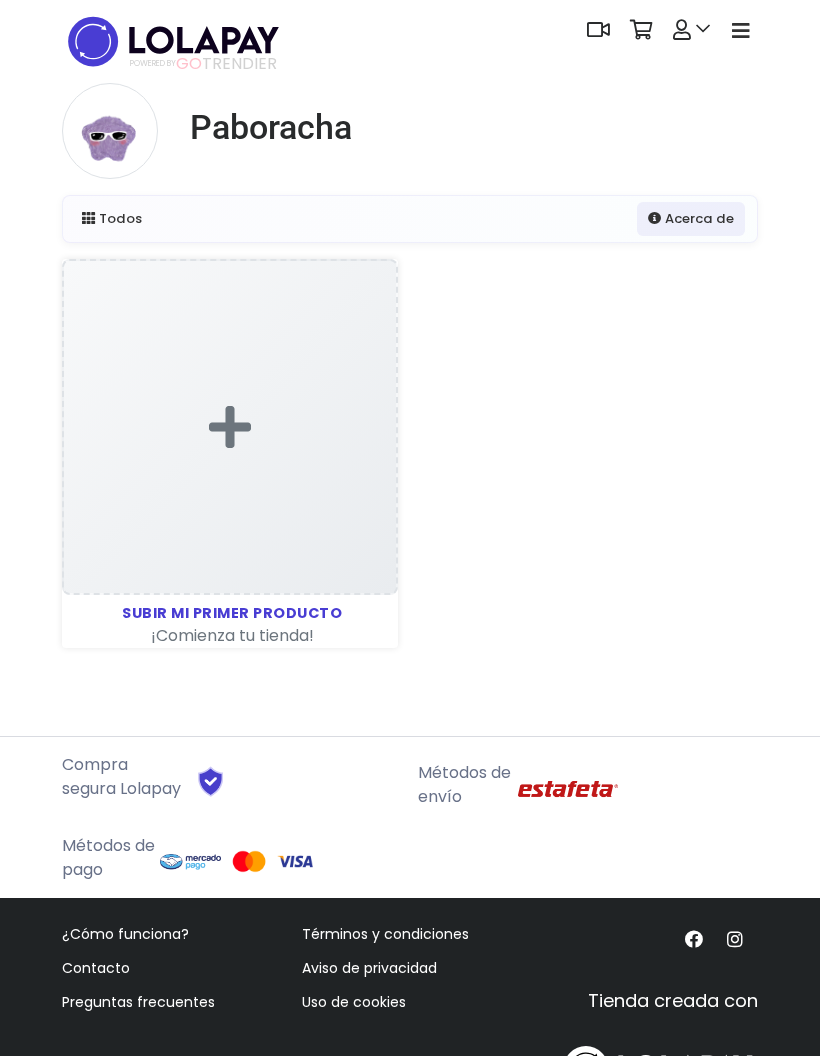 click at bounding box center (741, 31) 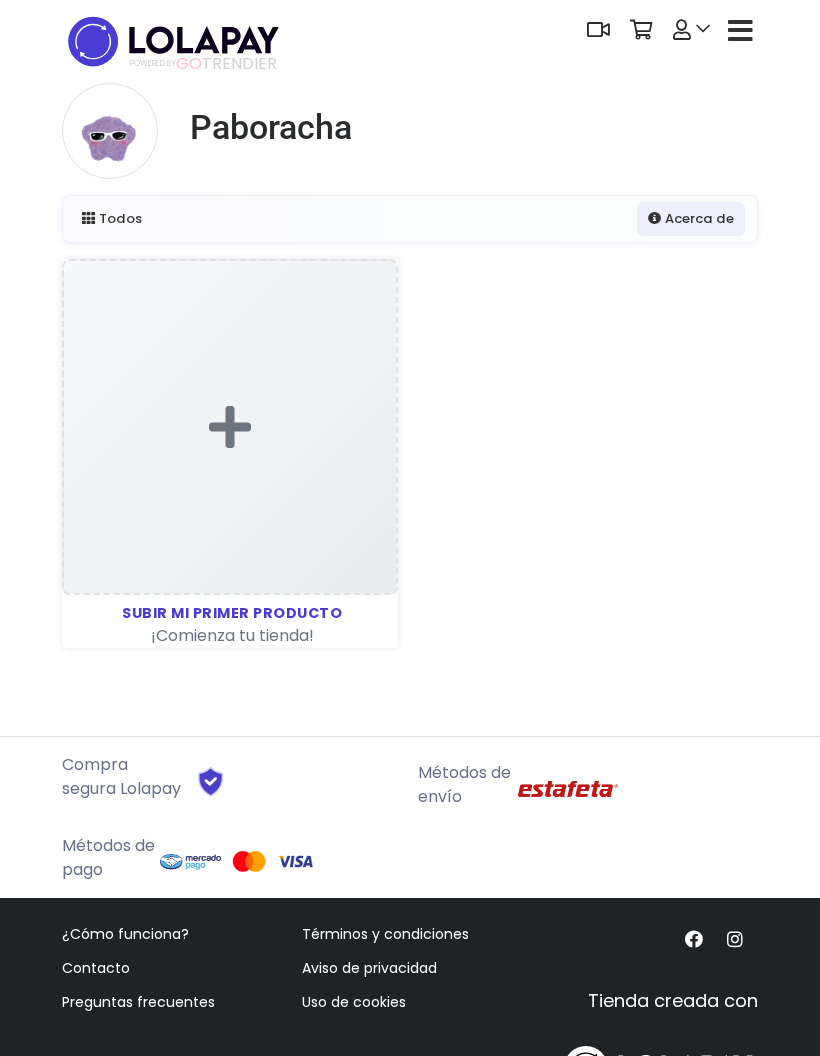 click at bounding box center (691, 30) 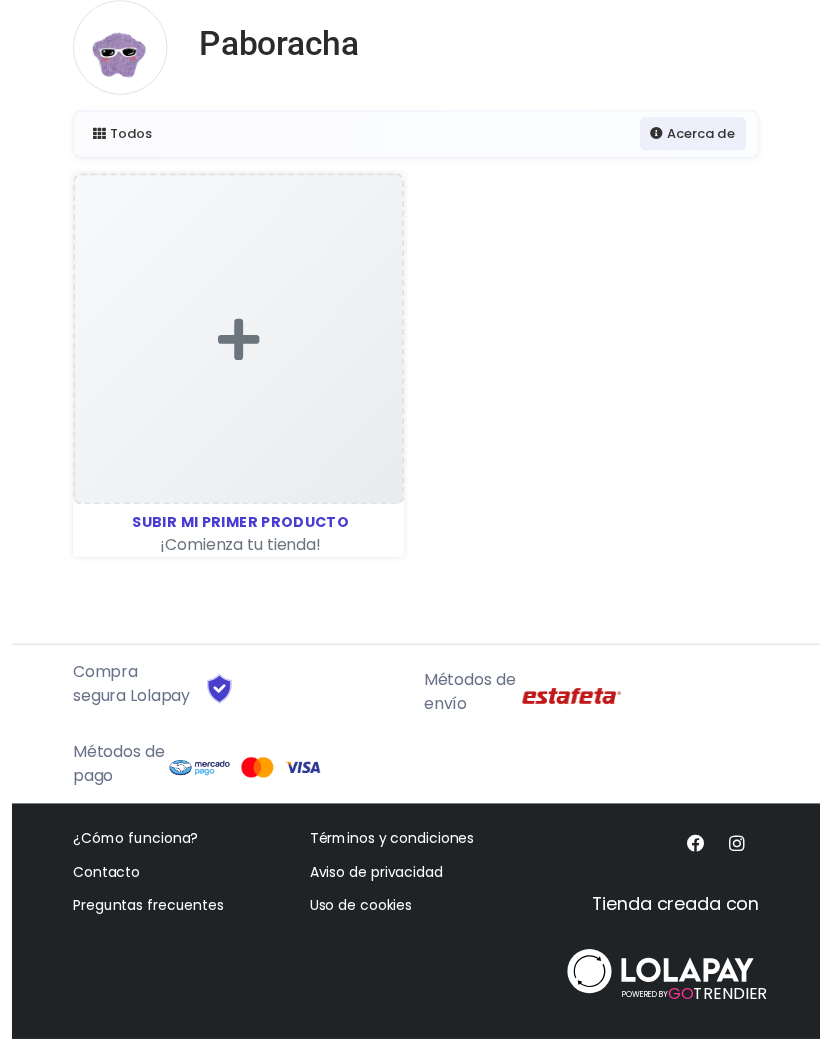 scroll, scrollTop: 0, scrollLeft: 0, axis: both 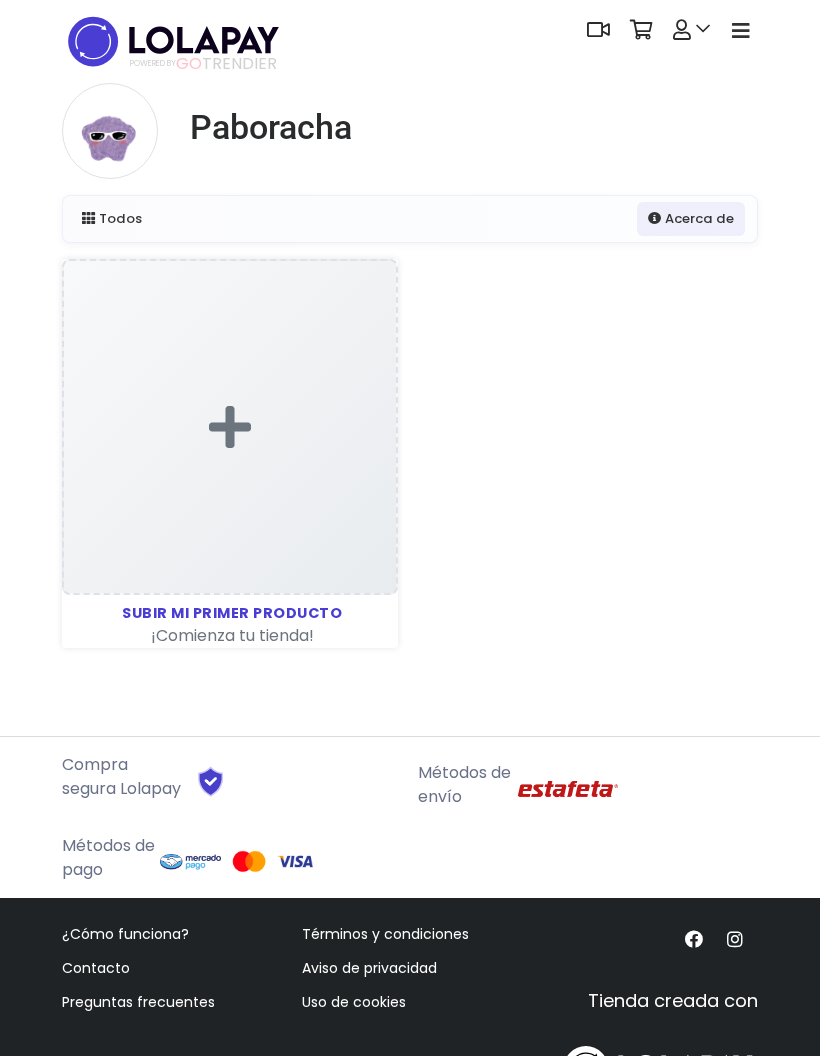 click at bounding box center [741, 31] 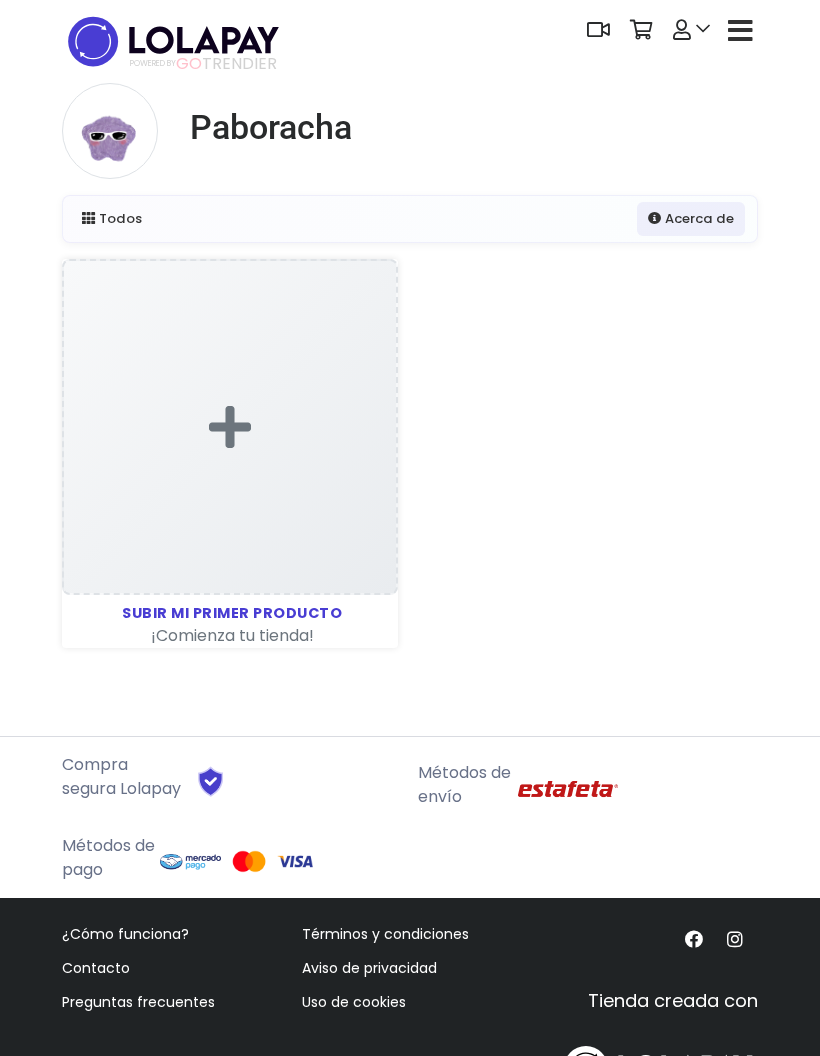 click at bounding box center [740, 31] 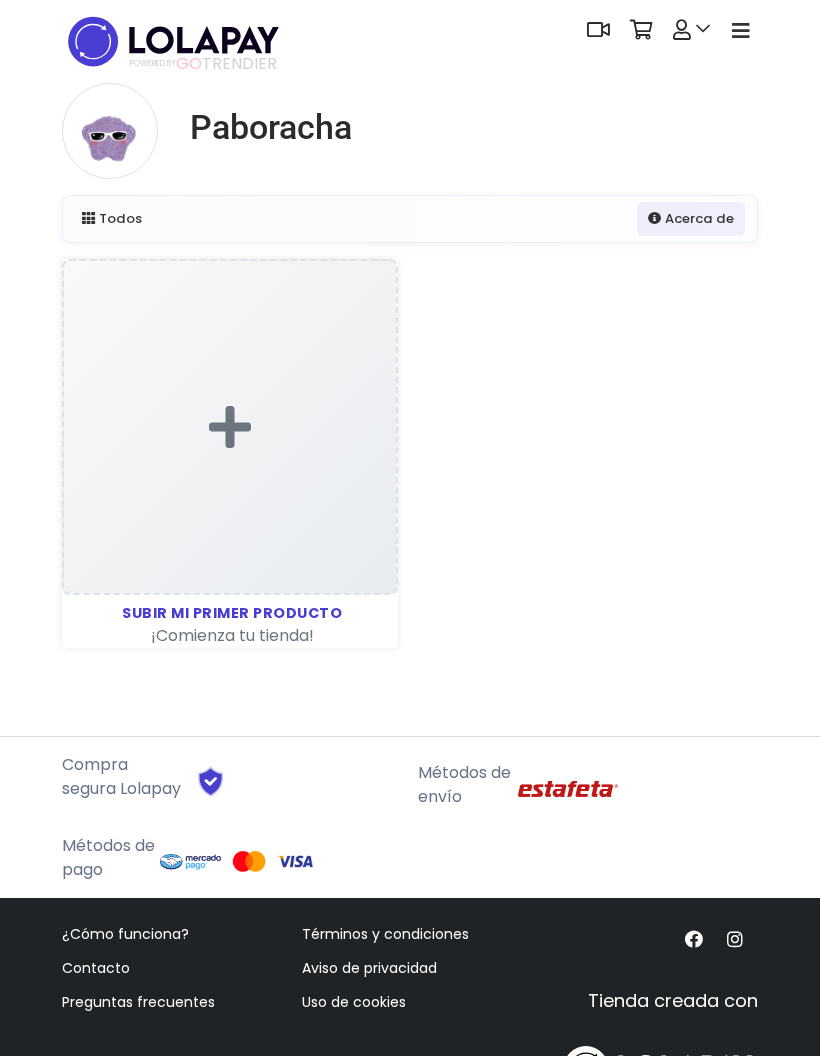click on "Paboracha
Todos
Acerca de" at bounding box center (410, 401) 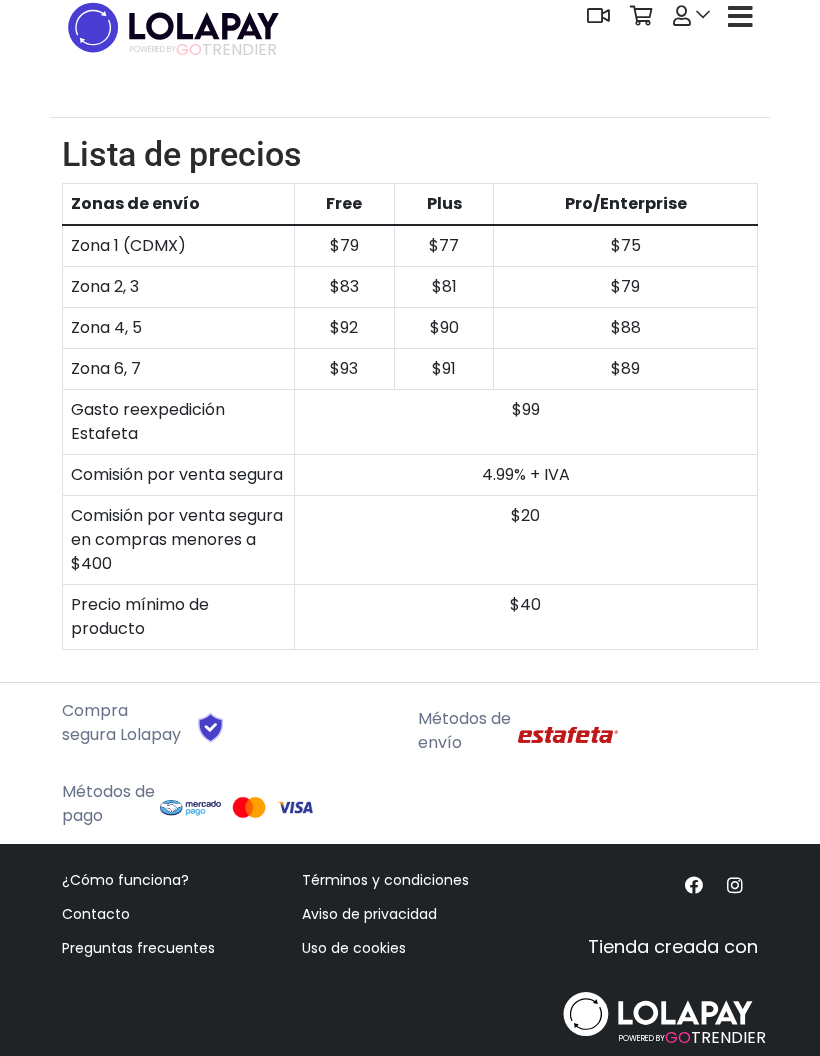 scroll, scrollTop: 80, scrollLeft: 0, axis: vertical 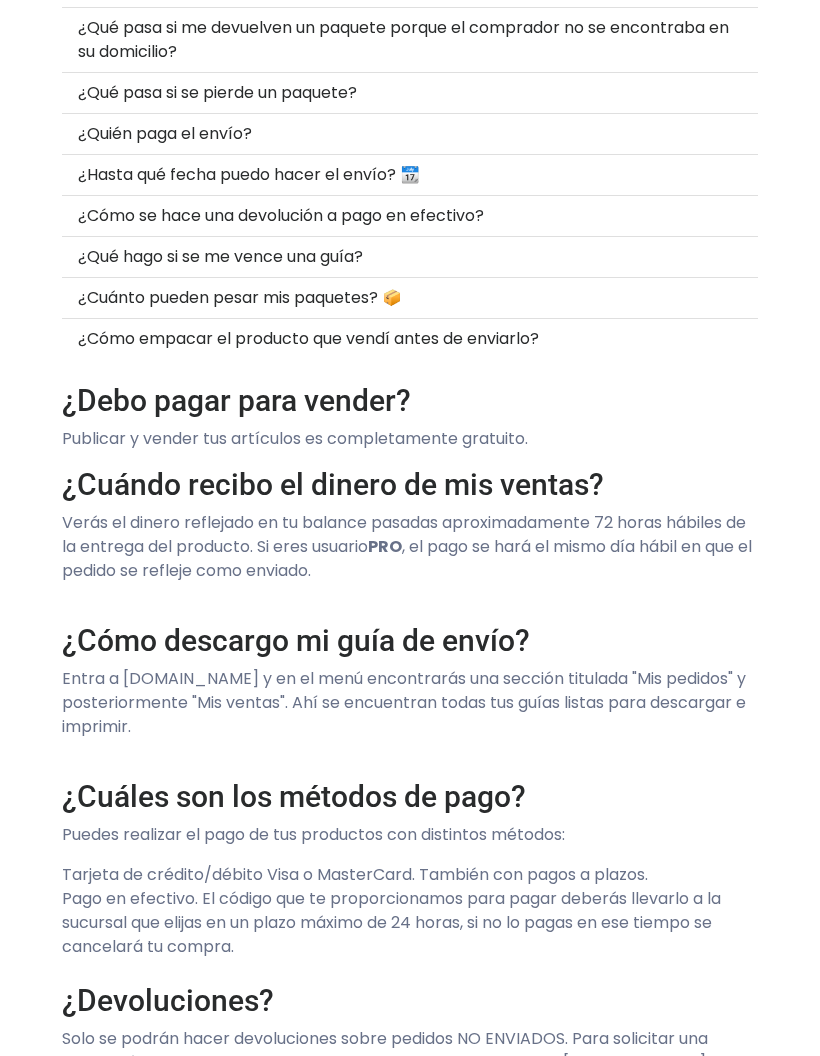 click on "Preguntas Frecuentes
¿Debo pagar para vender?
¿Cuándo recibo el dinero de mis ventas?
¿Cómo descargo mi guía de envío?
¿Cuáles son los métodos de pago?
¿Devoluciones?
¿Qué pasa si me devuelven un paquete porque el comprador no se encontraba en su domicilio?
¿Qué pasa si se pierde un paquete?
¿Quién paga el envío?
¿Hasta qué fecha puedo hacer el envío? 📆
¿Cómo se hace una devolución a pago en efectivo?
¿Qué hago si se me vence una guía?" at bounding box center (410, 1248) 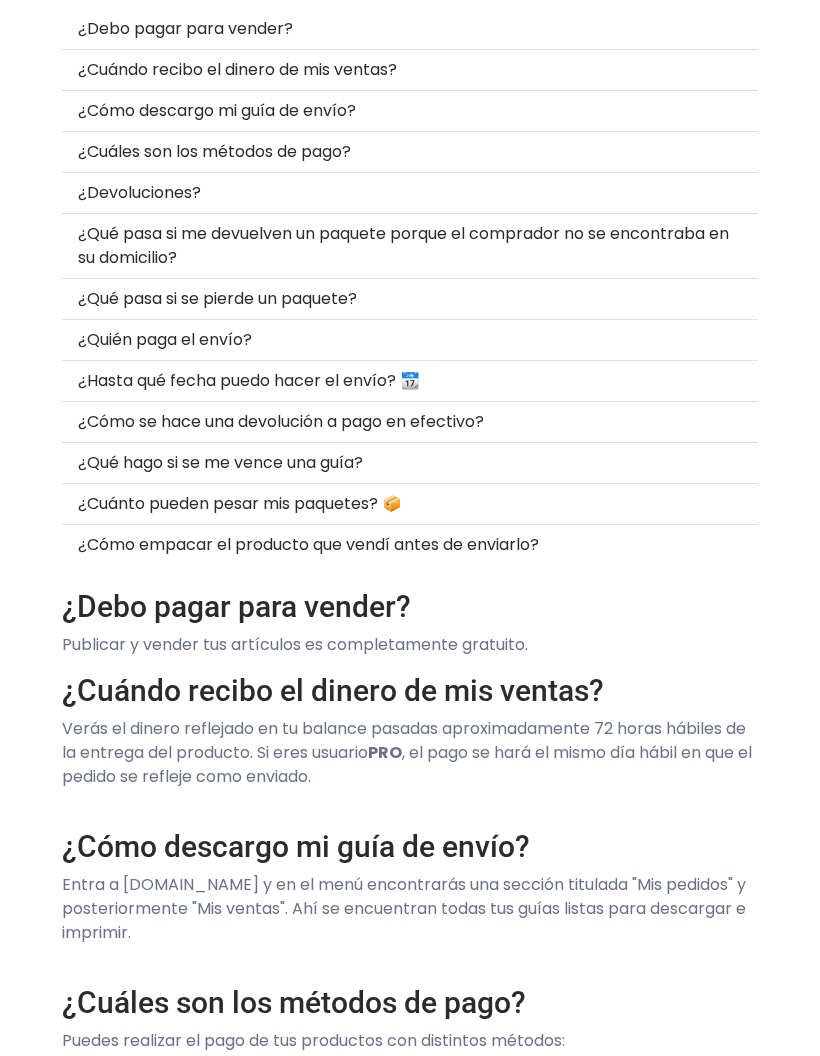 scroll, scrollTop: 0, scrollLeft: 0, axis: both 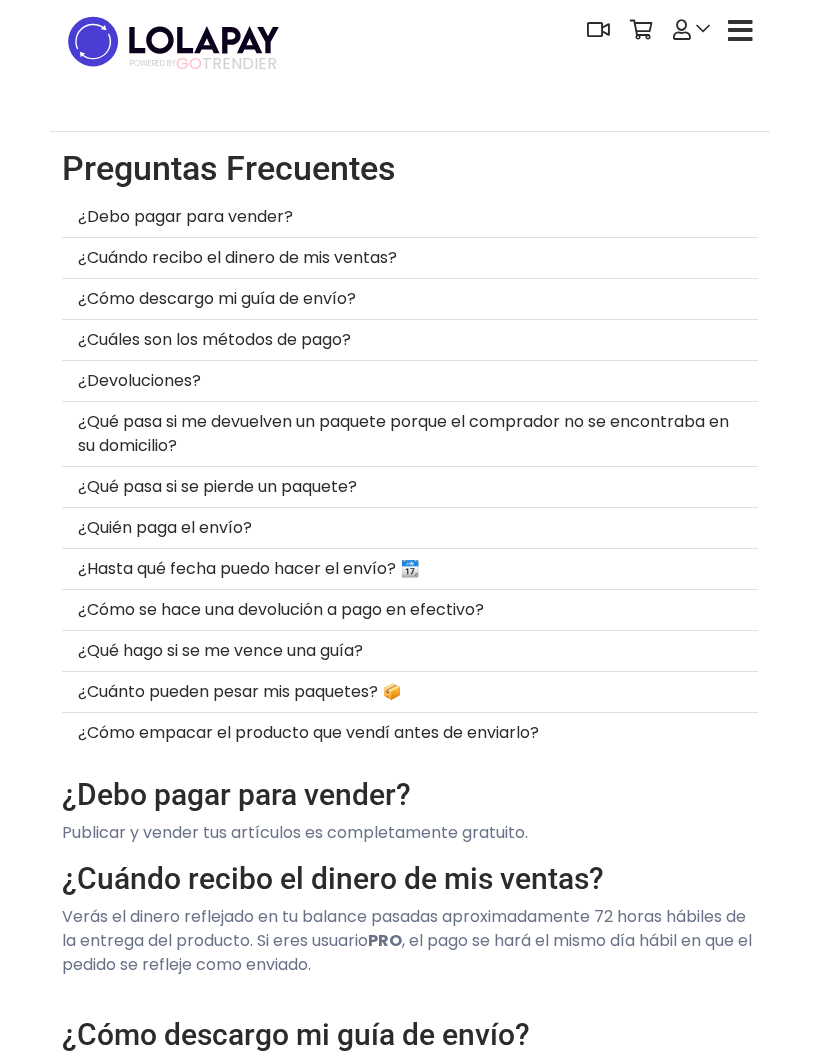 click at bounding box center [740, 31] 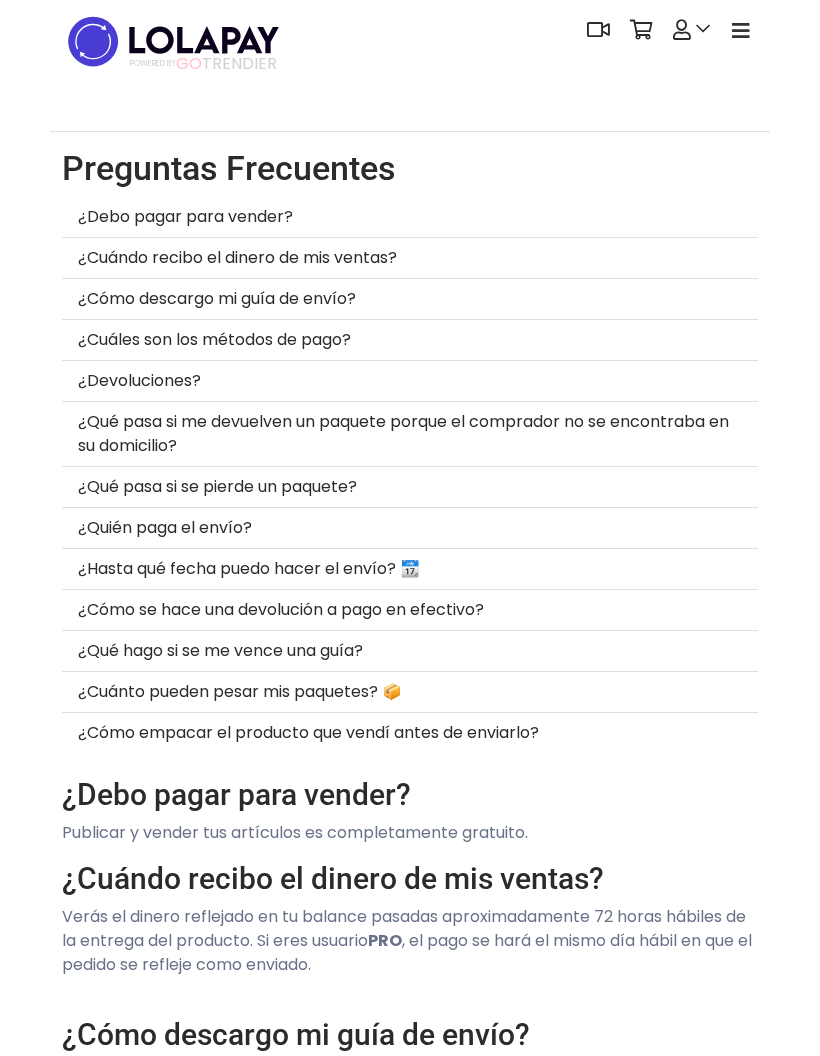 click at bounding box center [741, 31] 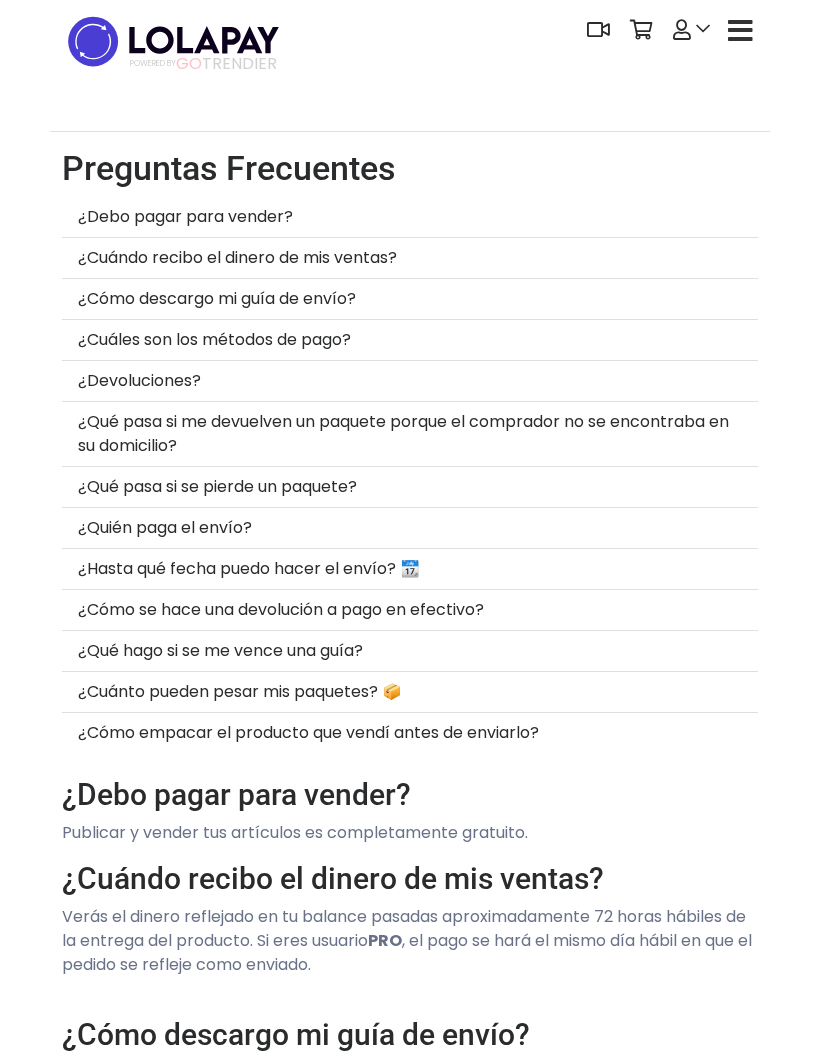 click at bounding box center (740, 31) 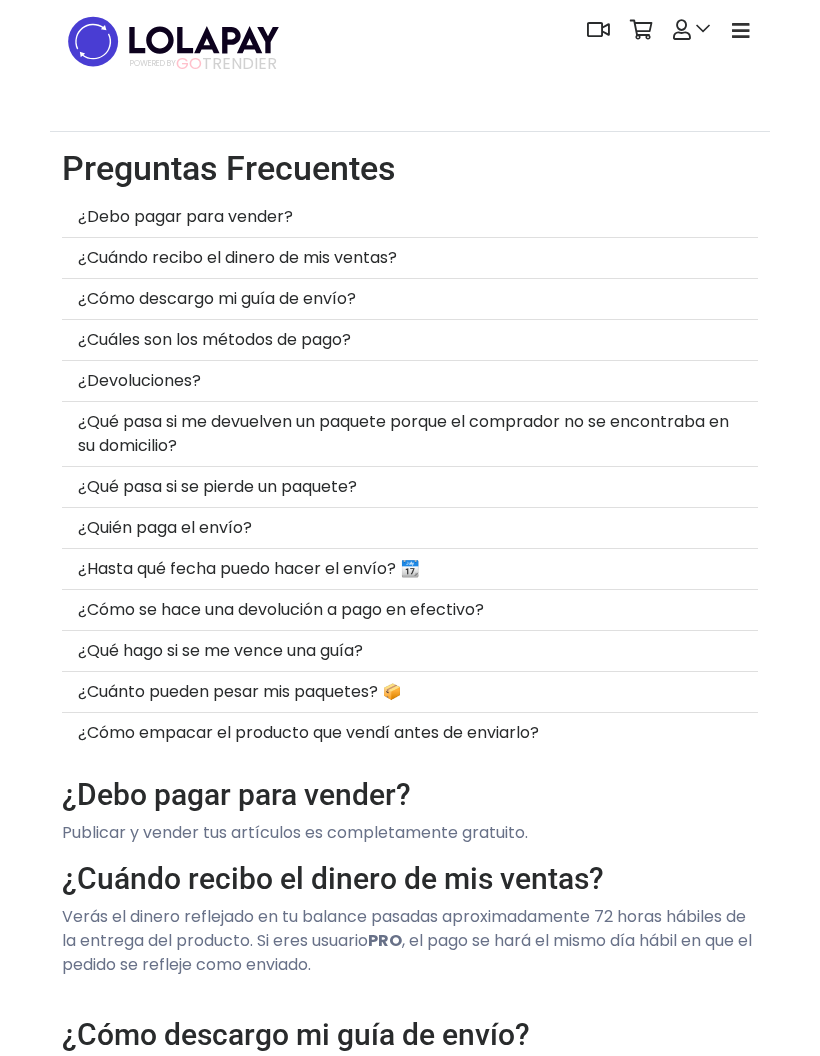 click at bounding box center (682, 30) 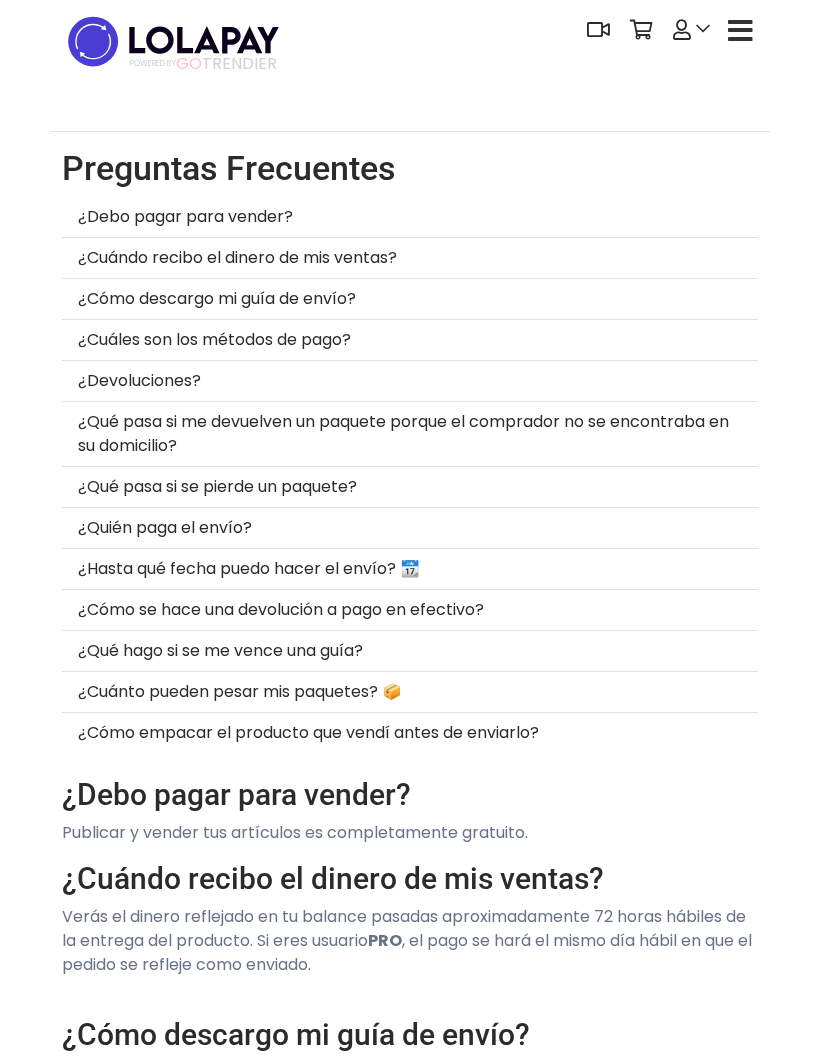 click at bounding box center [173, 41] 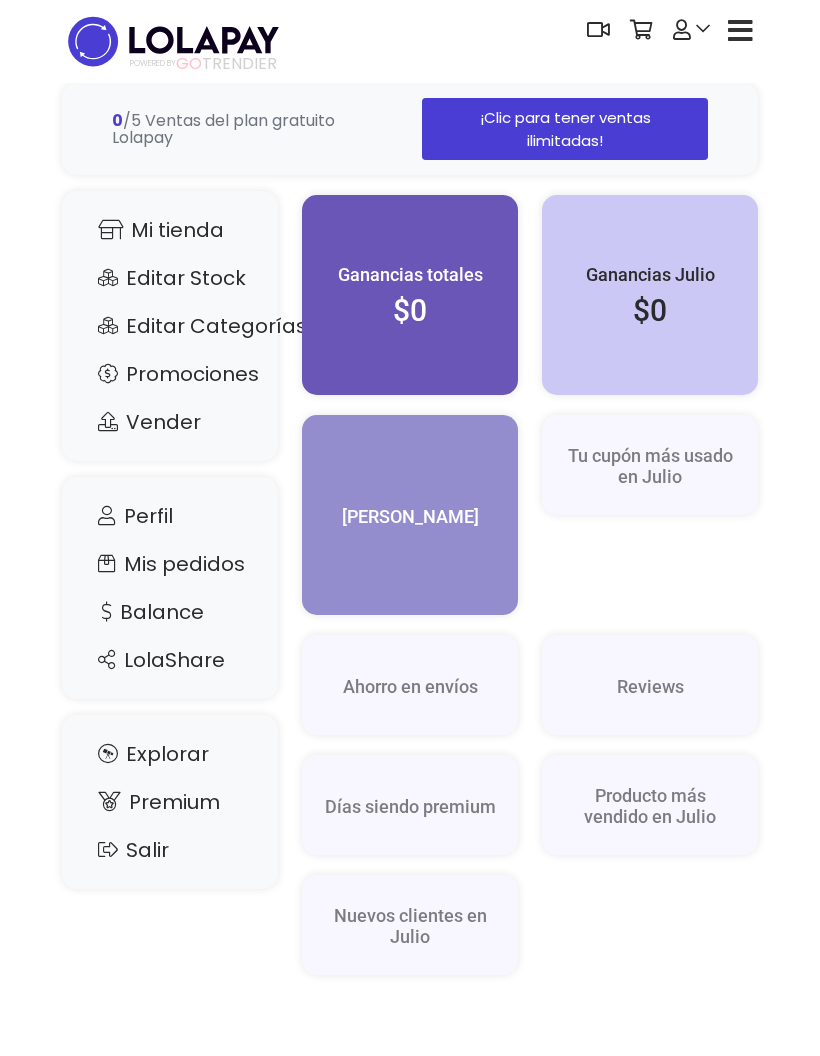 scroll, scrollTop: 0, scrollLeft: 0, axis: both 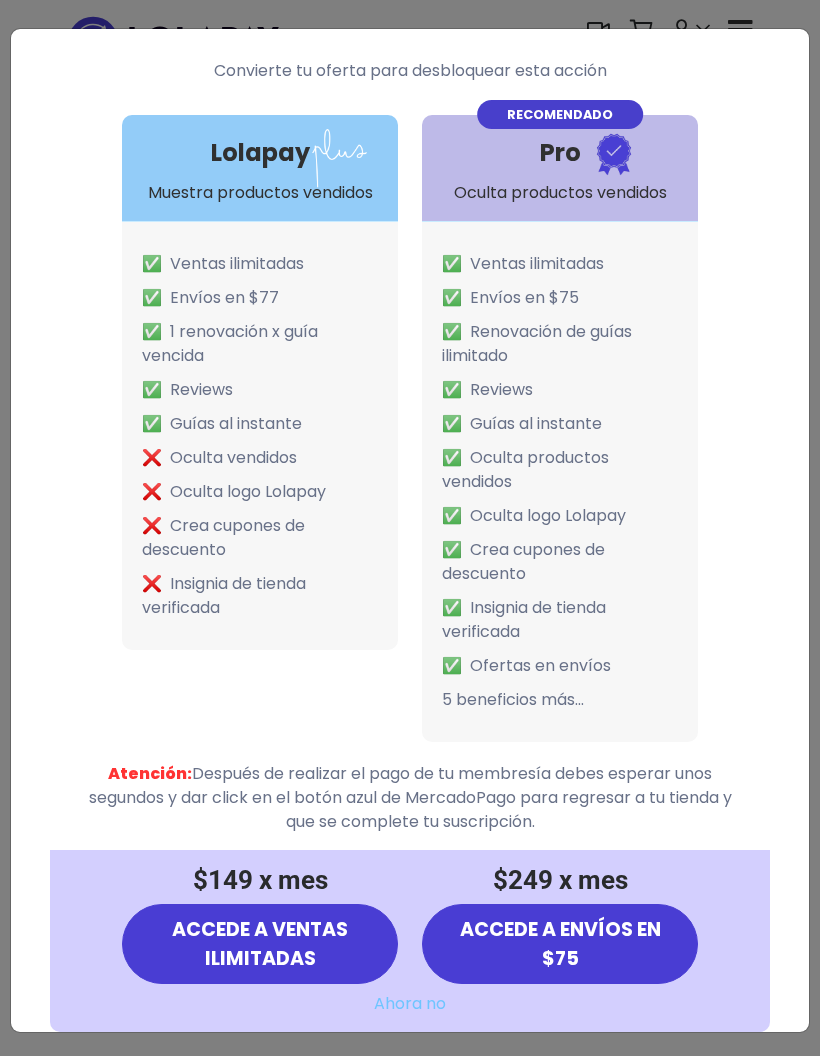 click on "Convierte tu oferta para desbloquear esta acción
Lolapay
Muestra productos vendidos
✅  Ventas ilimitadas
✅  Envíos en $77
✅  1 renovación x guía vencida
✅  Reviews
✅  Guías al instante
❌  Oculta vendidos
Pro" at bounding box center (410, 528) 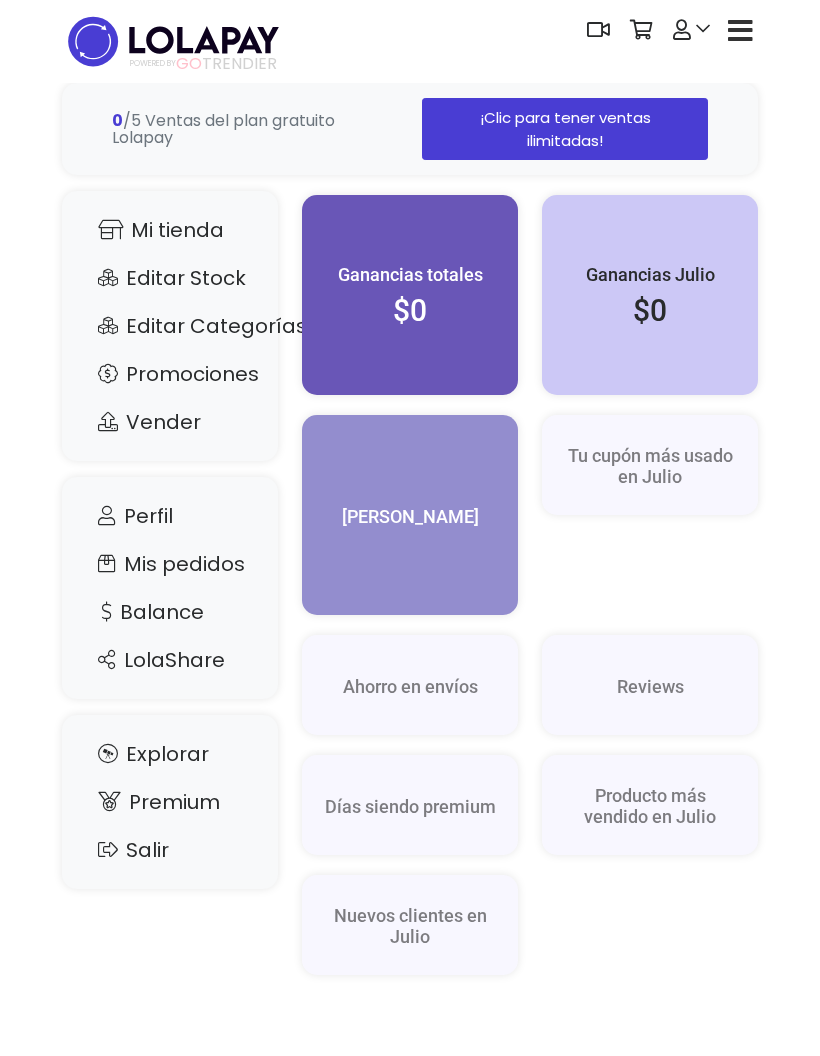 click at bounding box center [173, 41] 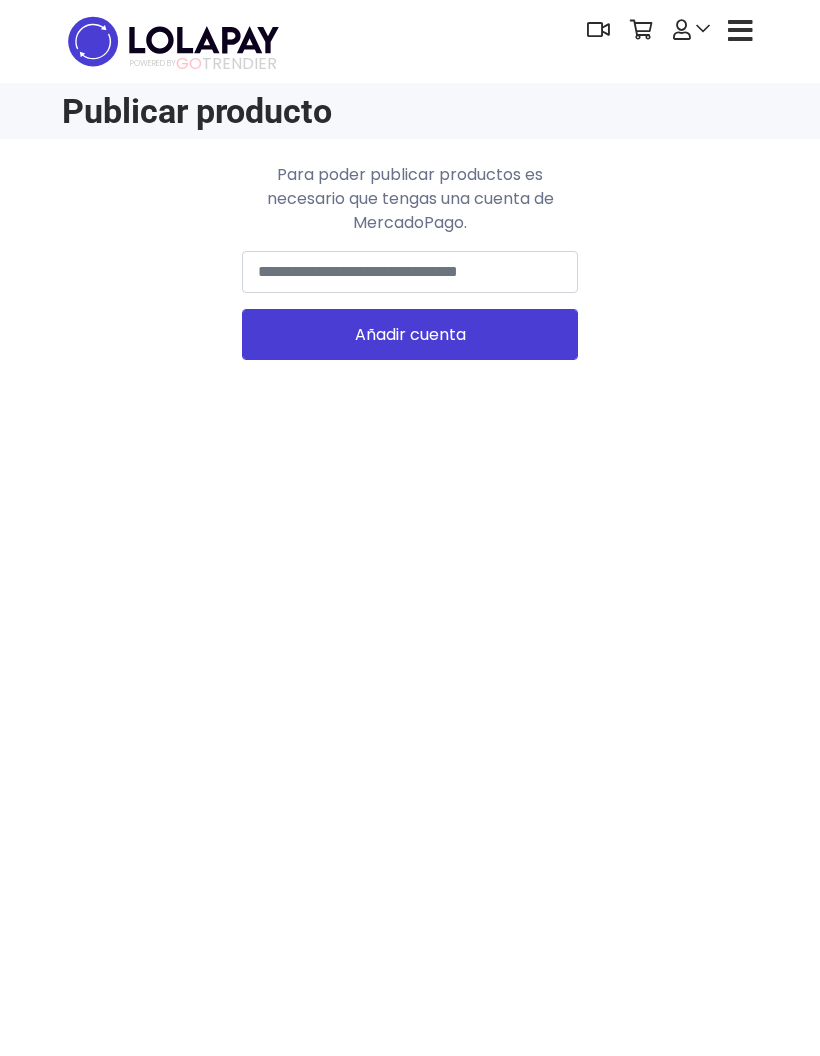 scroll, scrollTop: 0, scrollLeft: 0, axis: both 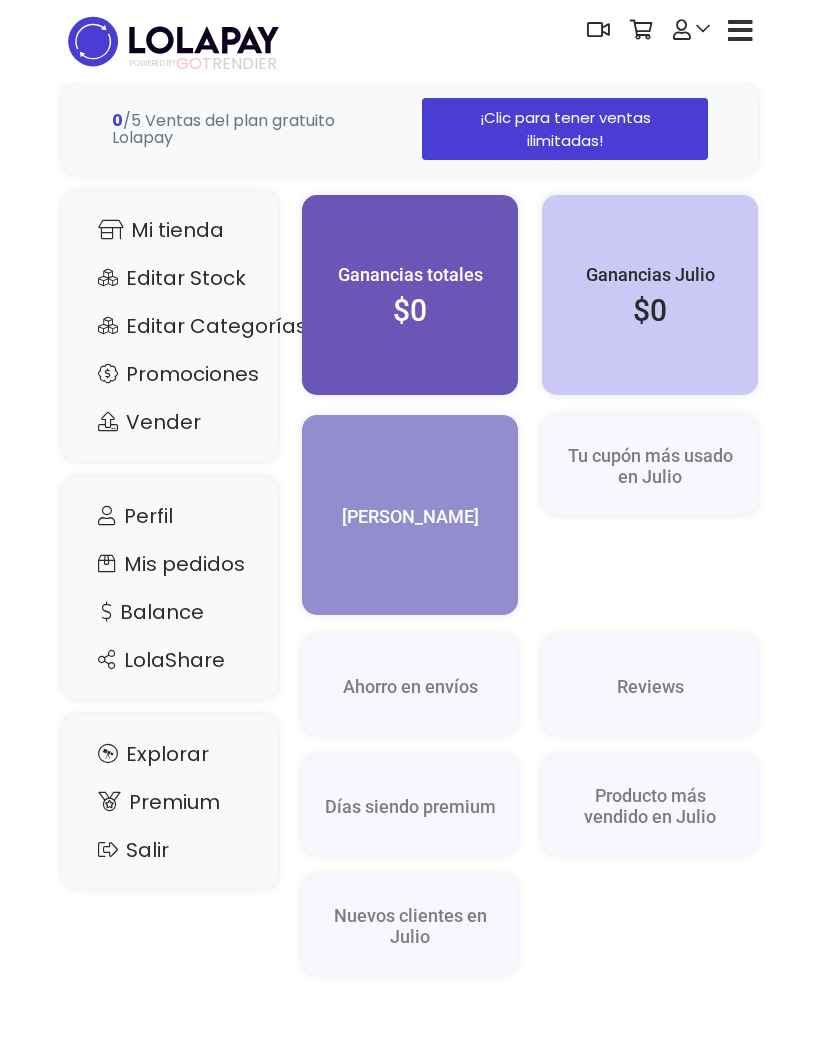 click on "¡Clic para tener ventas ilimitadas!" at bounding box center (565, 129) 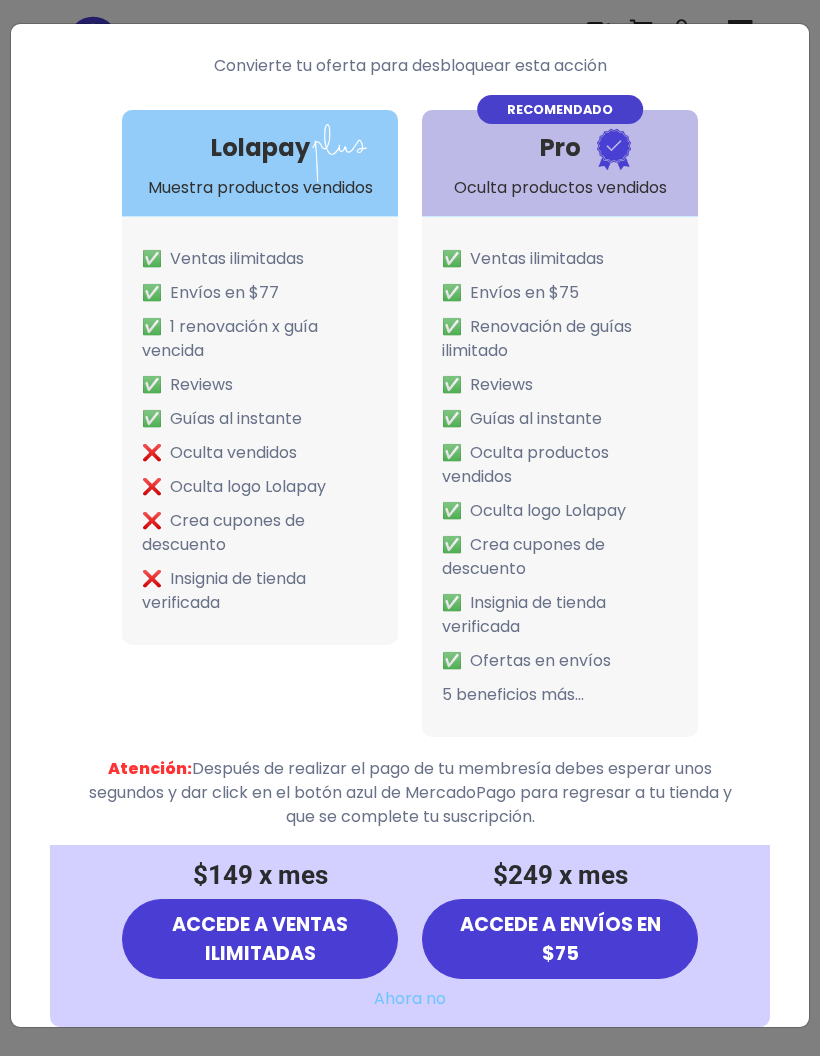scroll, scrollTop: 7, scrollLeft: 0, axis: vertical 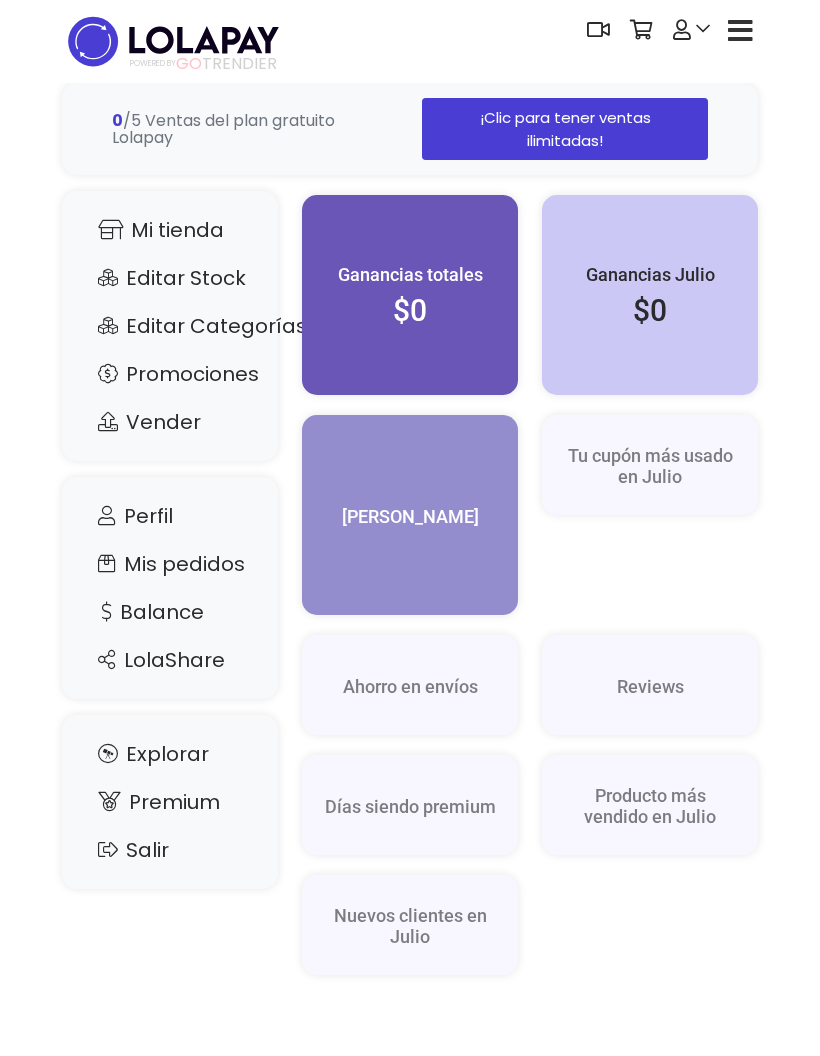 click on "Vender" at bounding box center (170, 422) 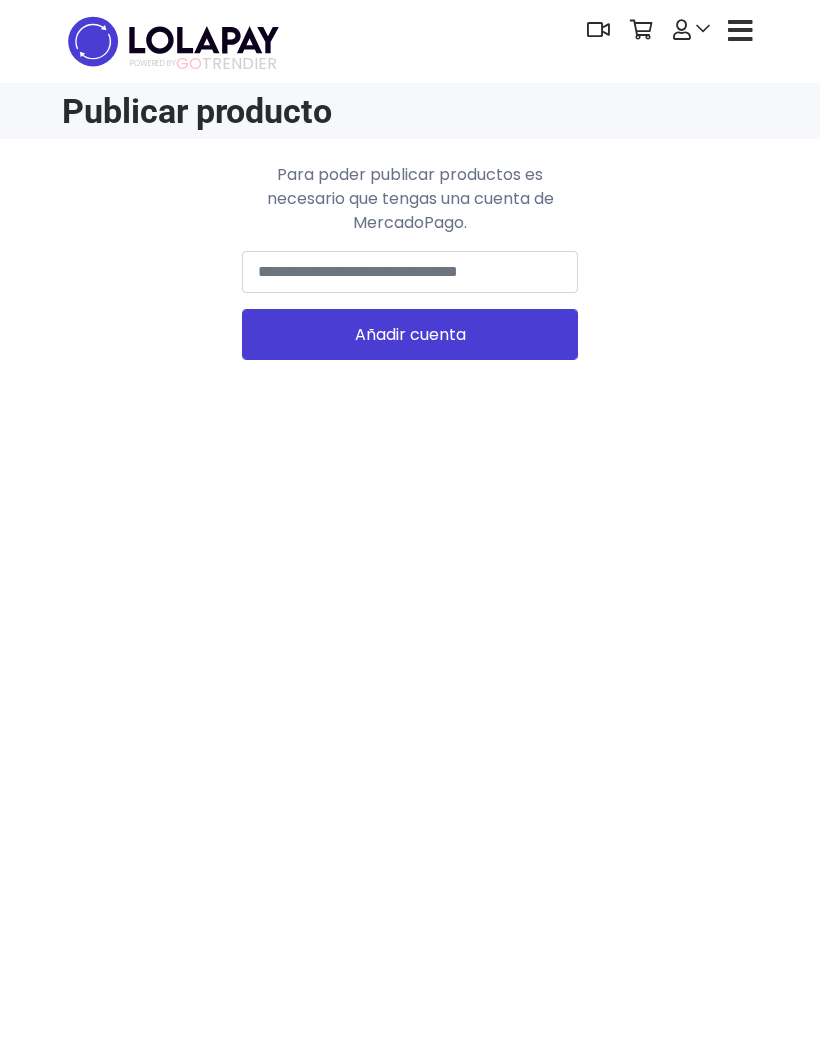 scroll, scrollTop: 0, scrollLeft: 0, axis: both 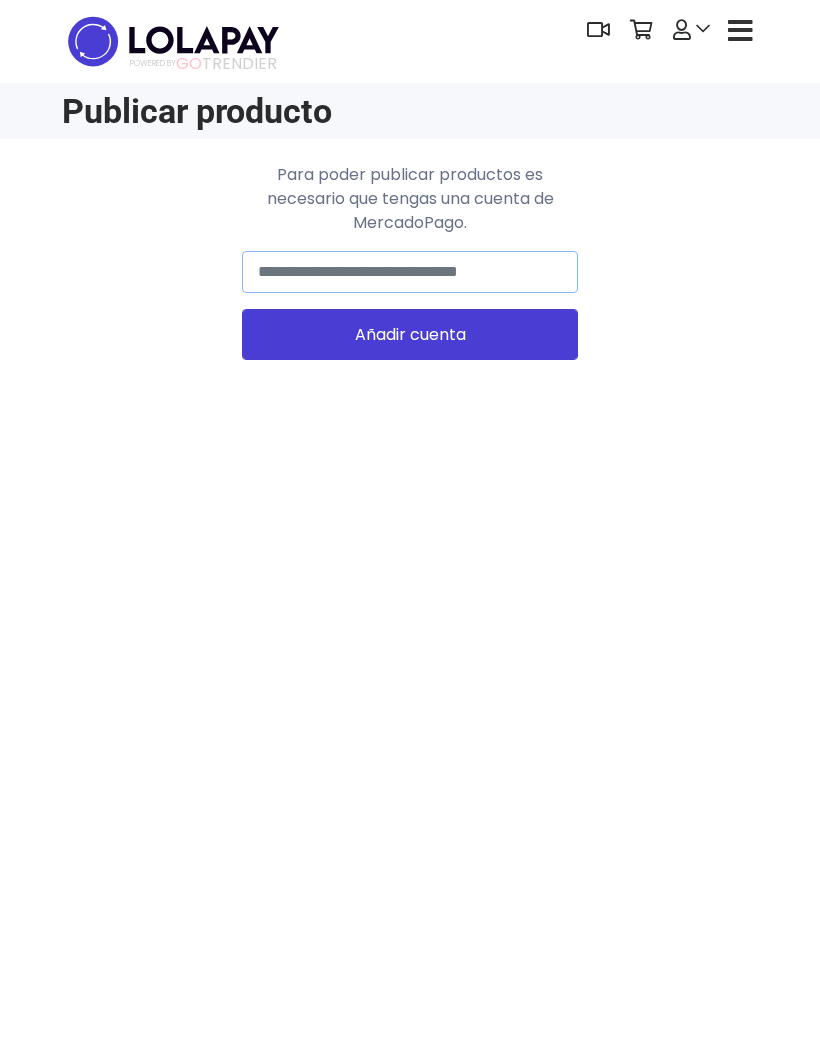 click at bounding box center [410, 272] 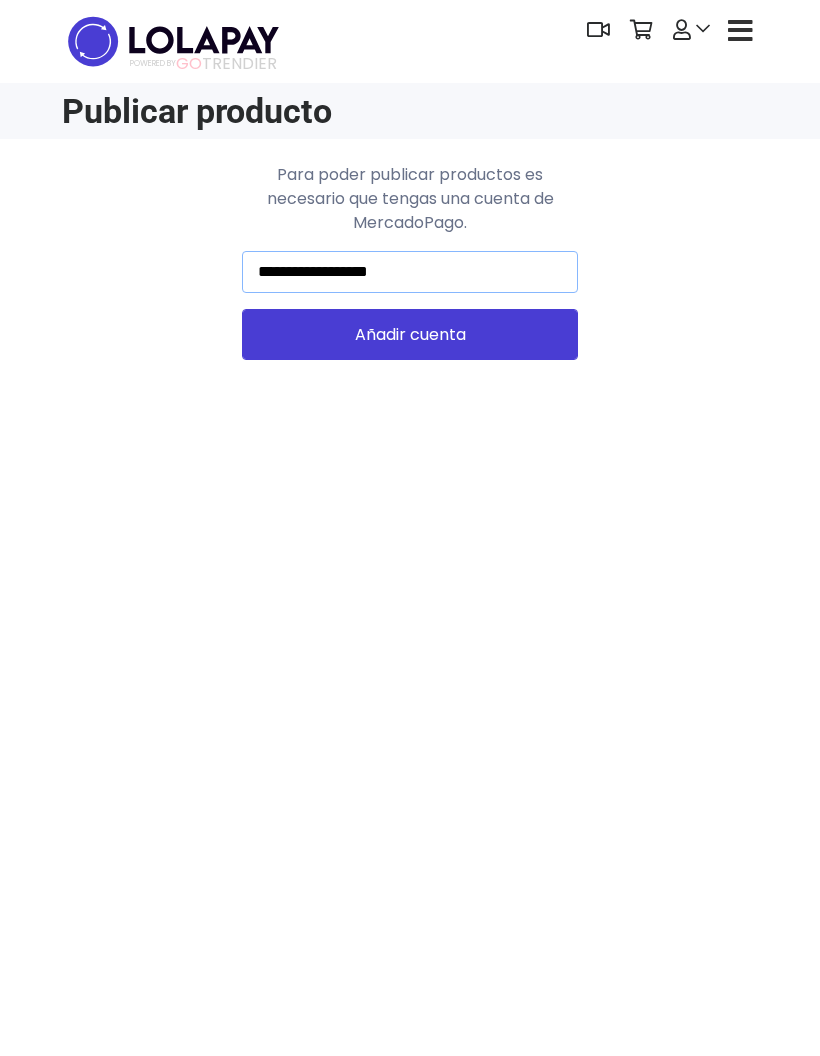 type on "**********" 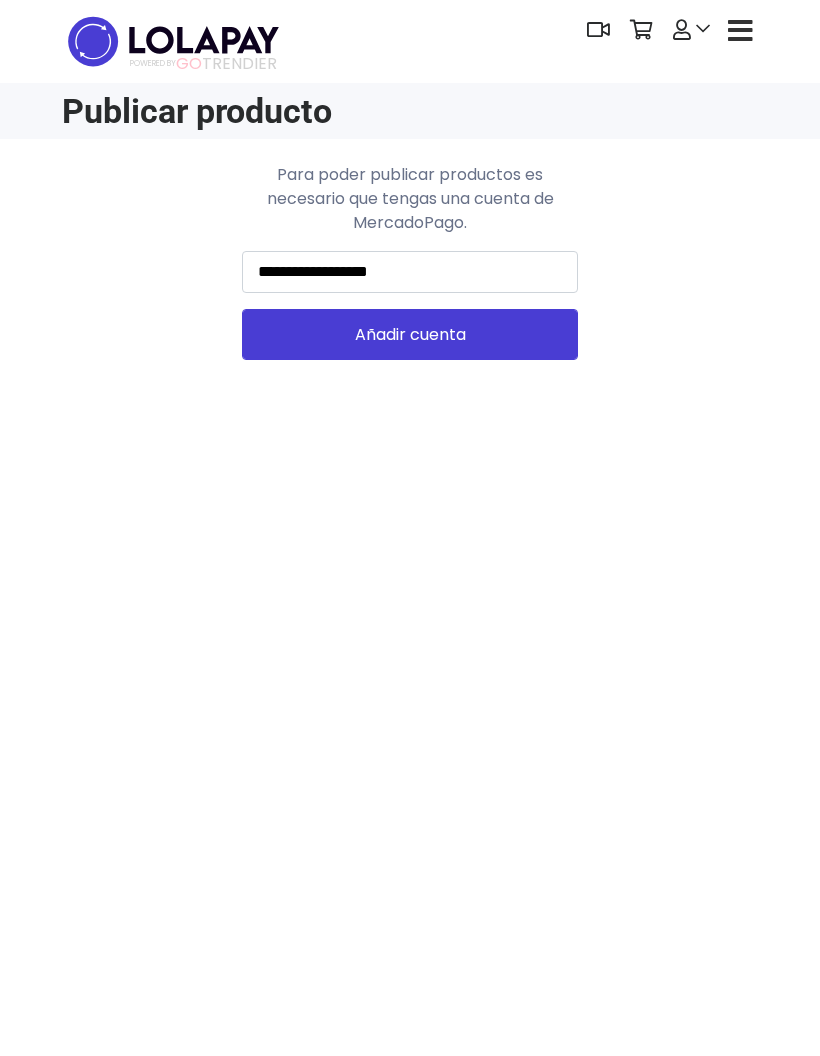click on "Añadir cuenta" at bounding box center [410, 334] 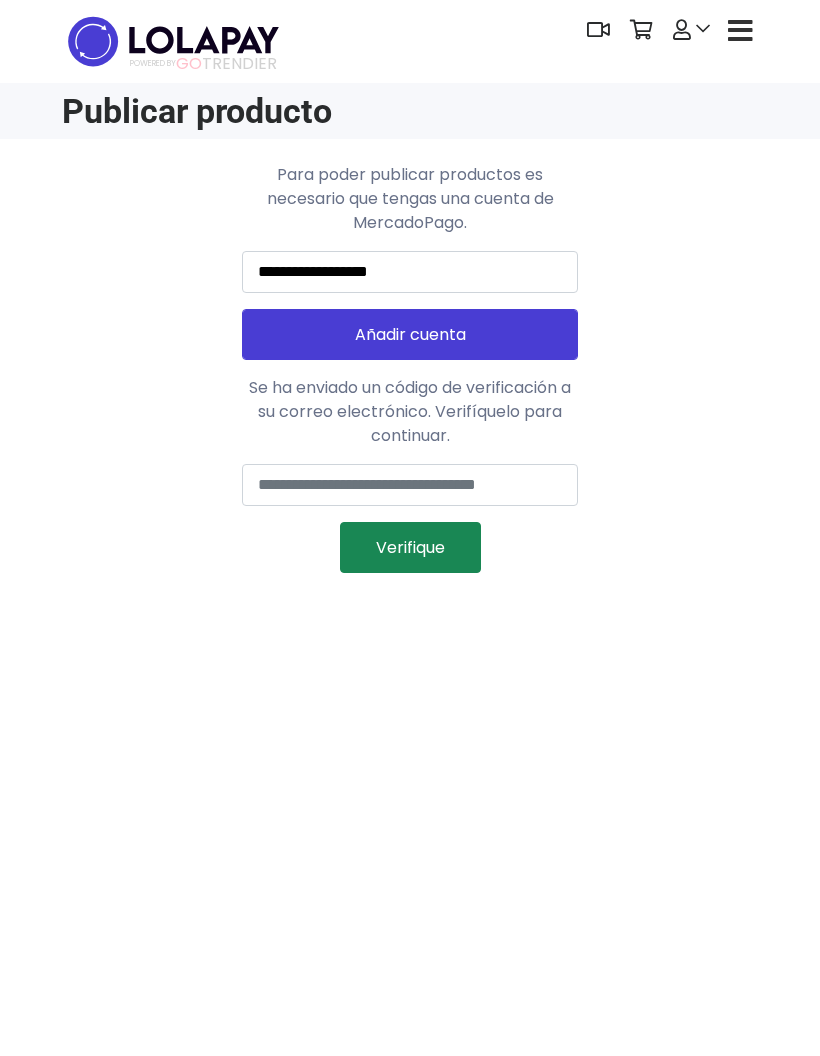 click at bounding box center [410, 485] 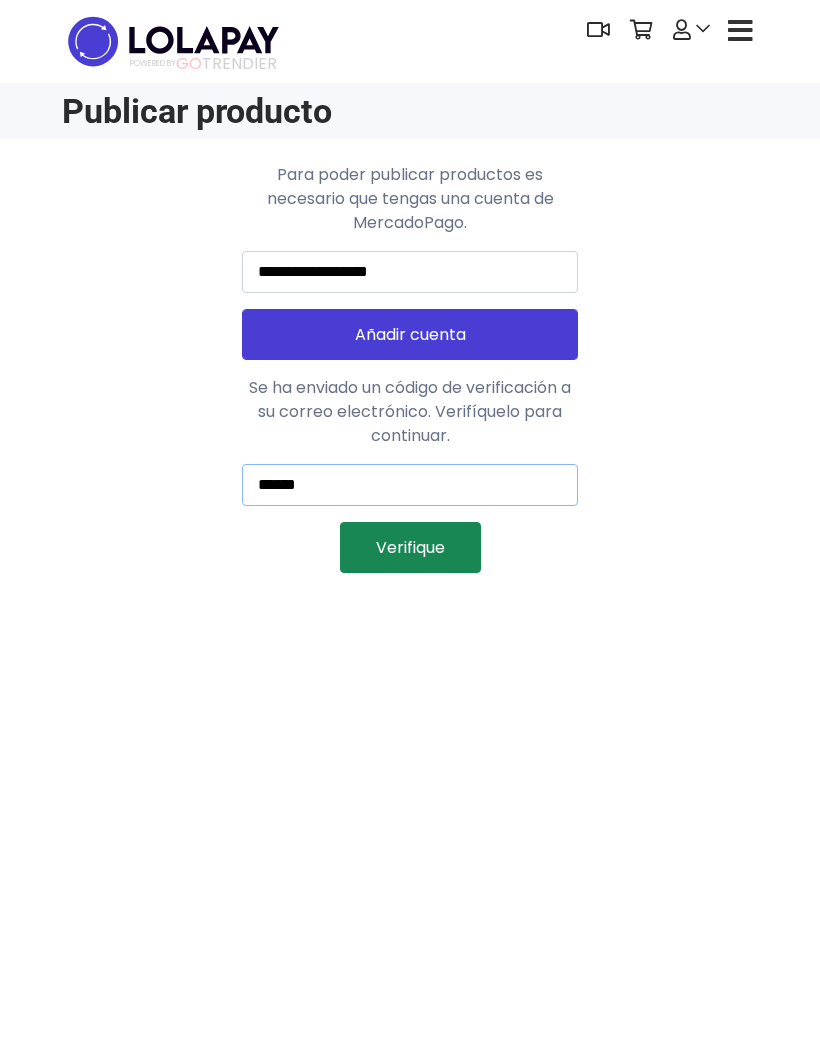 type on "******" 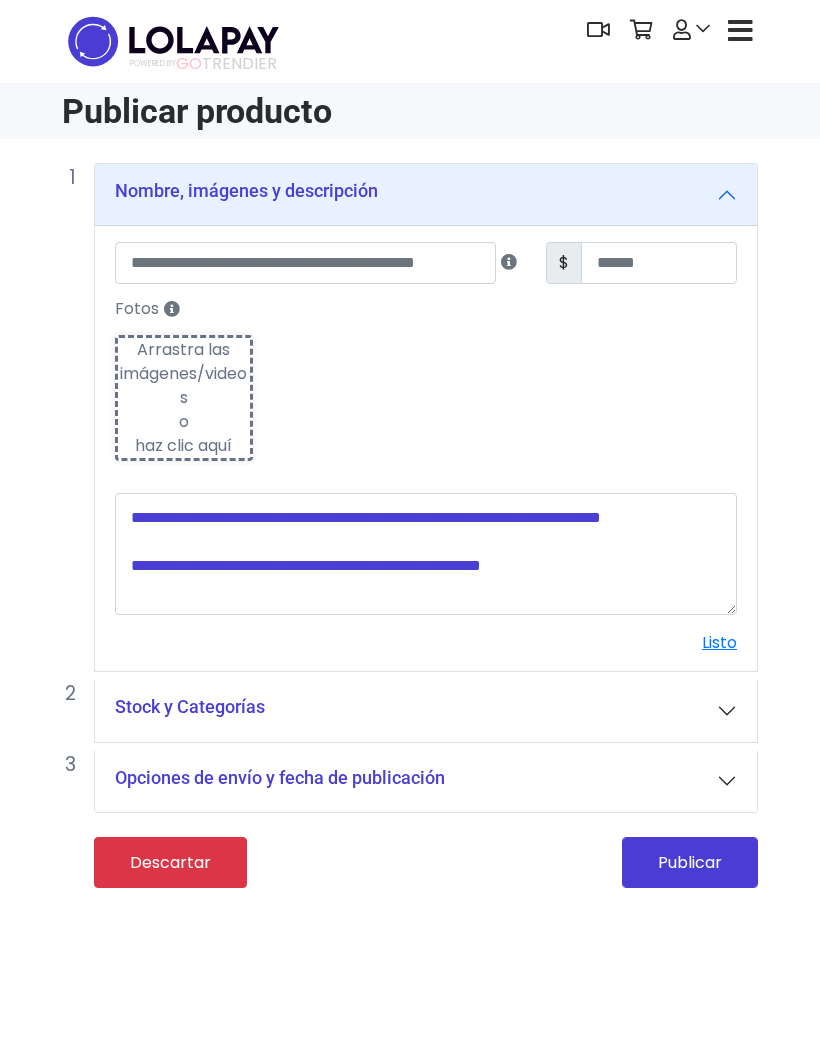 scroll, scrollTop: 0, scrollLeft: 0, axis: both 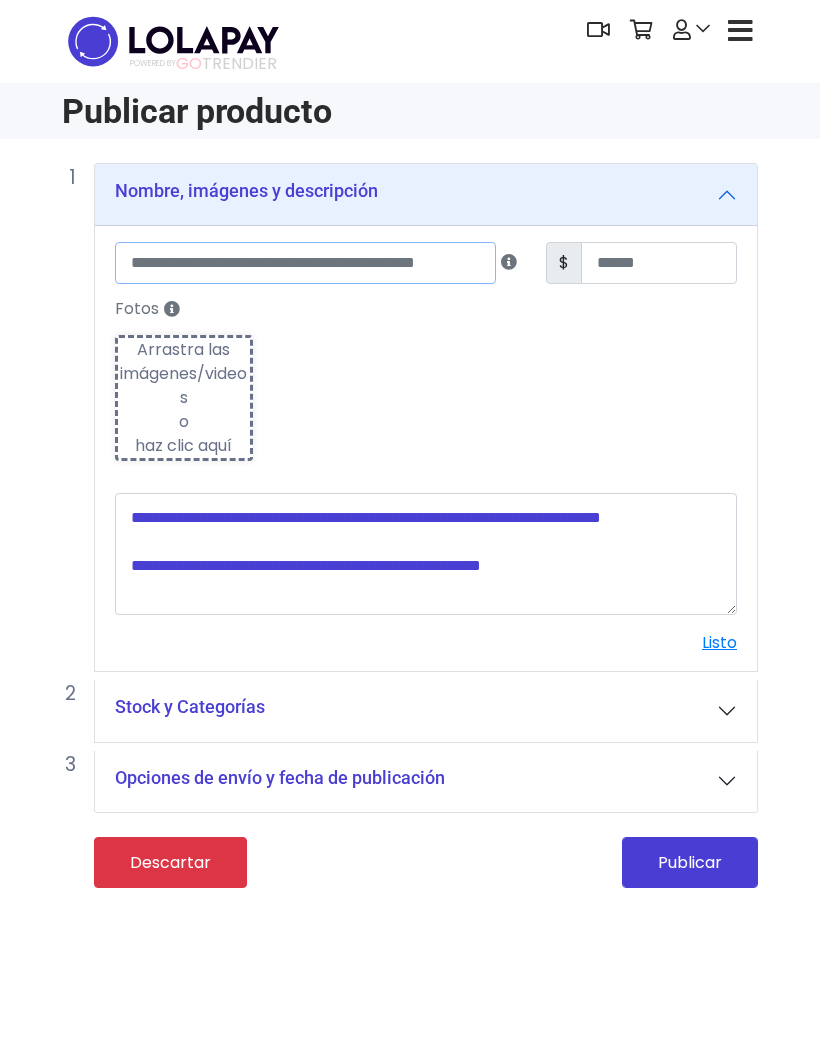 click at bounding box center (305, 263) 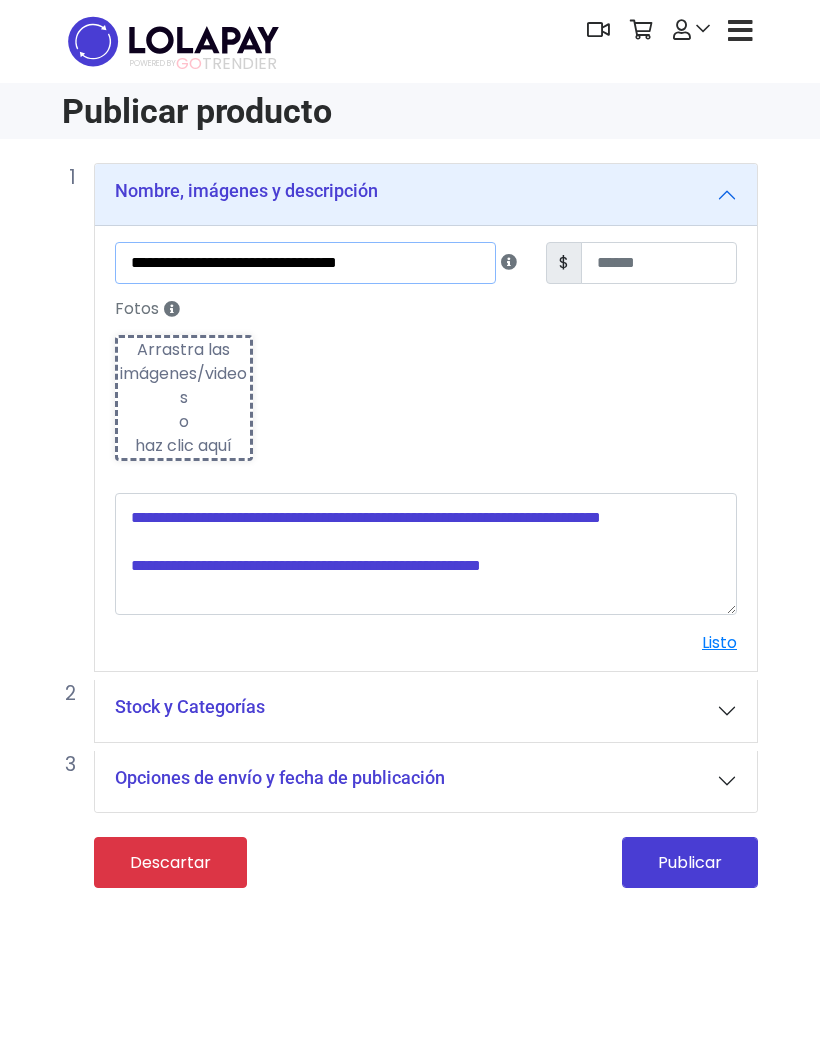 type on "**********" 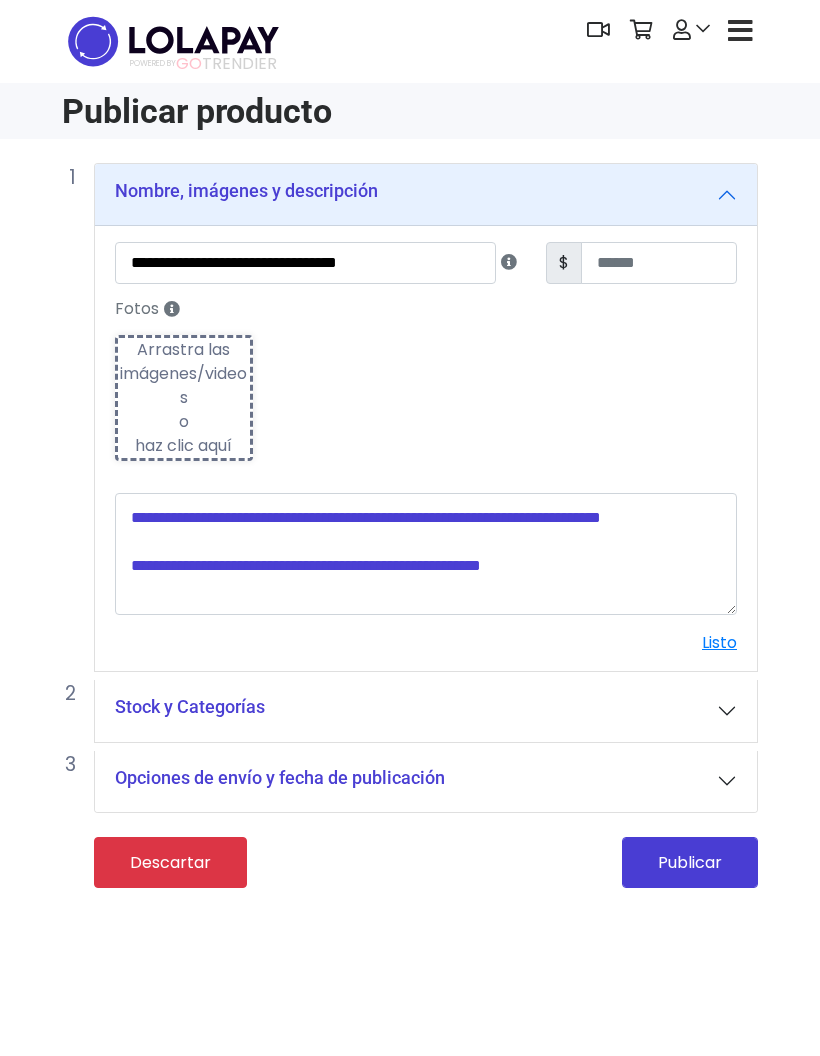 click on "Fotos
Subiendo
Arrastra las
imágenes/videos
o
haz clic aquí" at bounding box center (426, 384) 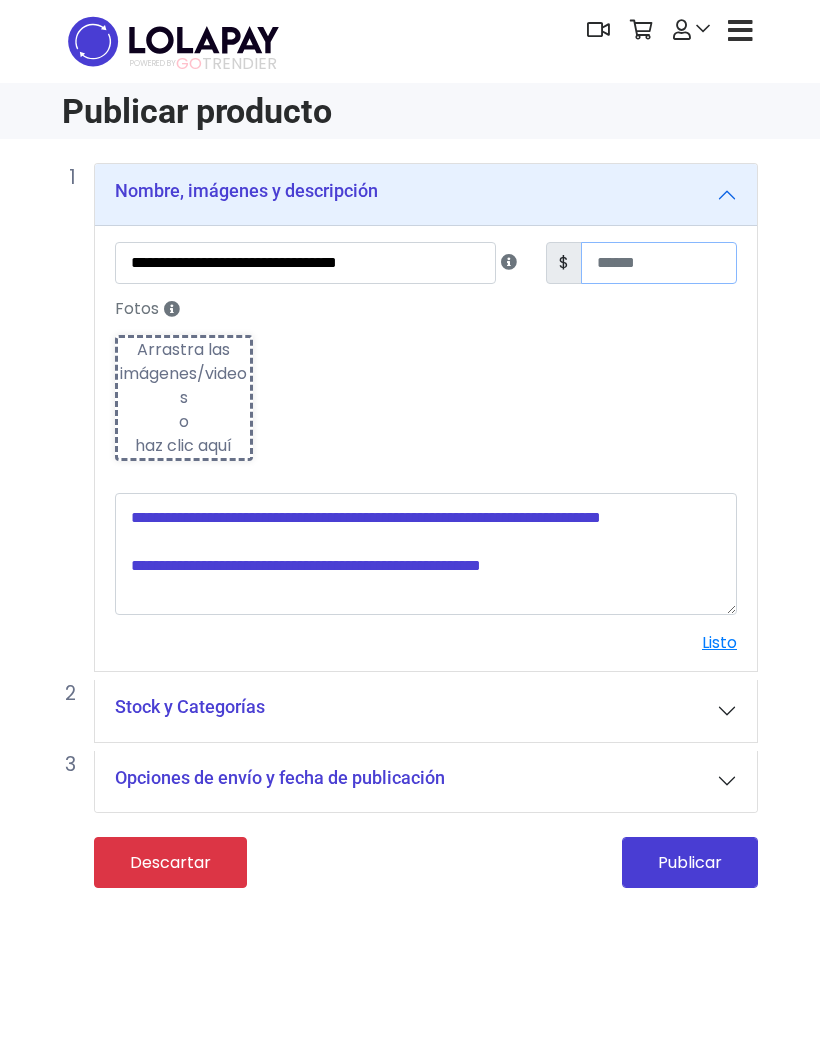 click at bounding box center [659, 263] 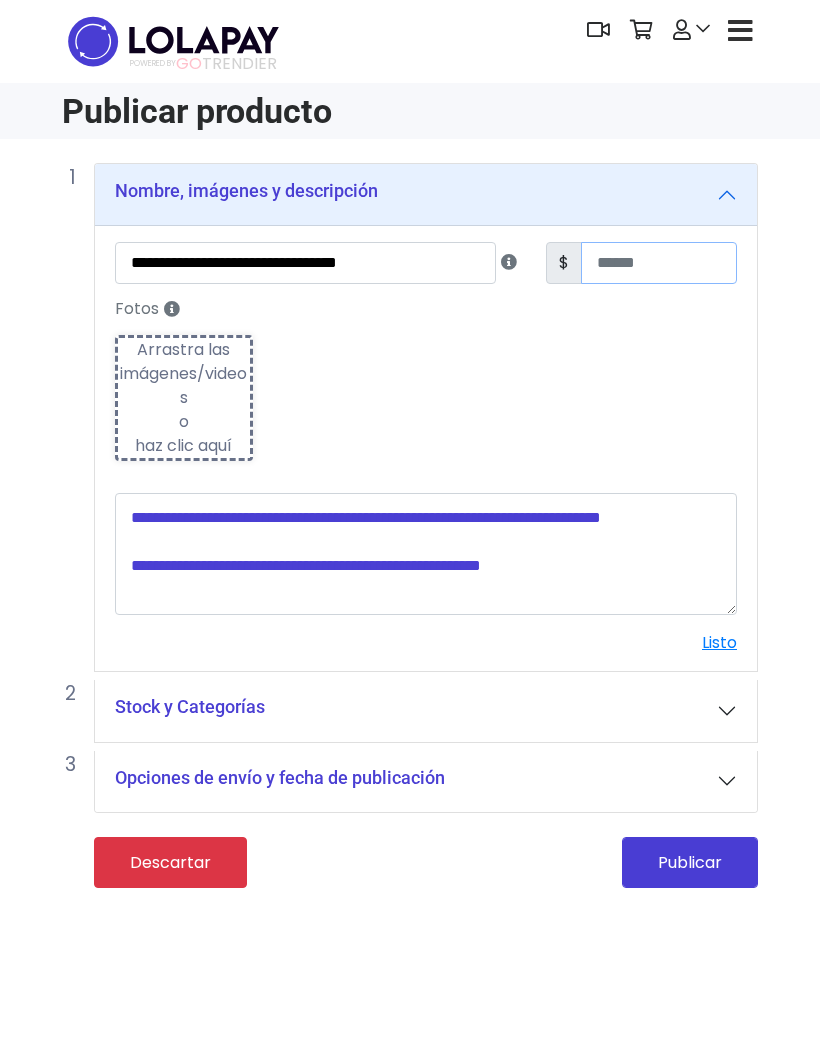type on "***" 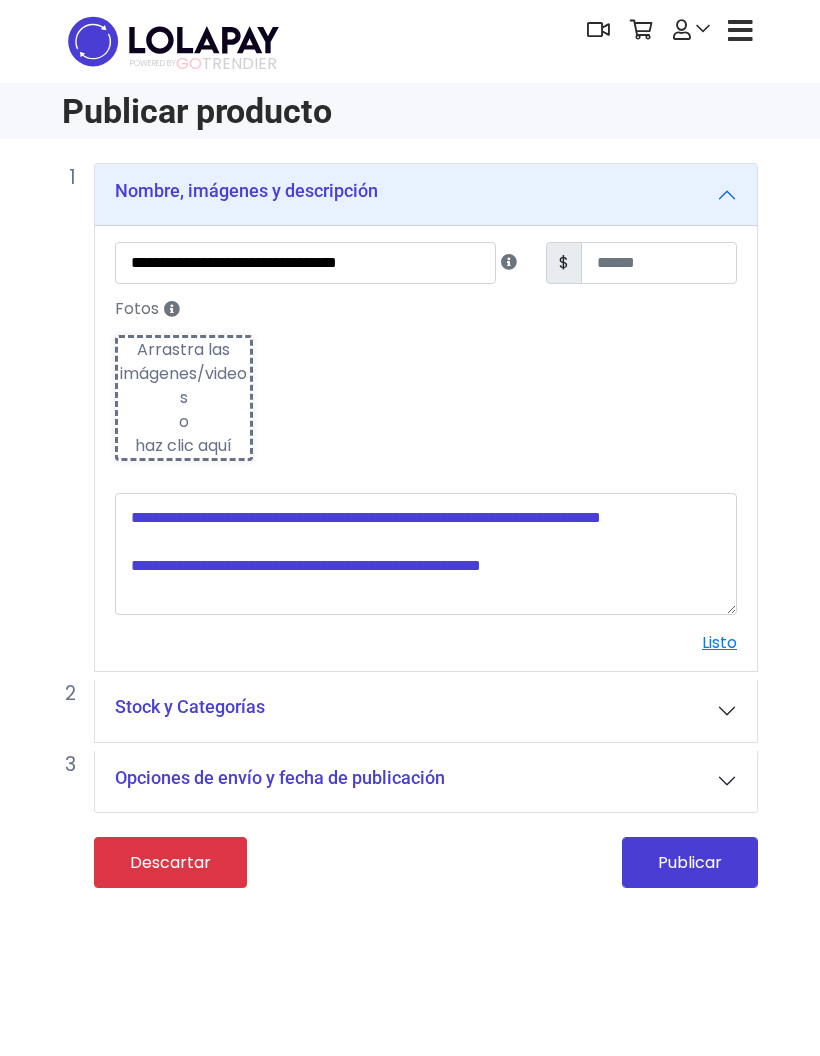 click on "Fotos
Subiendo
Arrastra las
imágenes/videos
o
haz clic aquí" at bounding box center [426, 384] 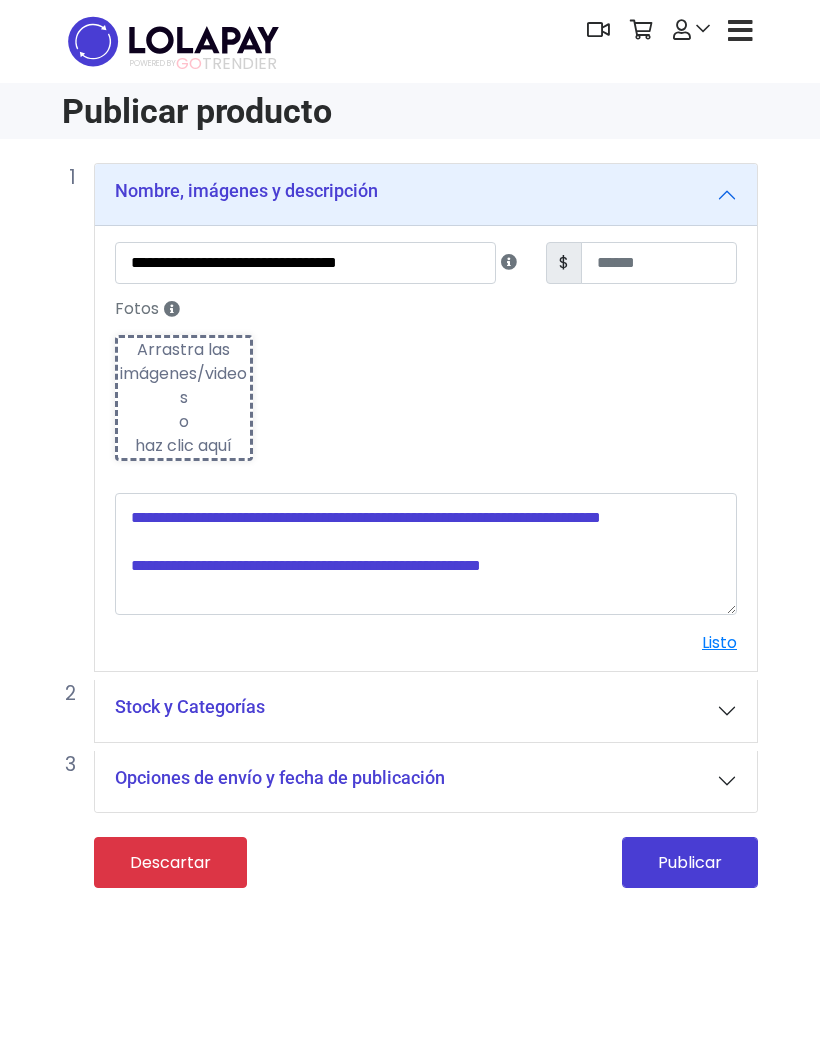 click on "Arrastra las
imágenes/videos
o
haz clic aquí" at bounding box center (184, 398) 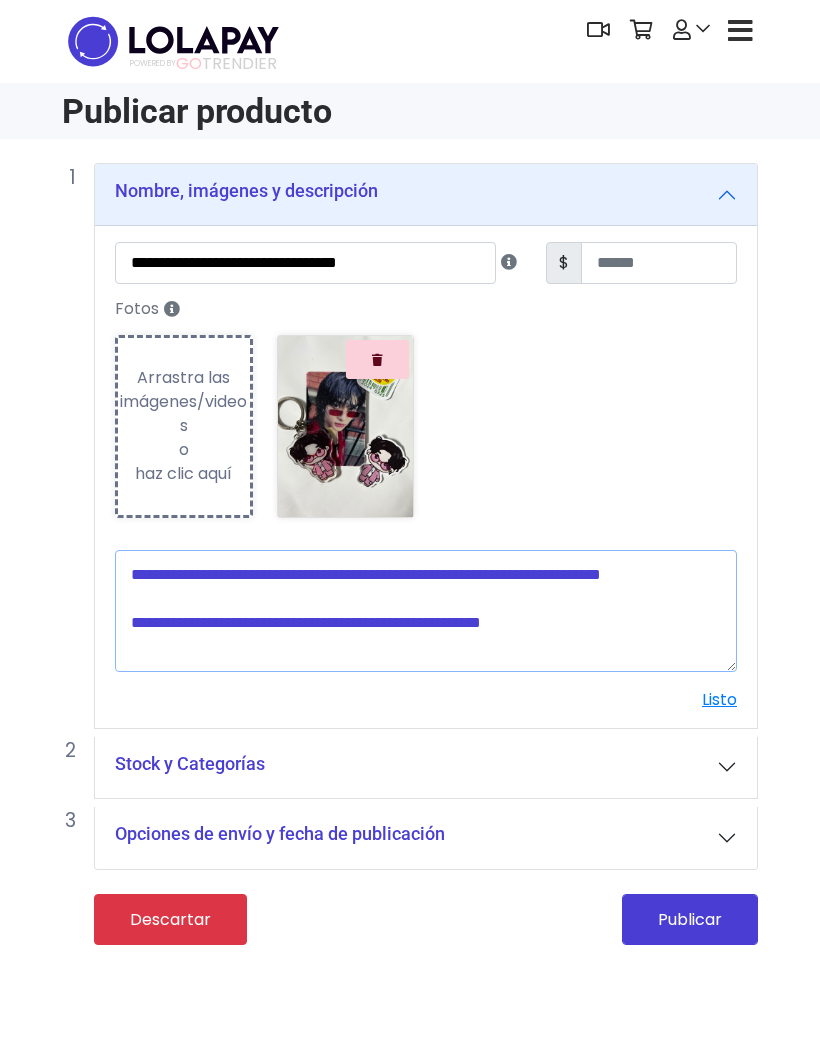 click at bounding box center [426, 611] 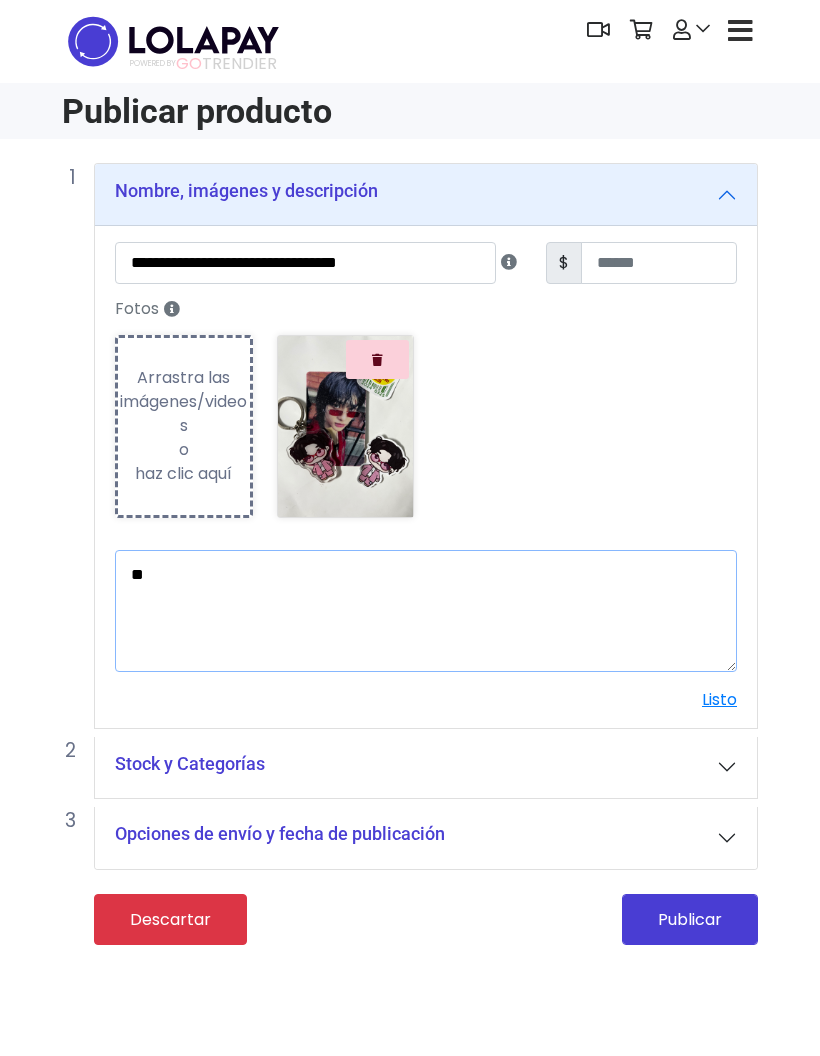type on "*" 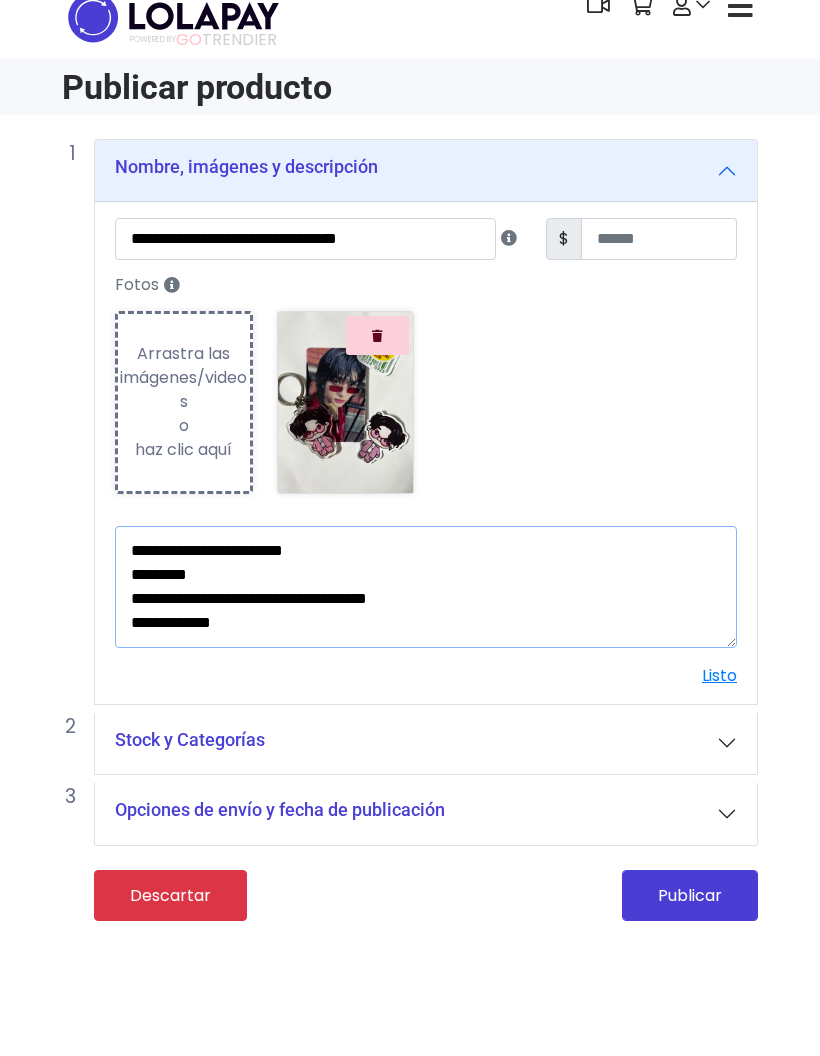 scroll, scrollTop: 12, scrollLeft: 0, axis: vertical 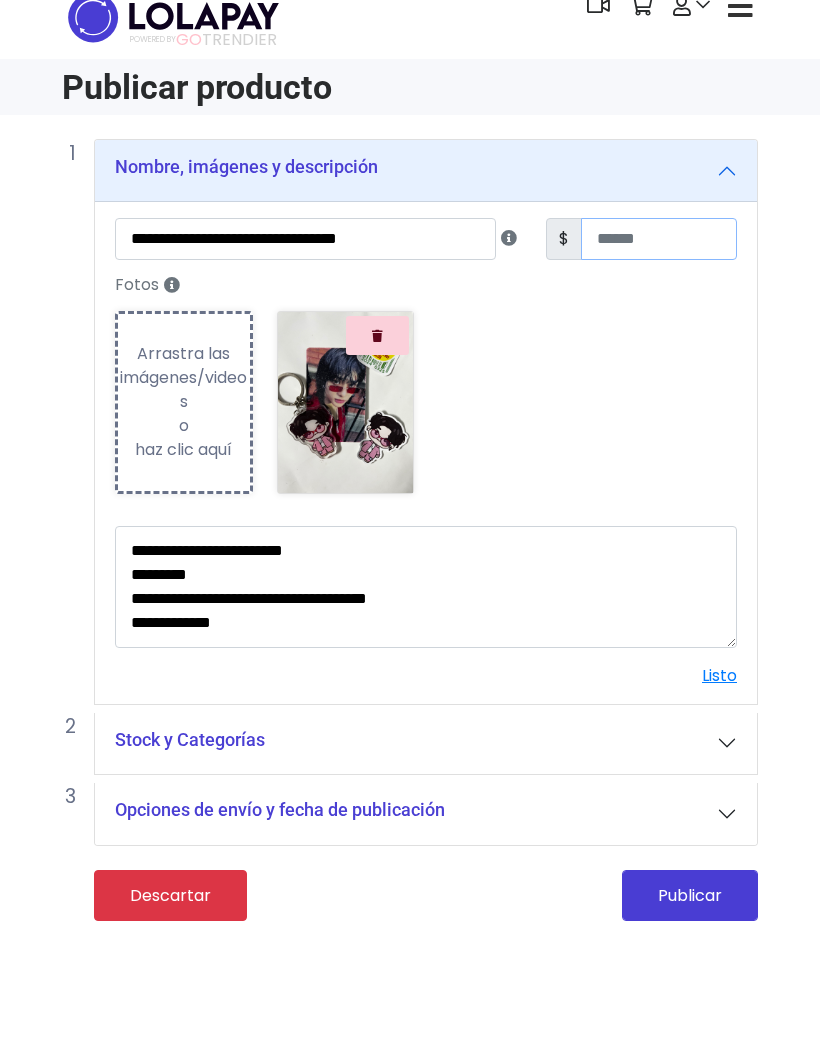 click on "***" at bounding box center (659, 263) 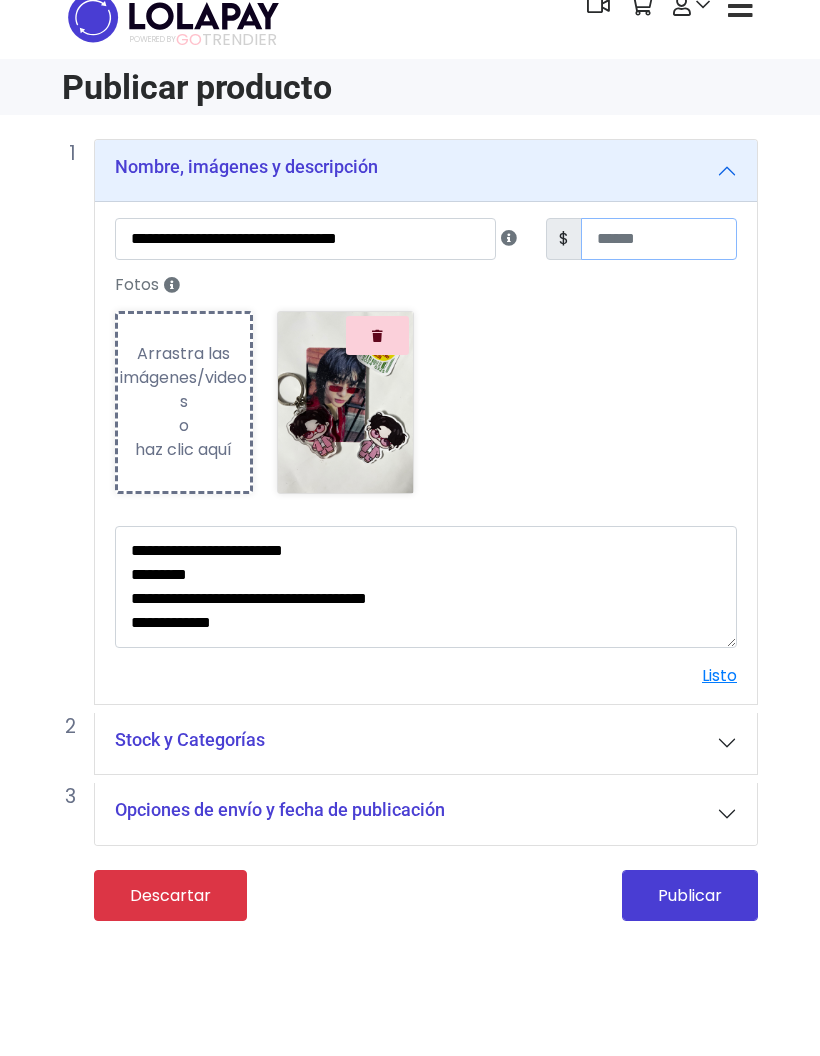 type on "**" 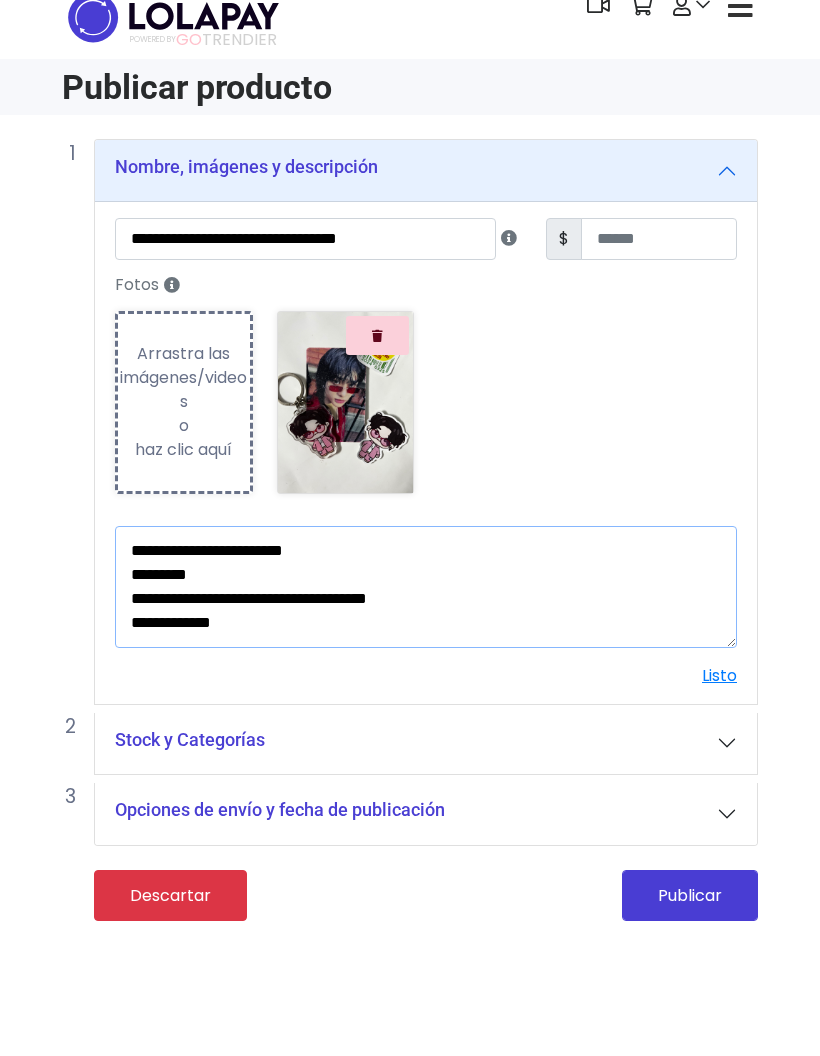 click on "**********" at bounding box center [426, 611] 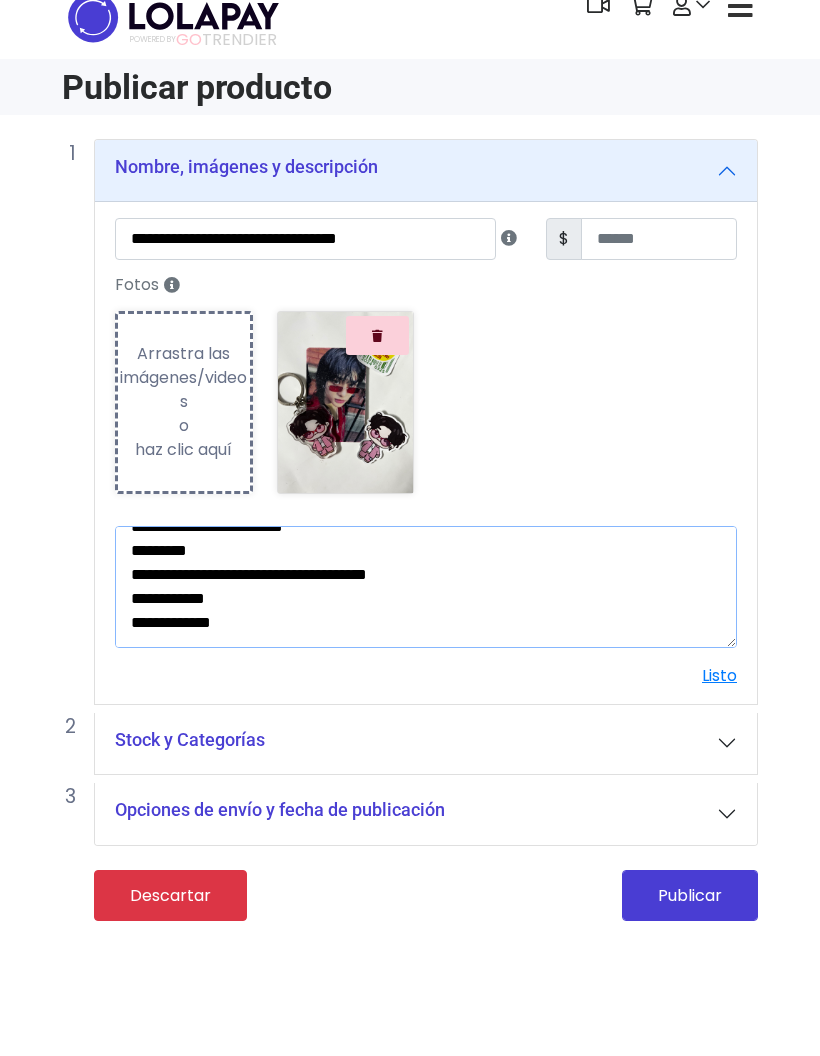 scroll, scrollTop: 62, scrollLeft: 0, axis: vertical 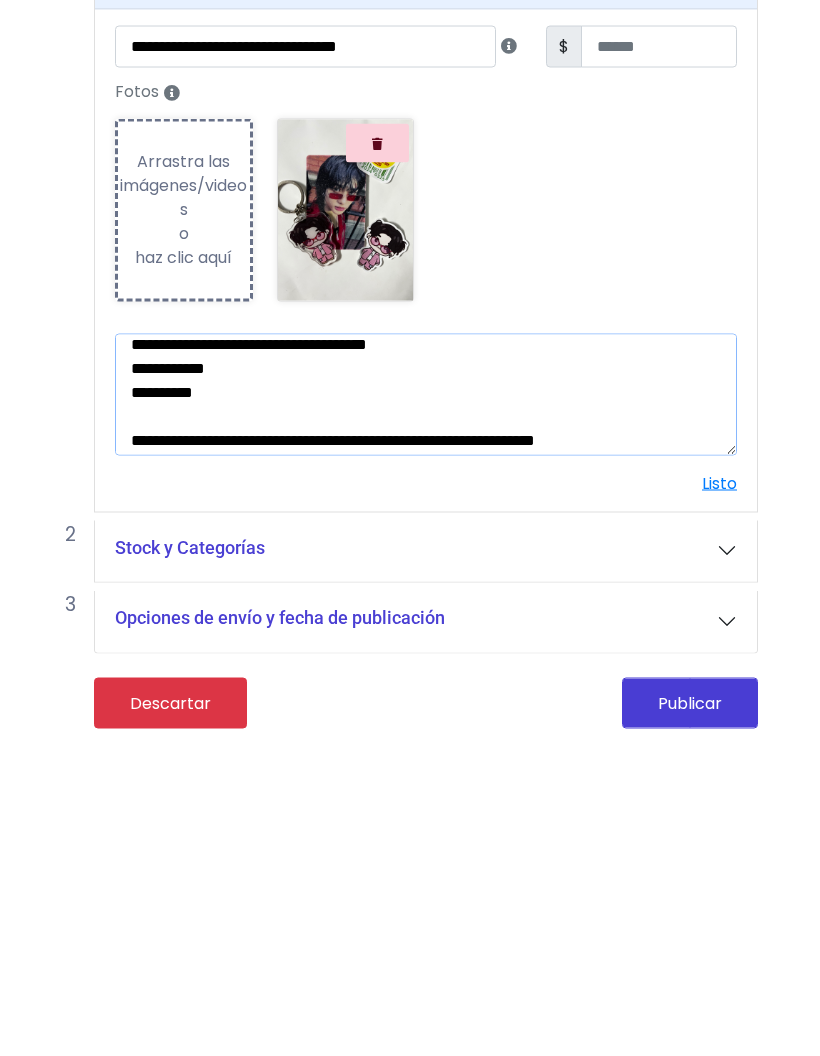 type on "**********" 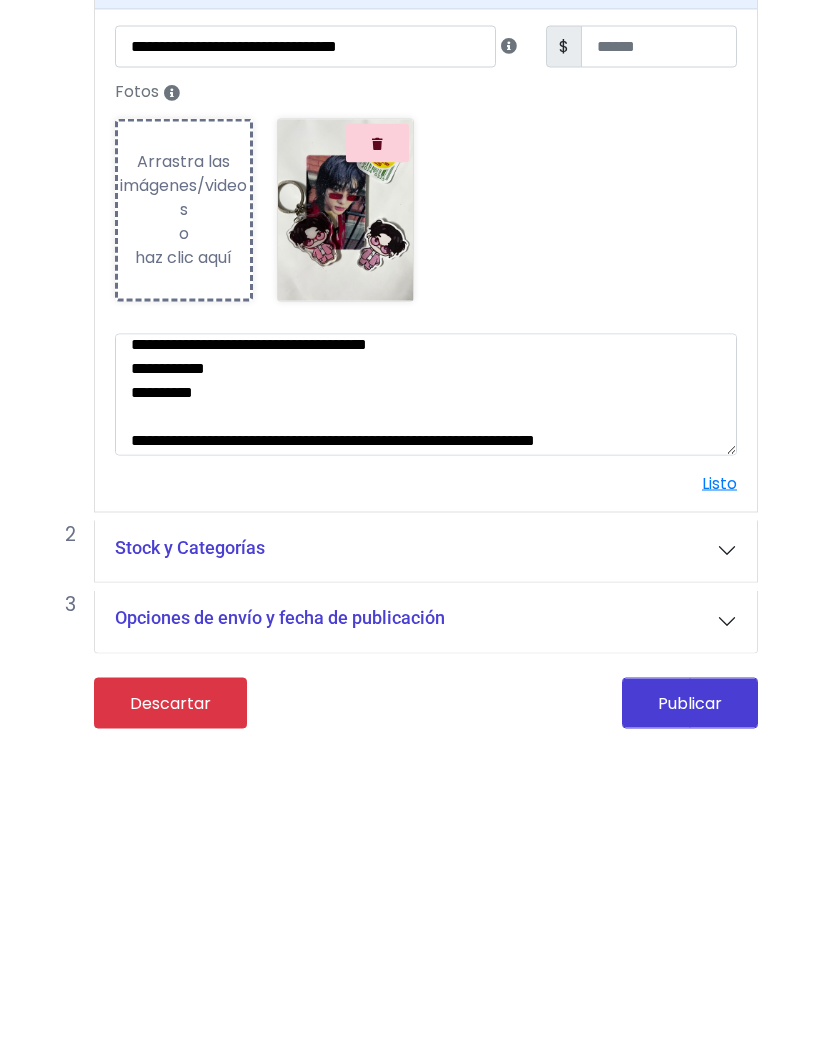 click on "Listo" at bounding box center [719, 699] 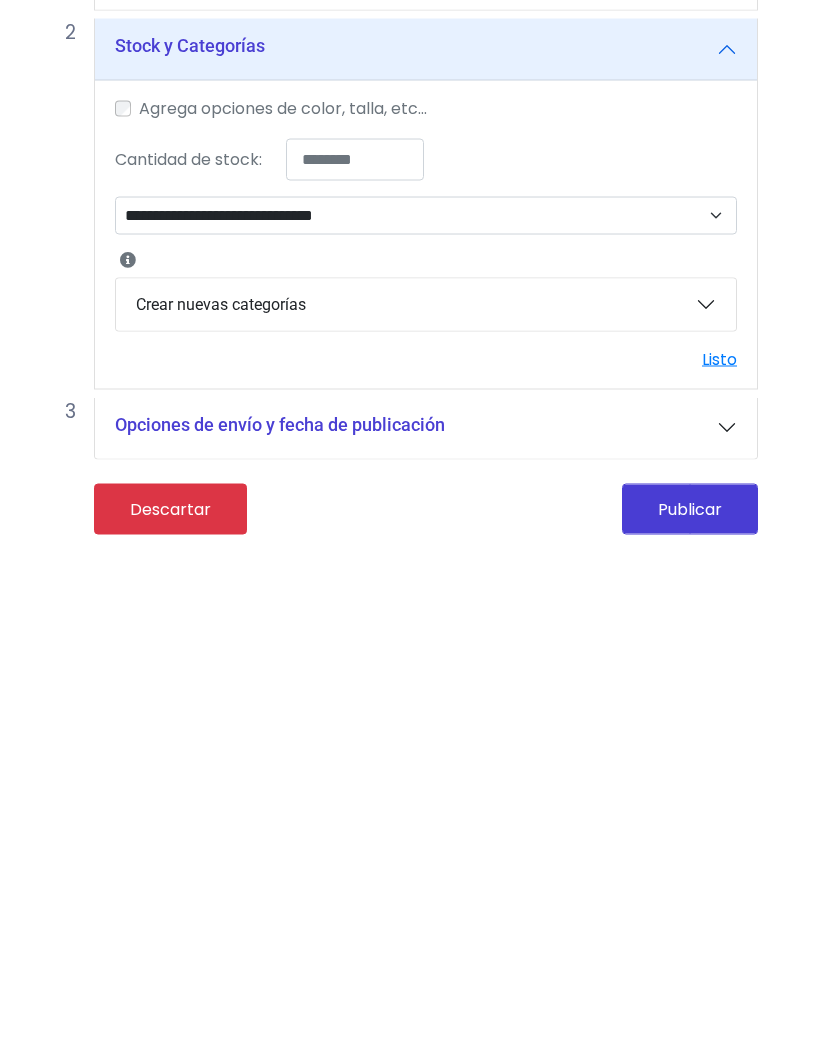 scroll, scrollTop: 80, scrollLeft: 0, axis: vertical 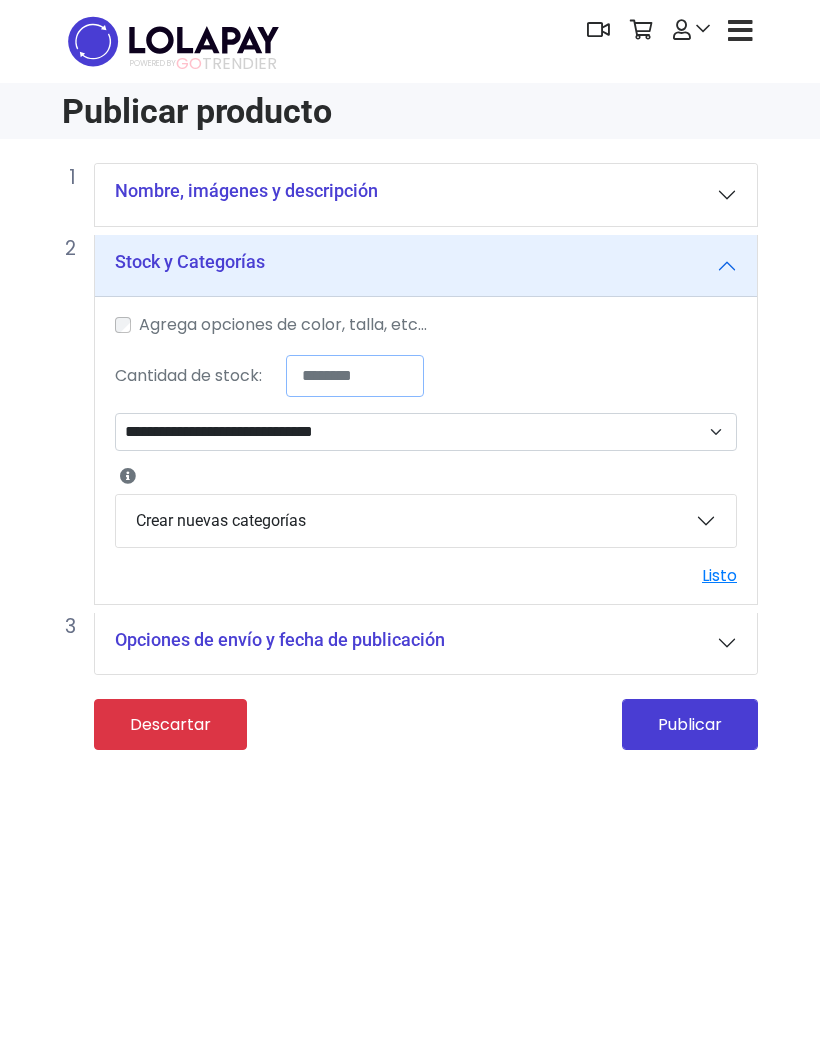 click on "*" at bounding box center (355, 376) 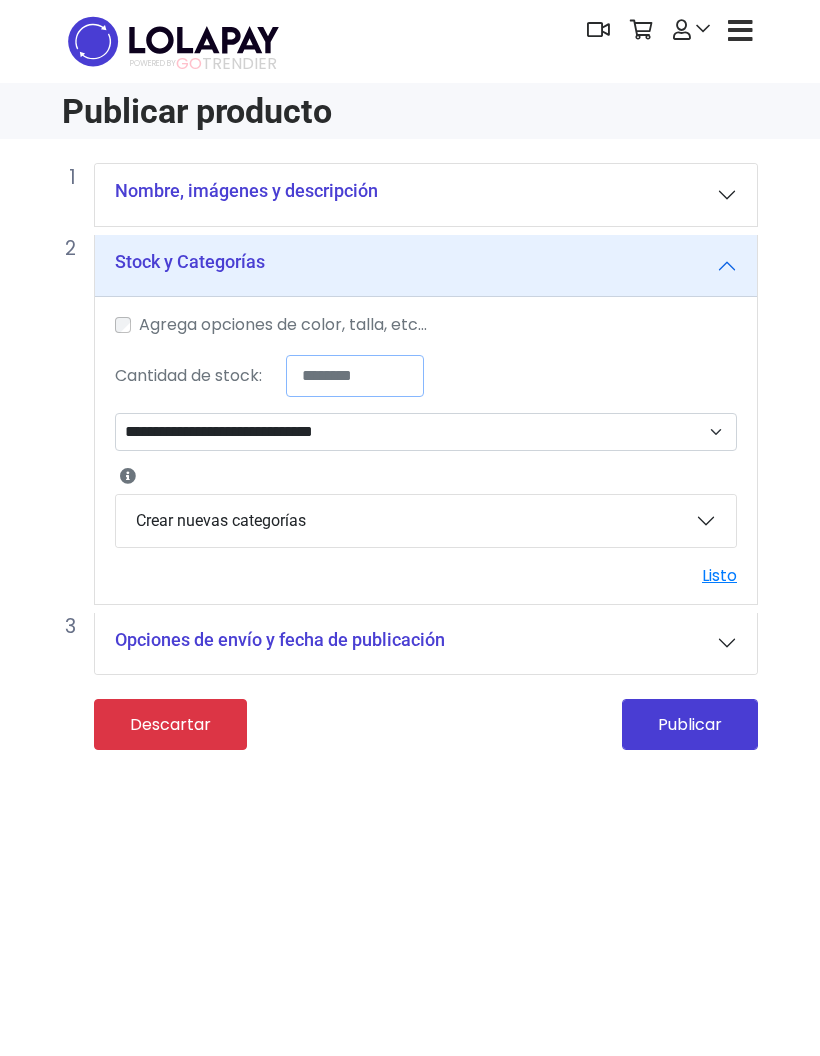 type on "*" 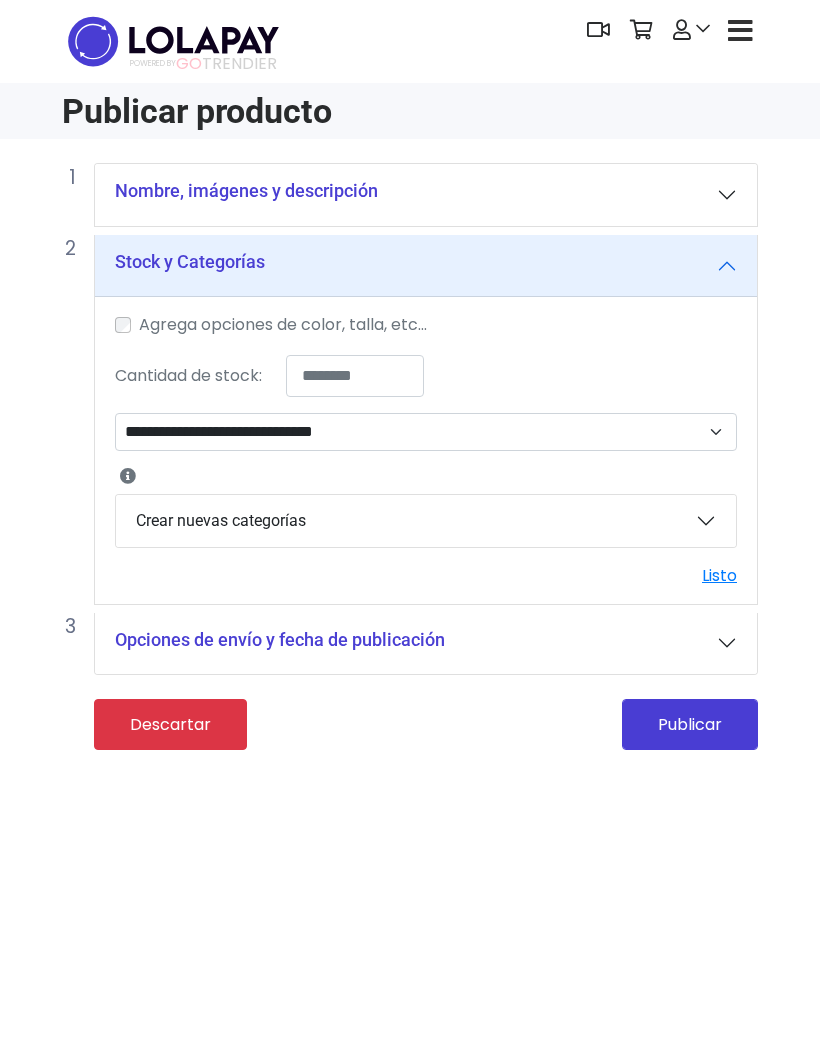 click on "**********" at bounding box center [410, 609] 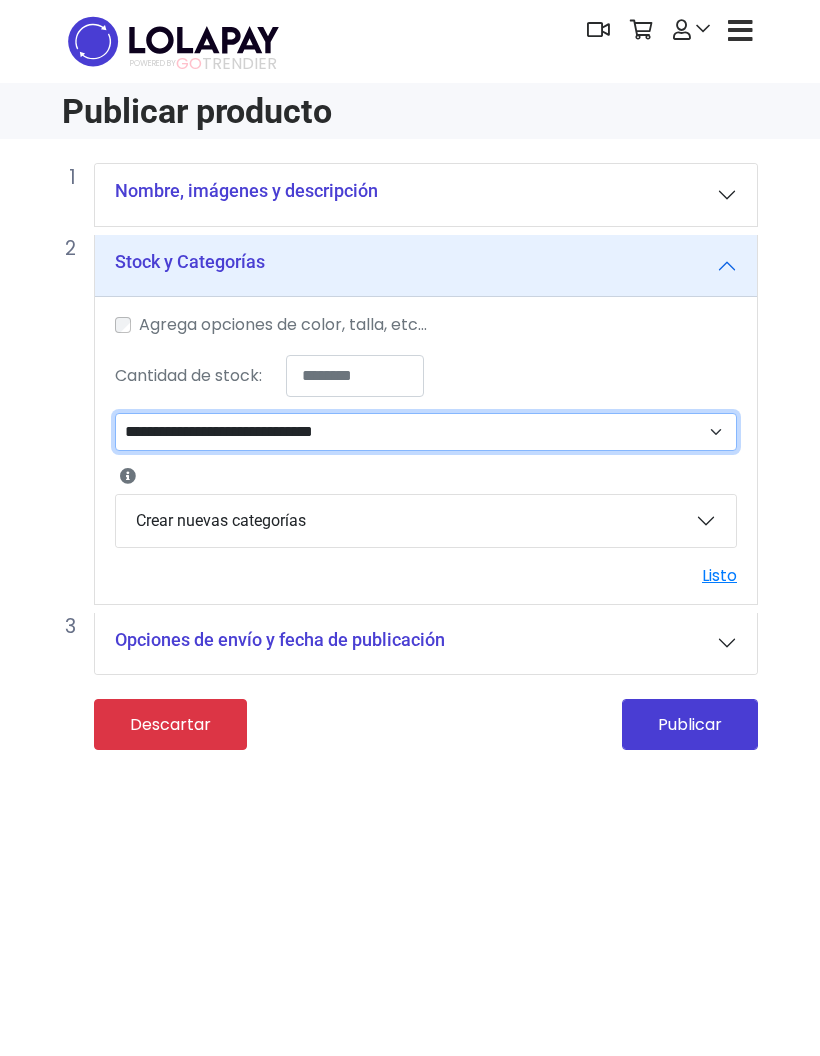 select on "**" 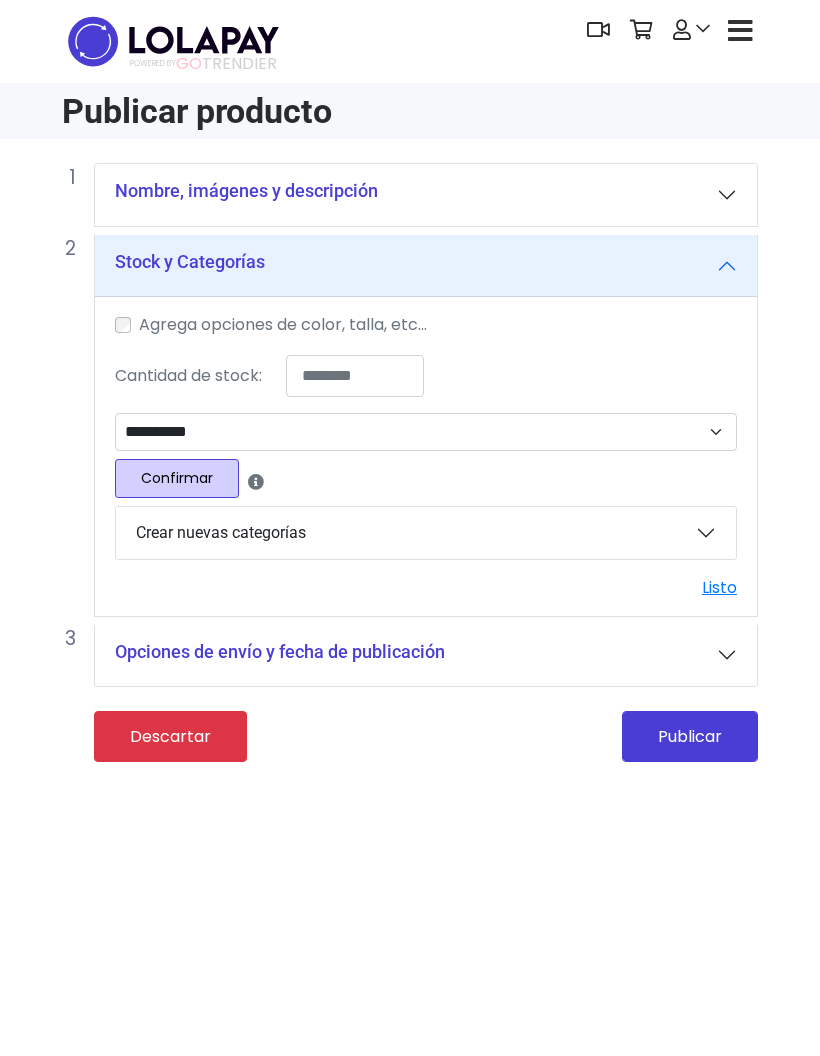 click on "Crear nuevas categorías" at bounding box center [426, 533] 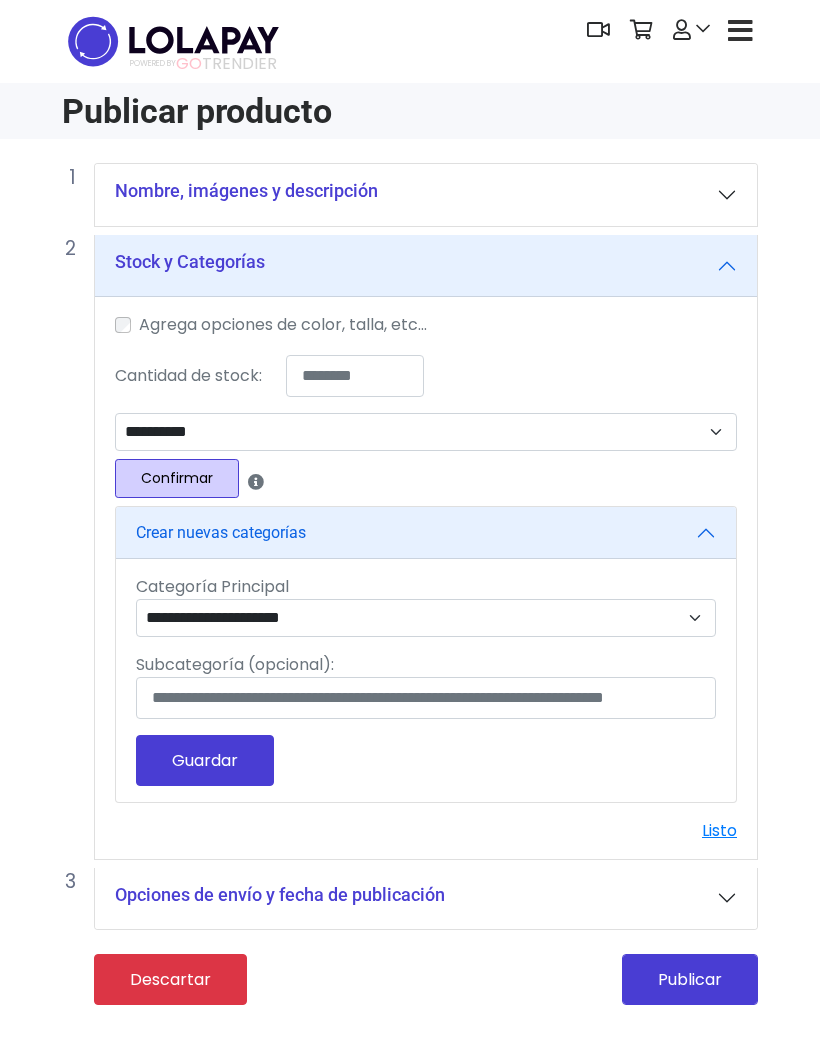 click on "**********" at bounding box center (426, 618) 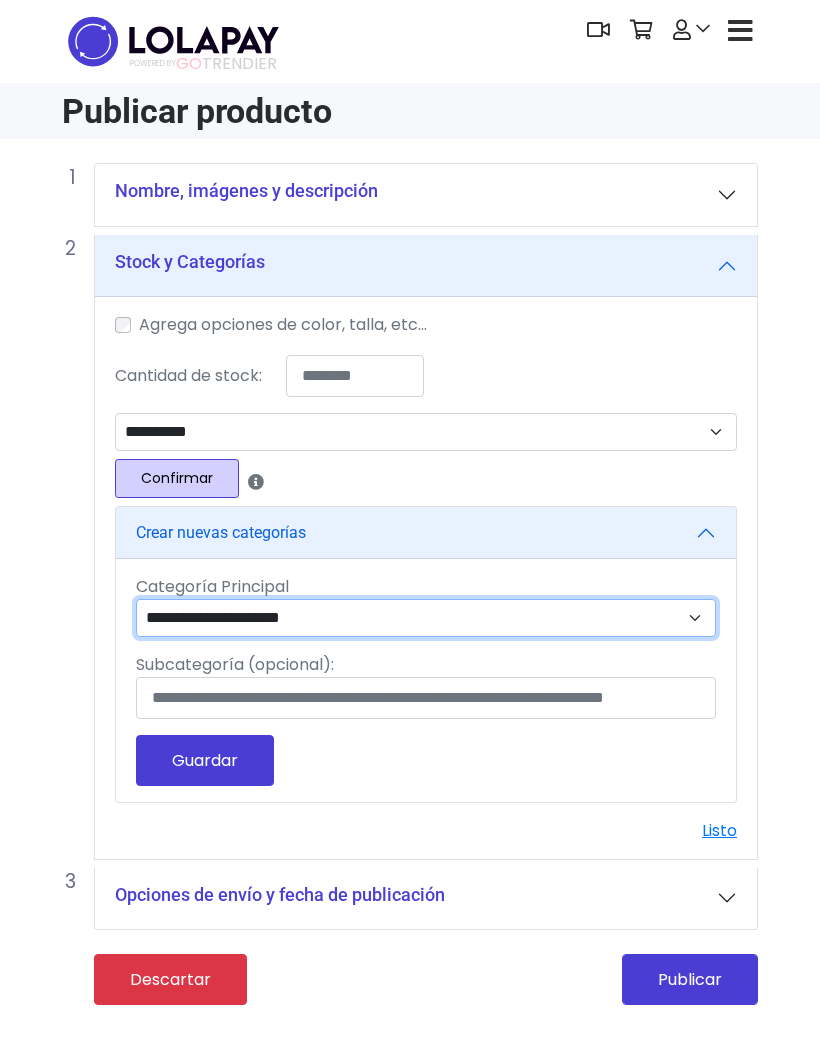 select on "**" 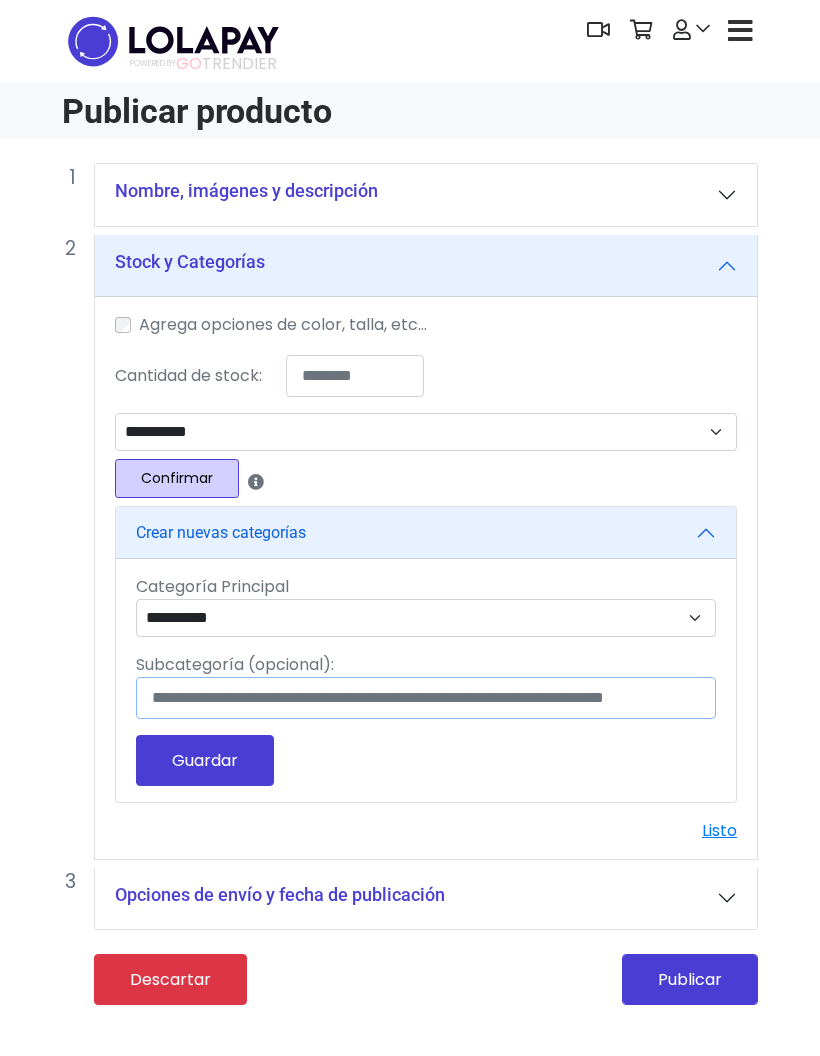 click on "Subcategoría (opcional):" at bounding box center [426, 698] 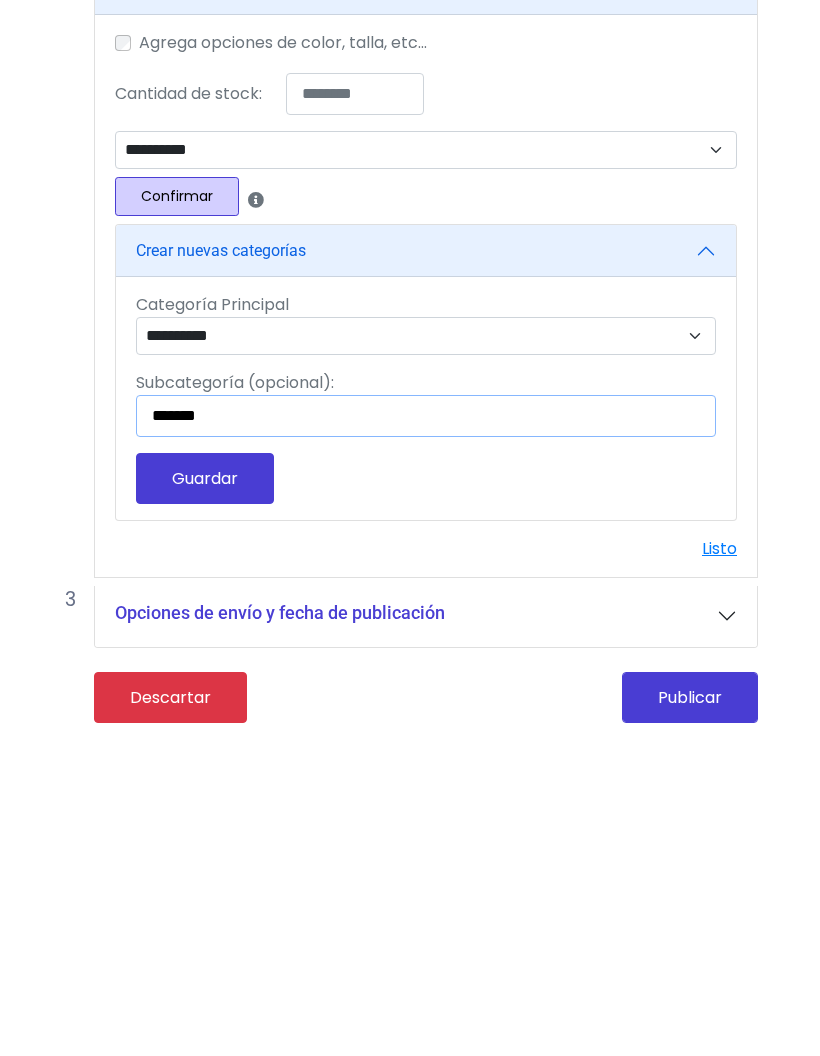 type on "*******" 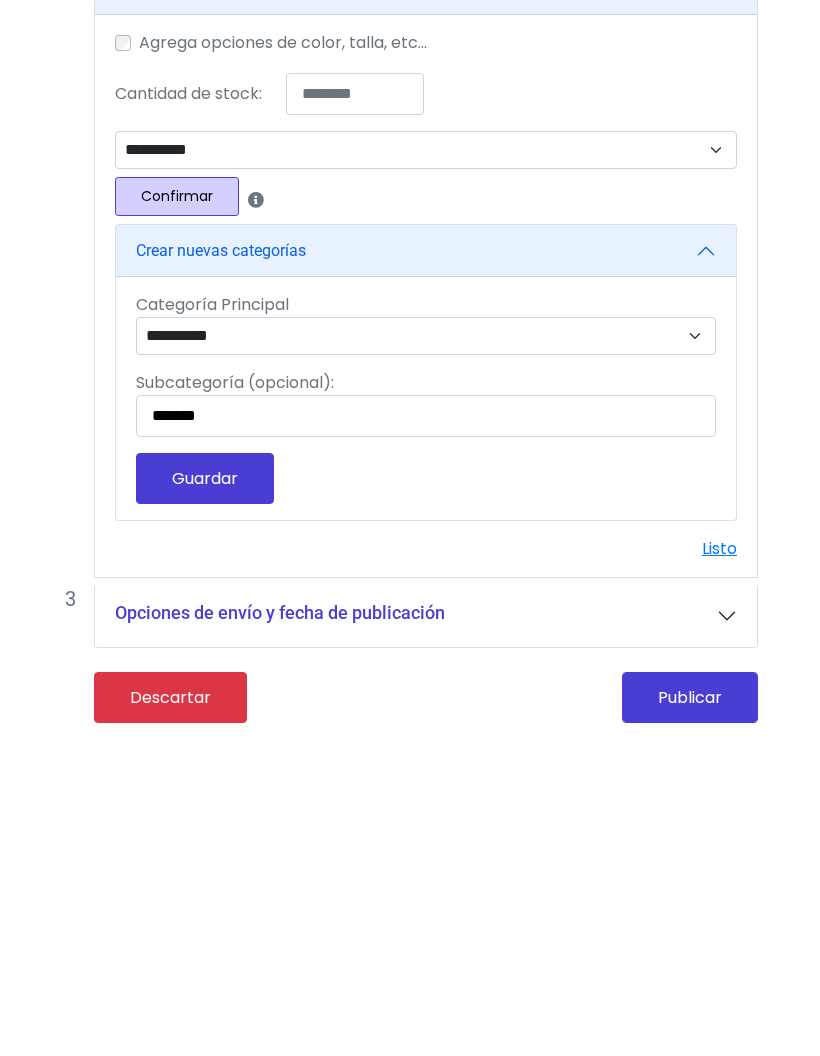 click on "Guardar" at bounding box center (205, 760) 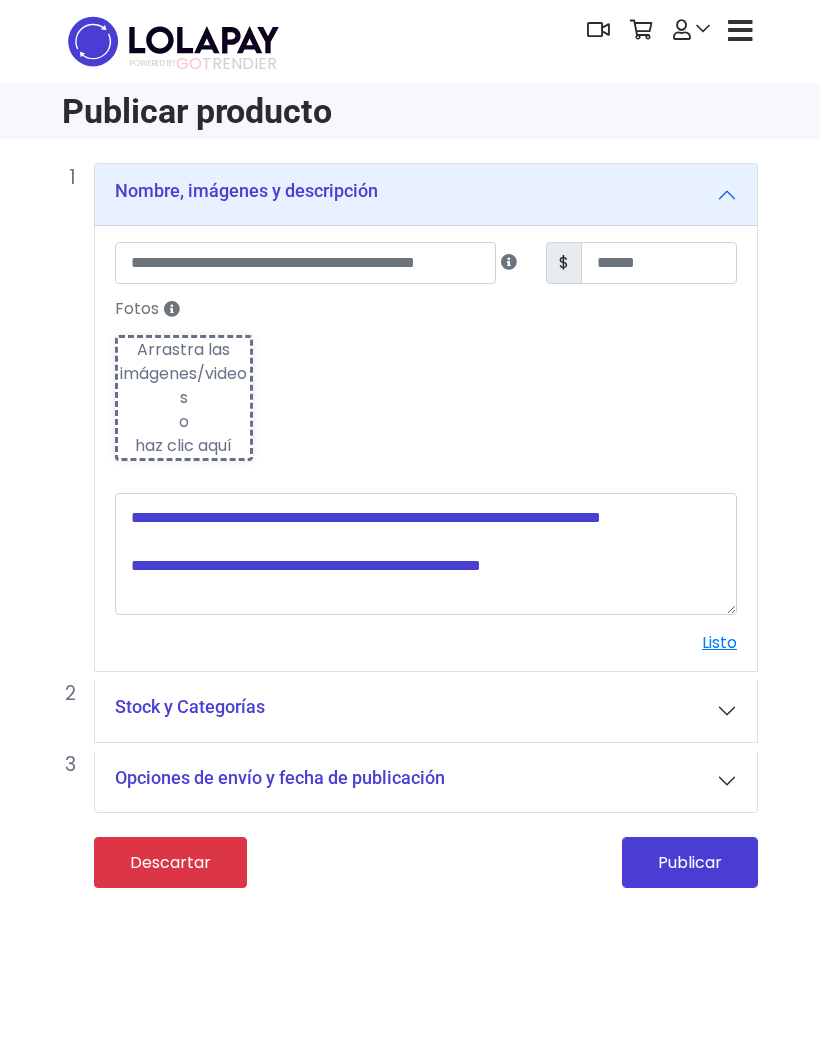 scroll, scrollTop: 30, scrollLeft: 0, axis: vertical 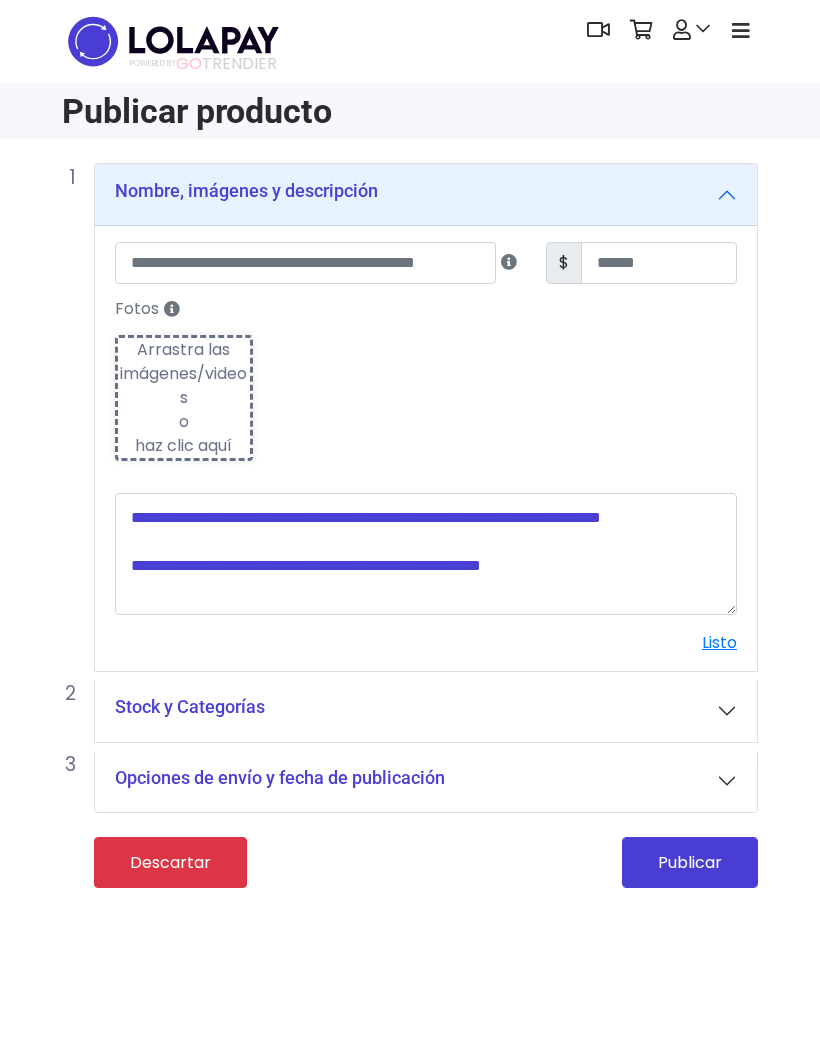 click at bounding box center [691, 30] 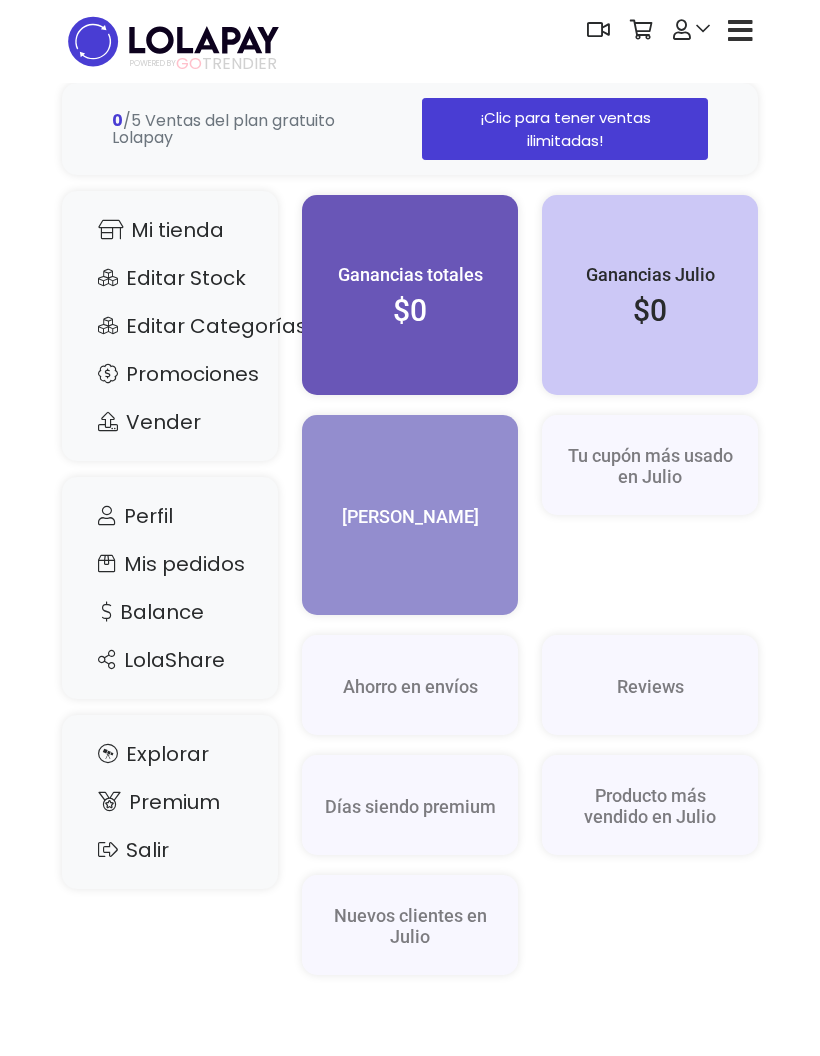 scroll, scrollTop: 0, scrollLeft: 0, axis: both 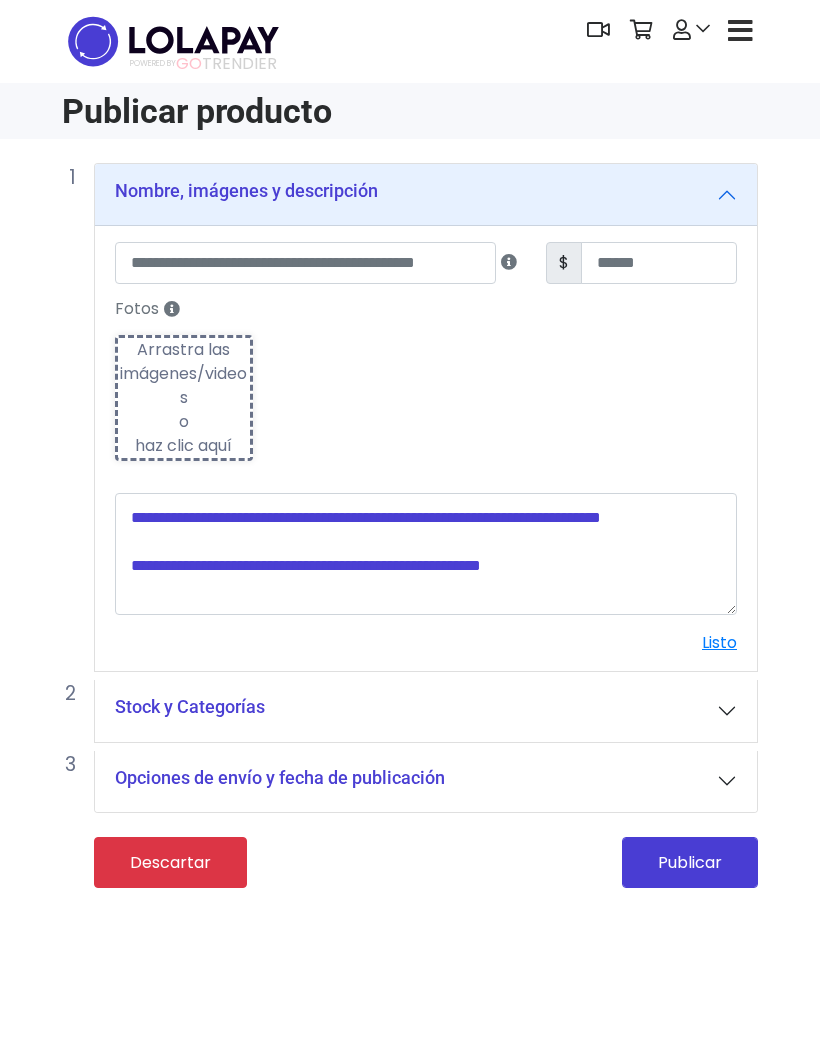click on "Arrastra las
imágenes/videos
o
haz clic aquí" at bounding box center (184, 398) 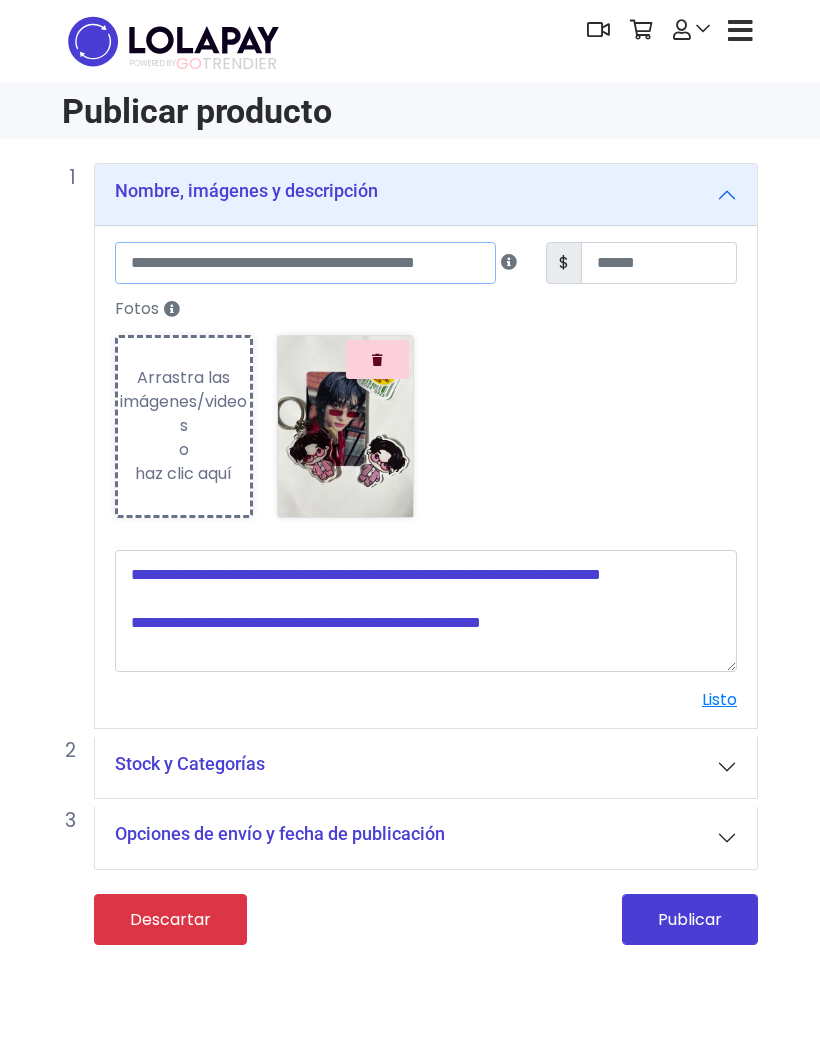 click at bounding box center (305, 263) 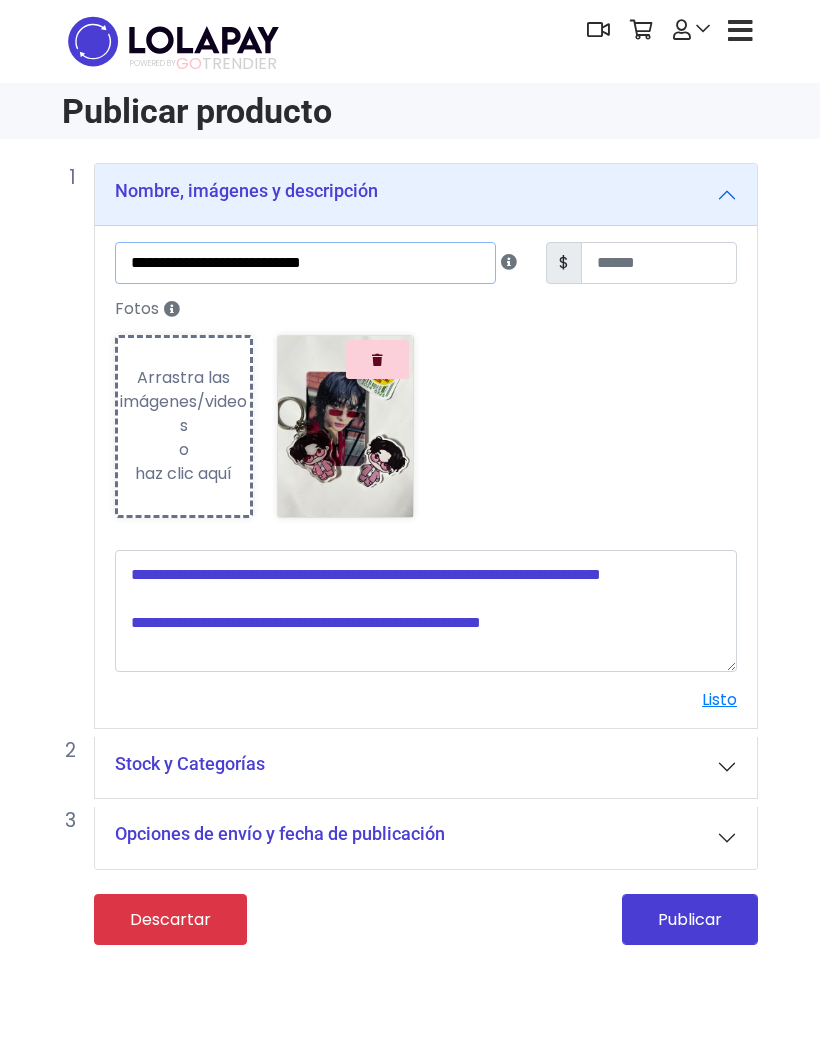 type on "**********" 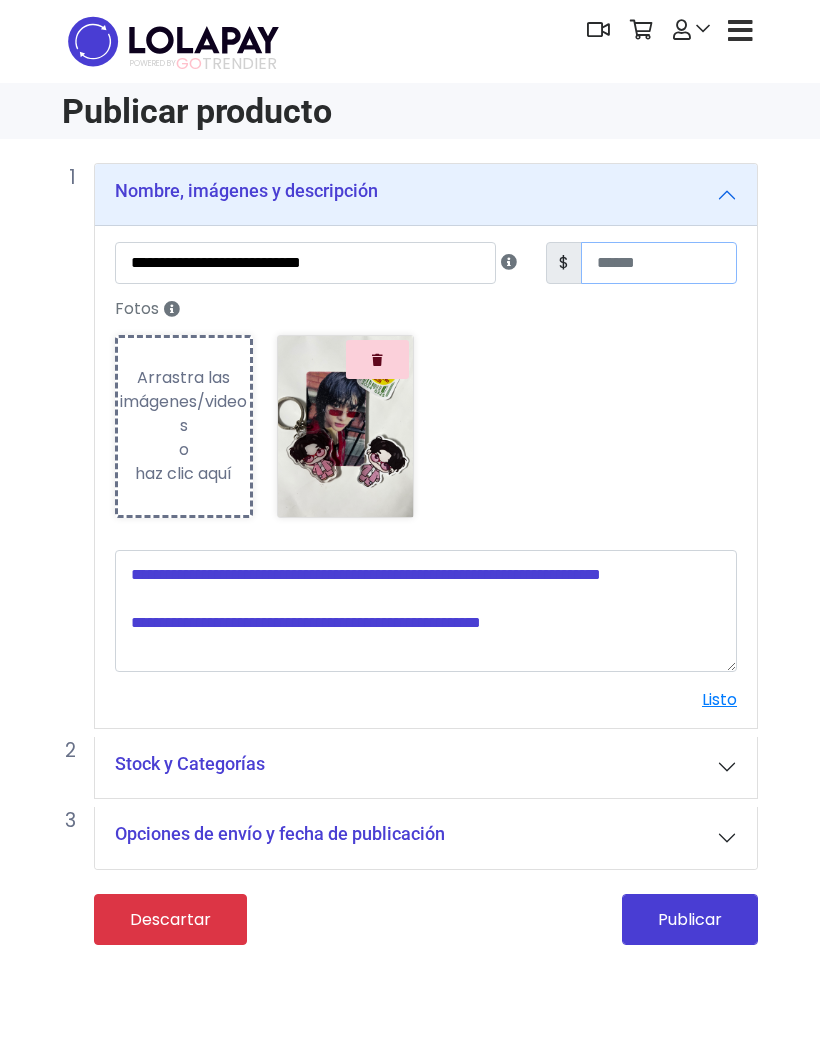 click at bounding box center [659, 263] 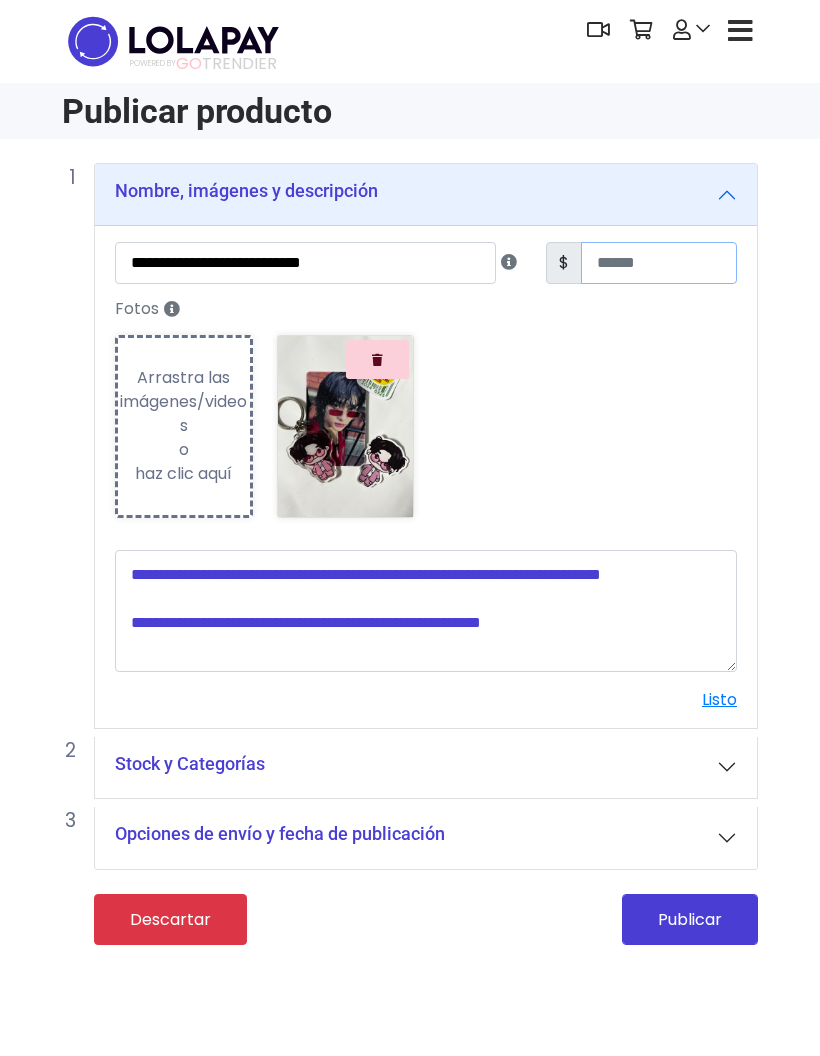 type on "**" 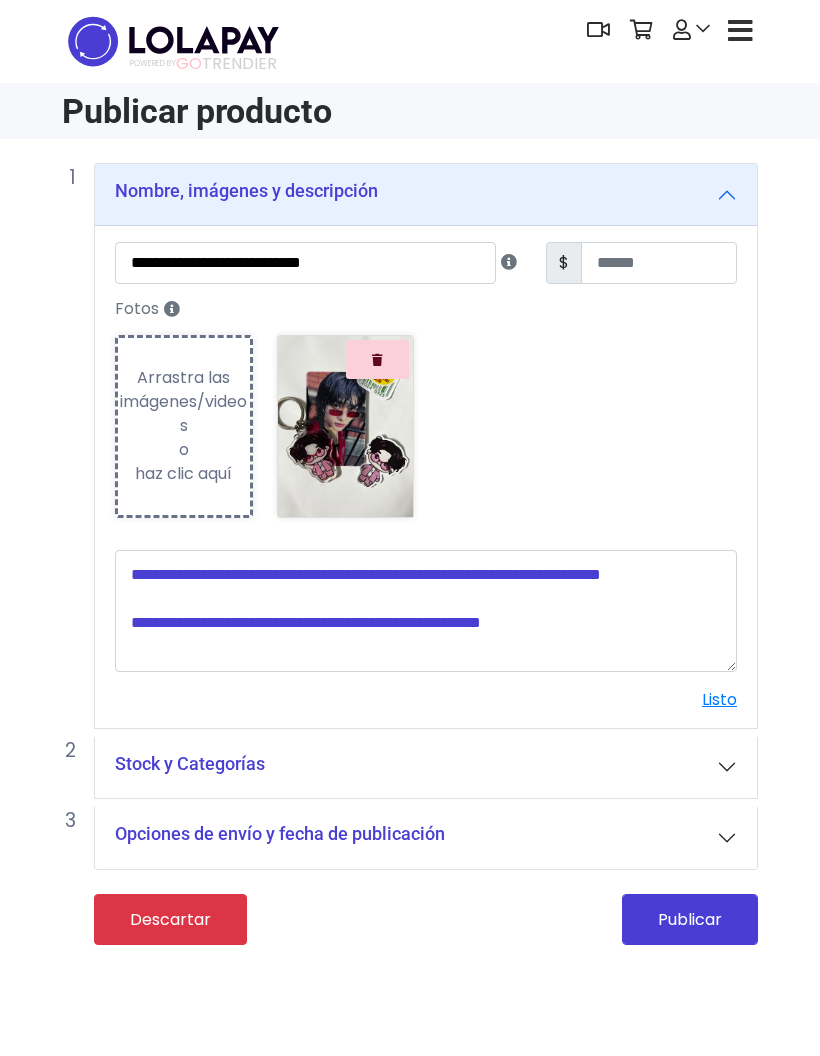 click at bounding box center (426, 611) 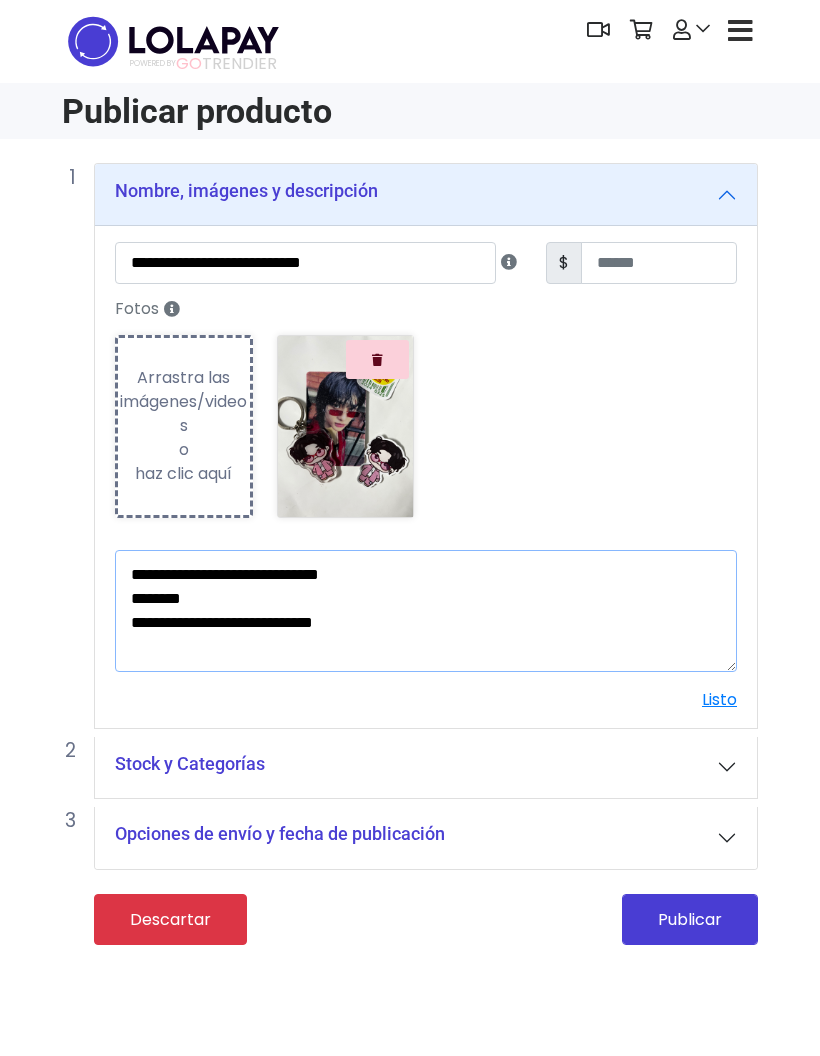 click on "**********" at bounding box center [426, 611] 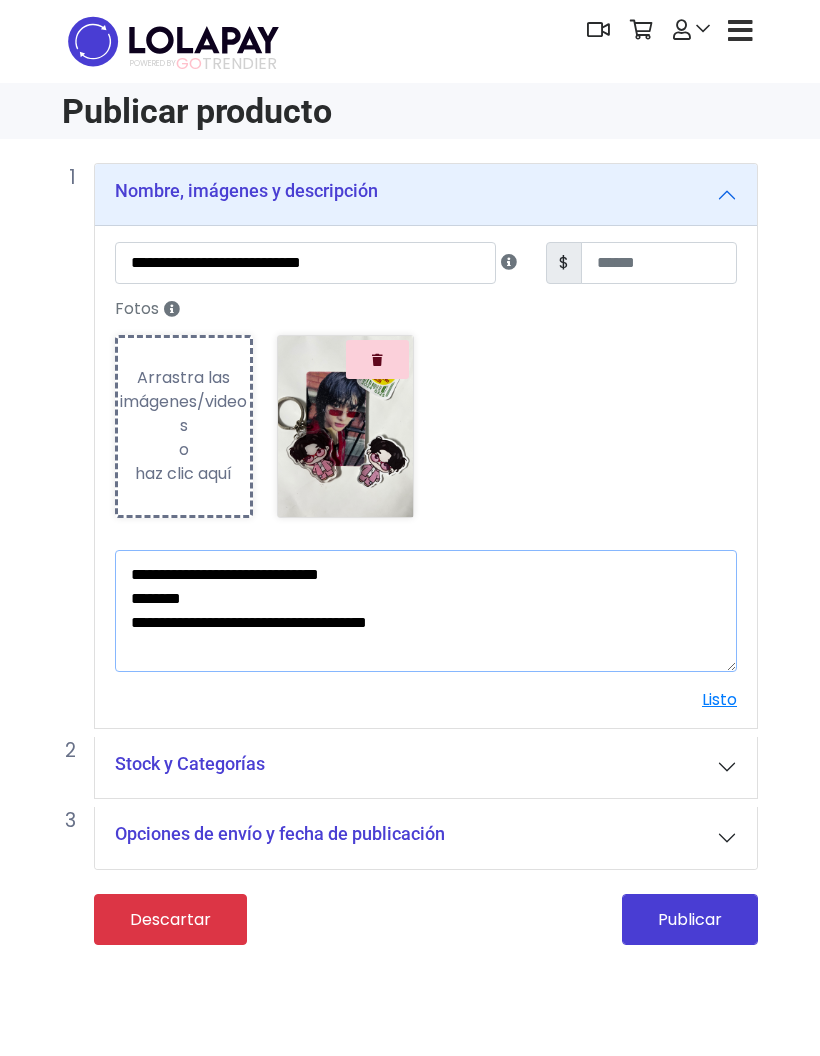 click on "**********" at bounding box center (426, 611) 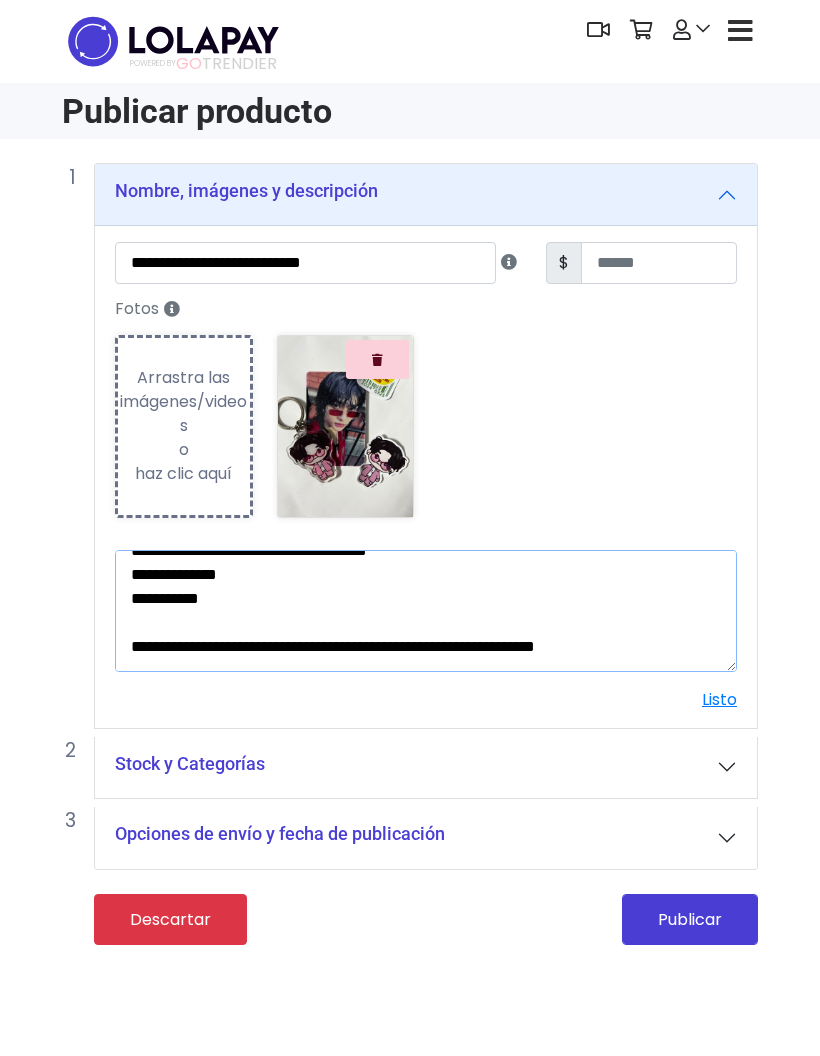 scroll, scrollTop: 96, scrollLeft: 0, axis: vertical 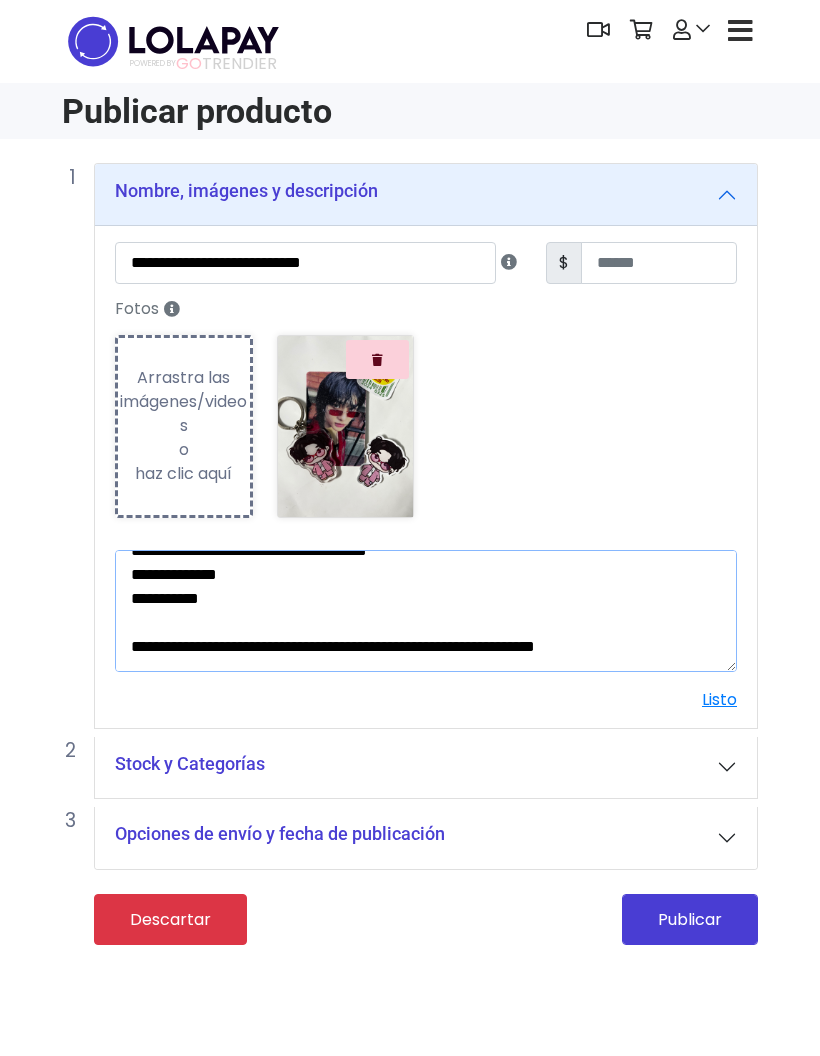type on "**********" 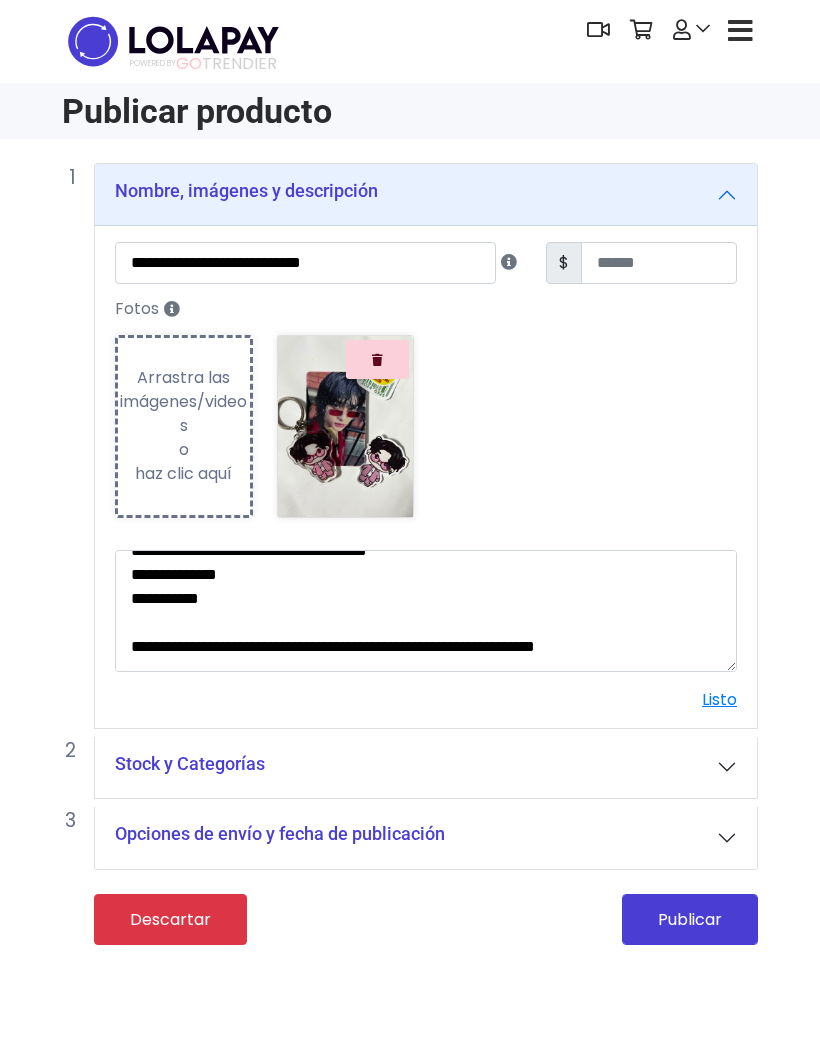 click on "Listo" at bounding box center (719, 699) 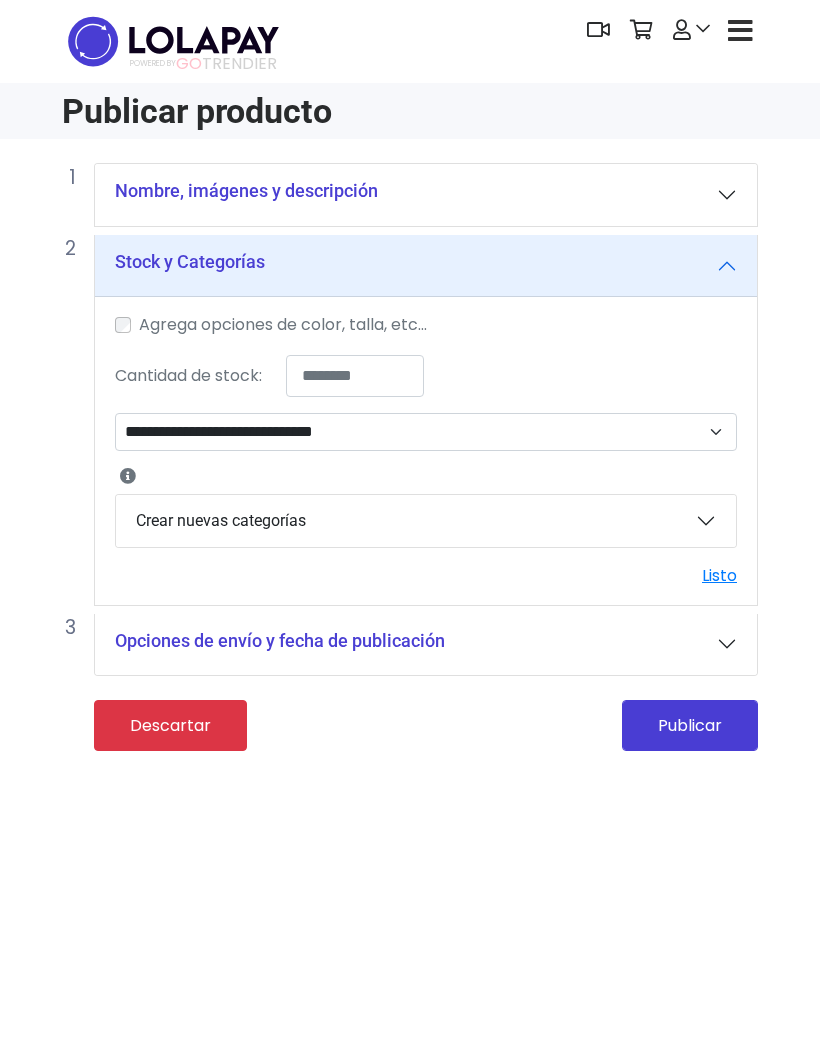 scroll, scrollTop: 80, scrollLeft: 0, axis: vertical 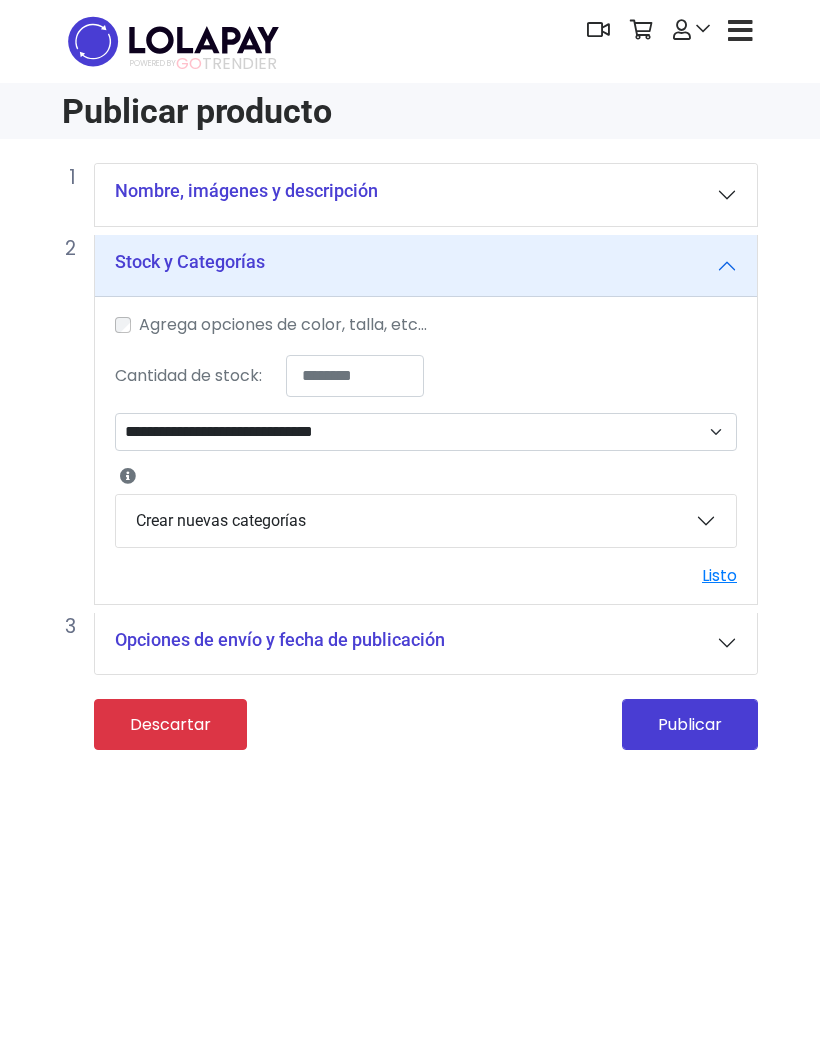 click on "*" at bounding box center [355, 376] 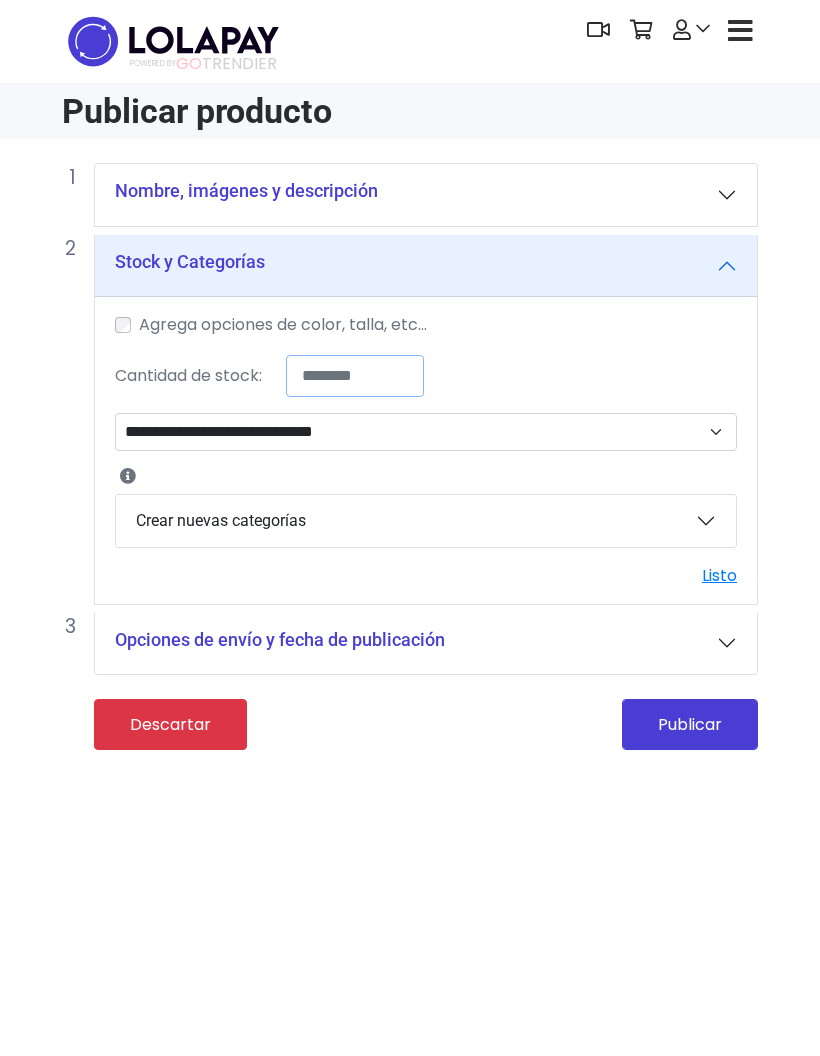 type on "*" 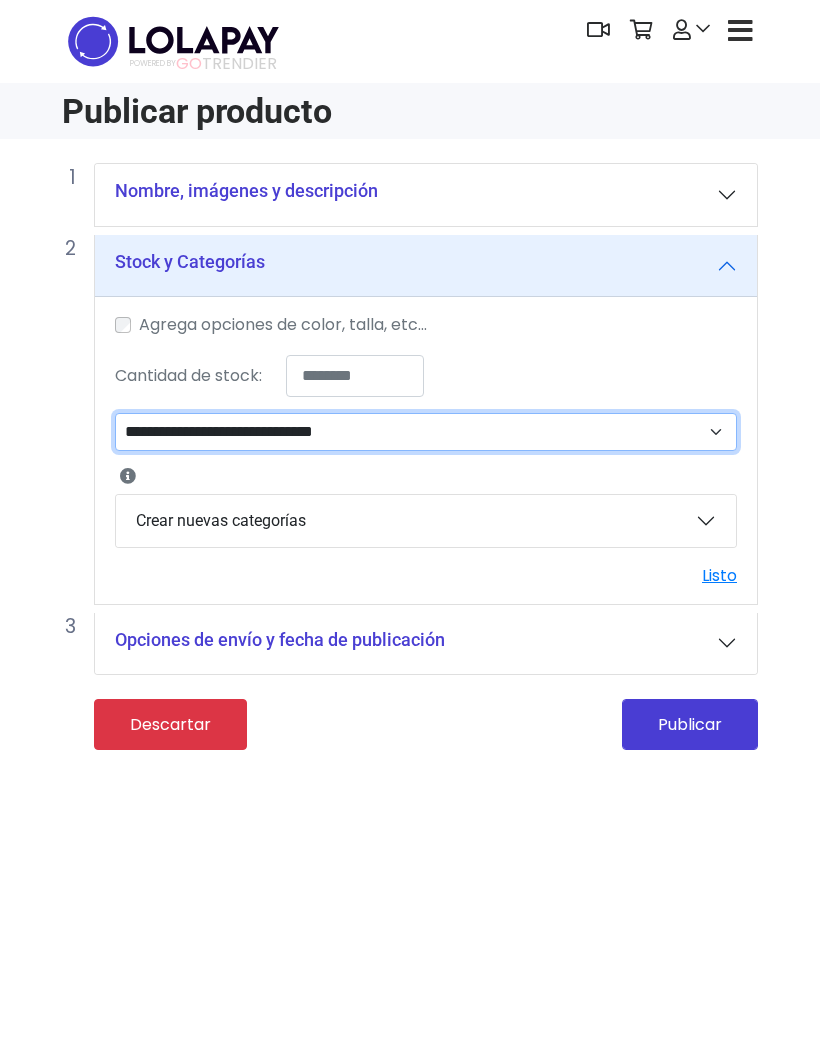 click on "**********" at bounding box center [426, 432] 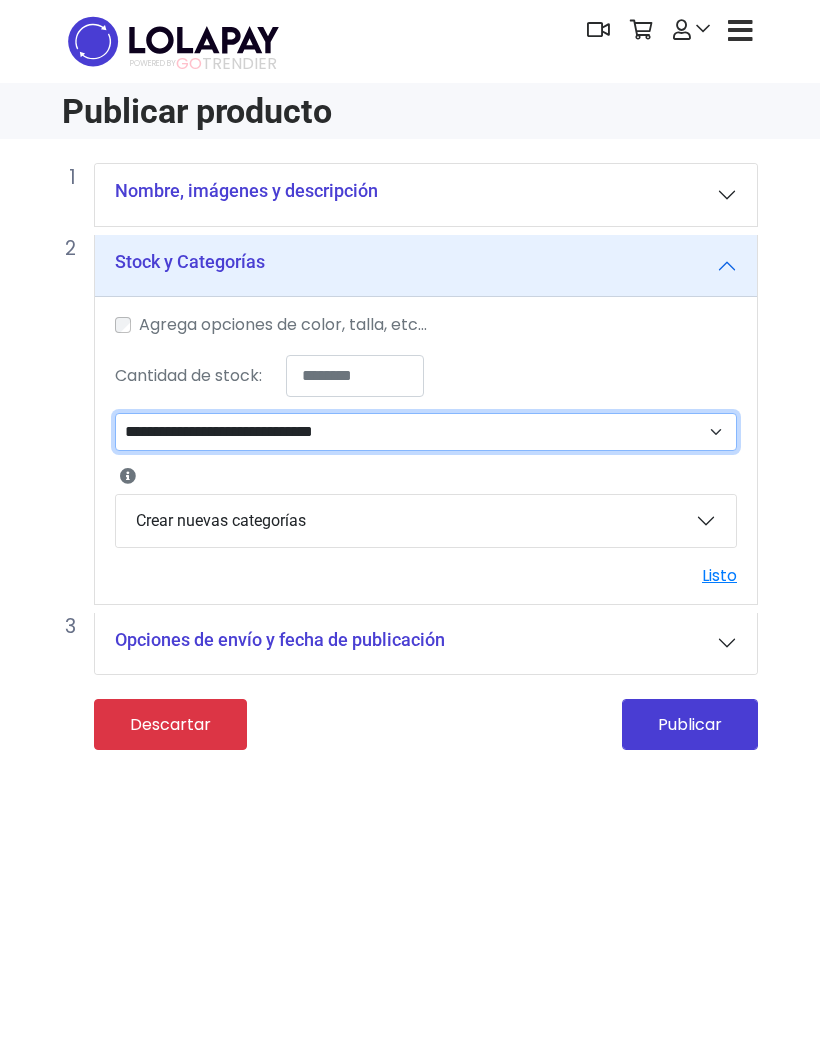 select on "**" 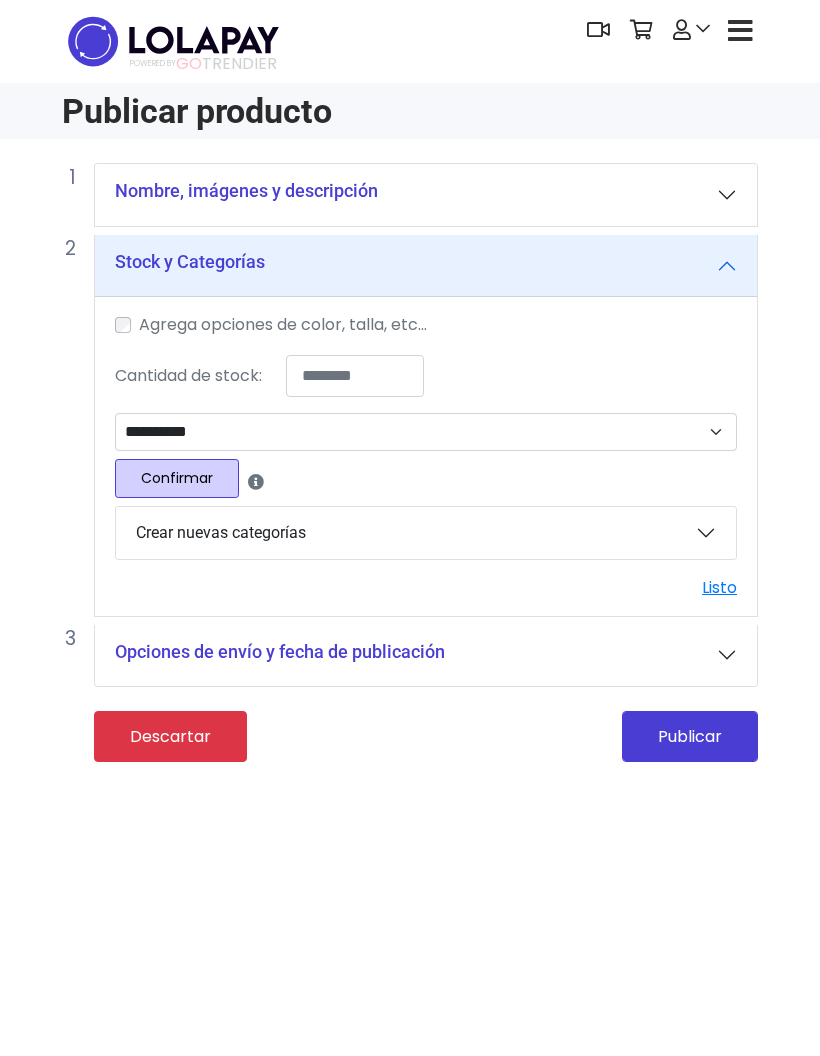 click on "Listo" at bounding box center [719, 587] 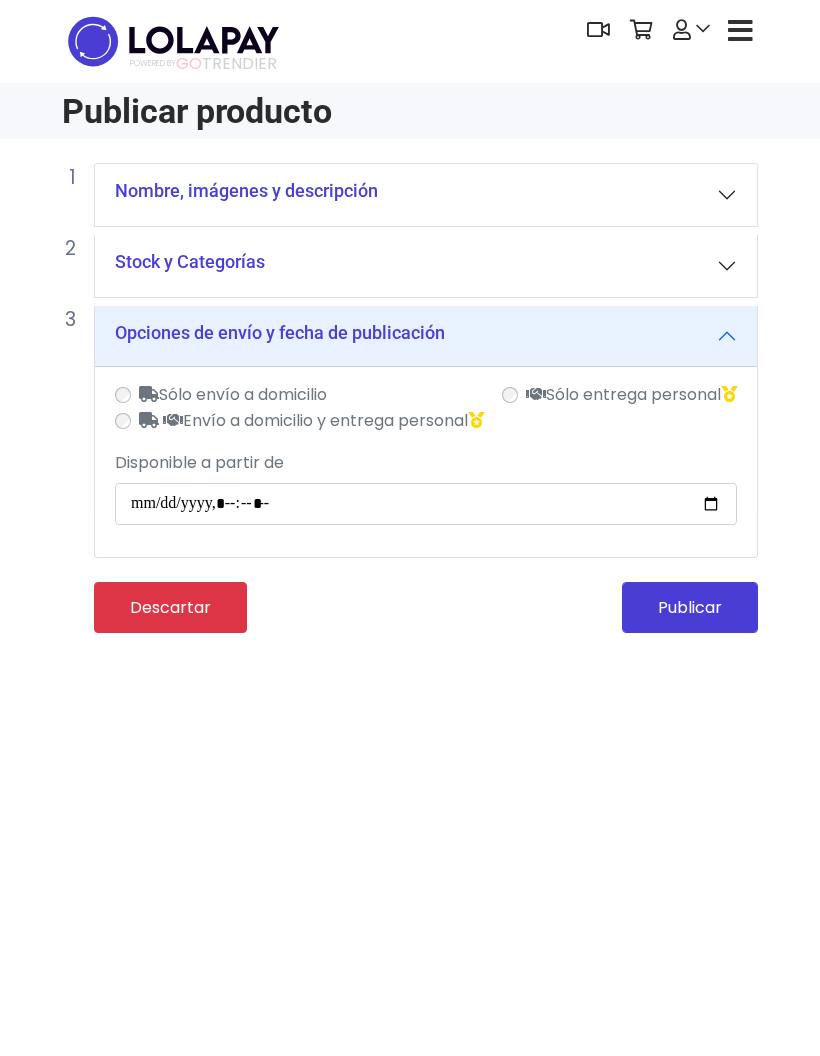 click on "Stock y Categorías" at bounding box center (426, 266) 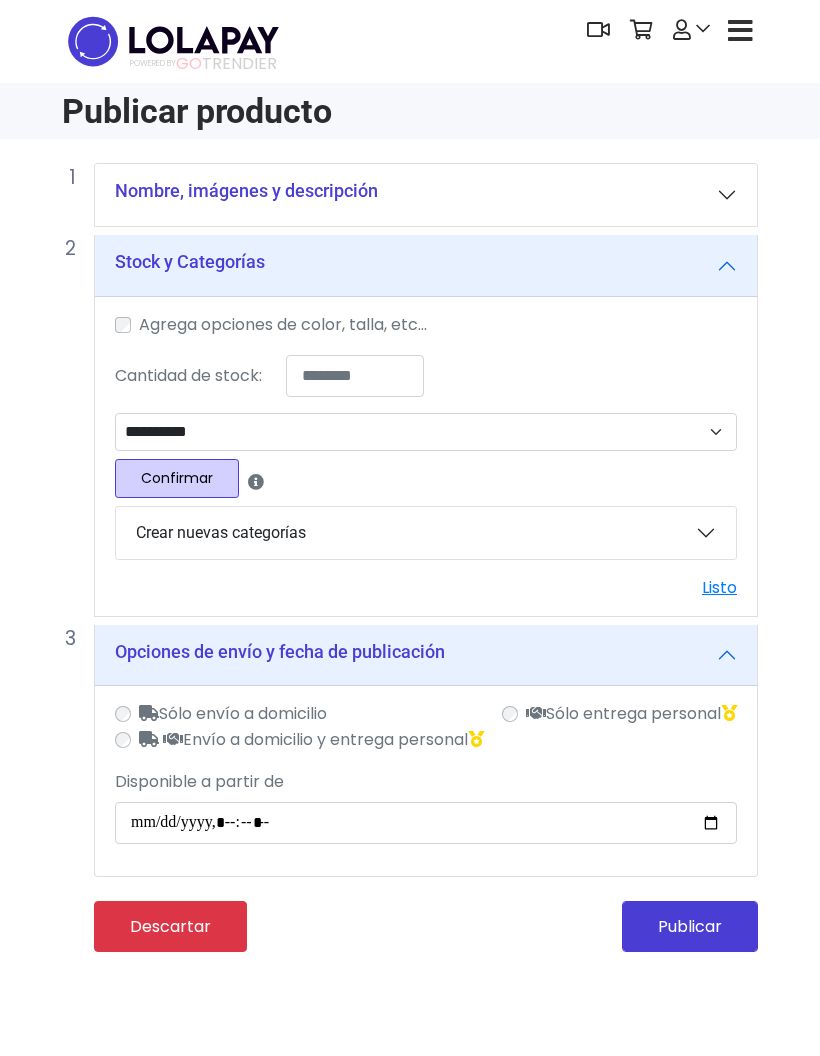click on "Crear nuevas categorías" at bounding box center (426, 533) 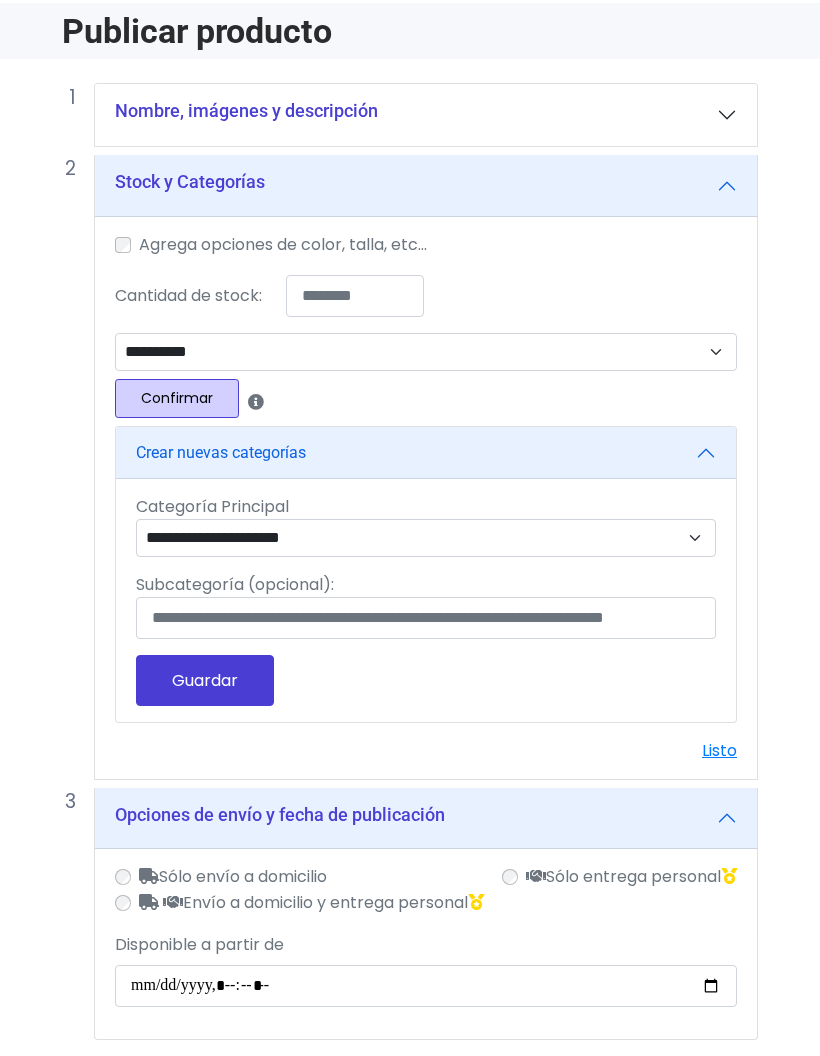 click on "**********" at bounding box center [426, 538] 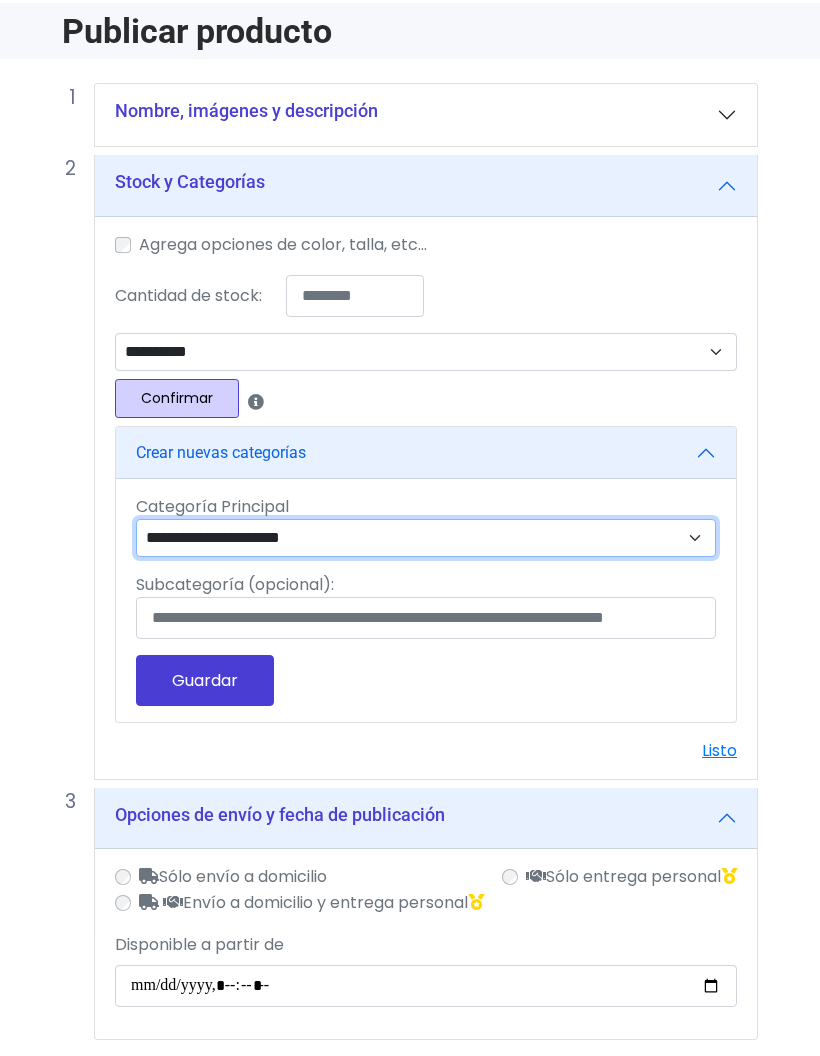 select on "**" 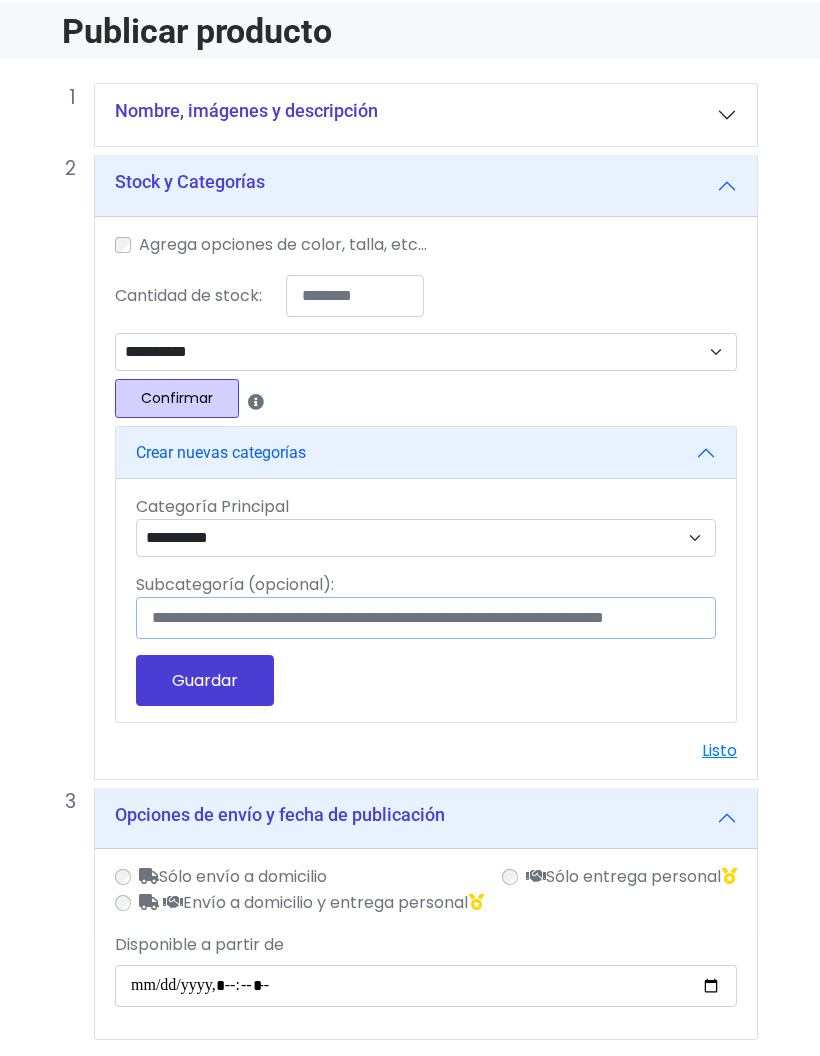 click on "Subcategoría (opcional):" at bounding box center (426, 618) 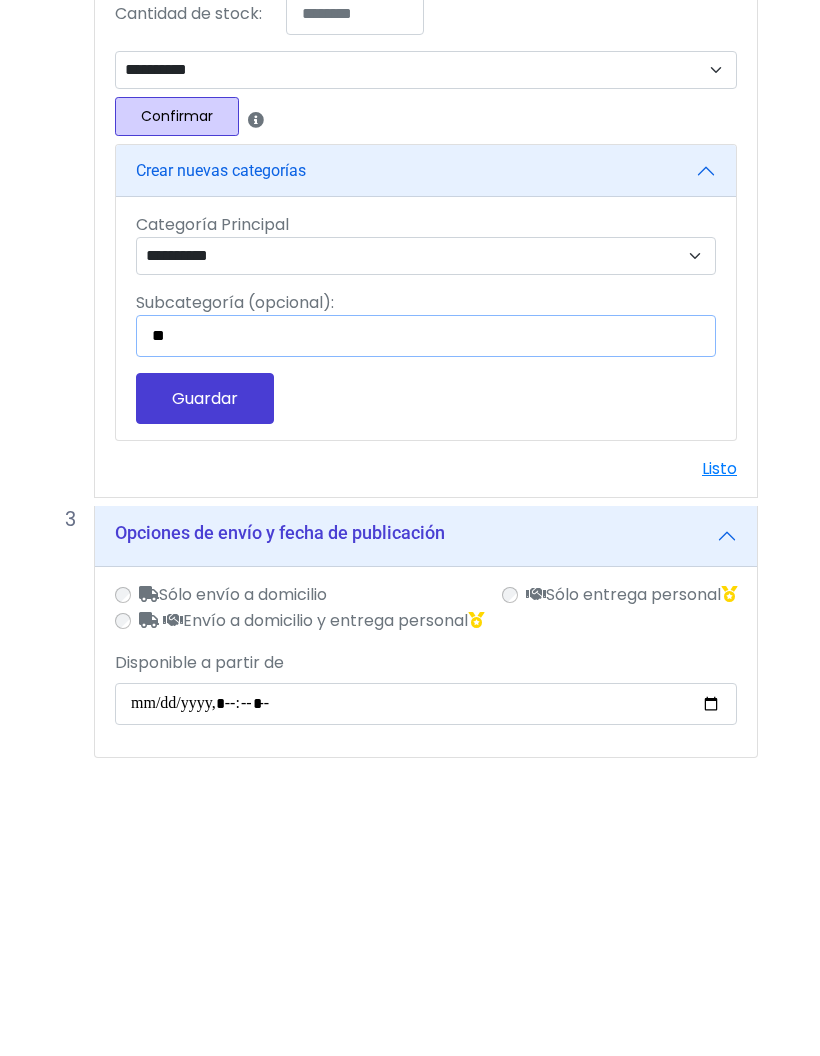 type on "*" 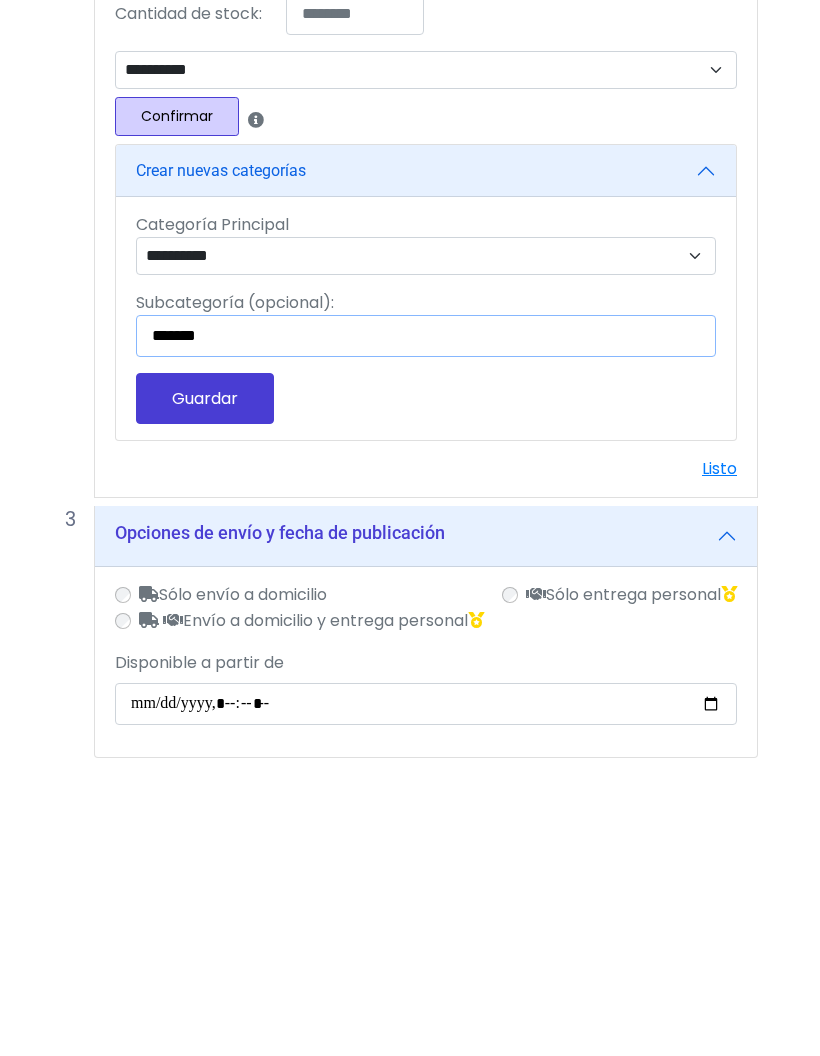 type on "*******" 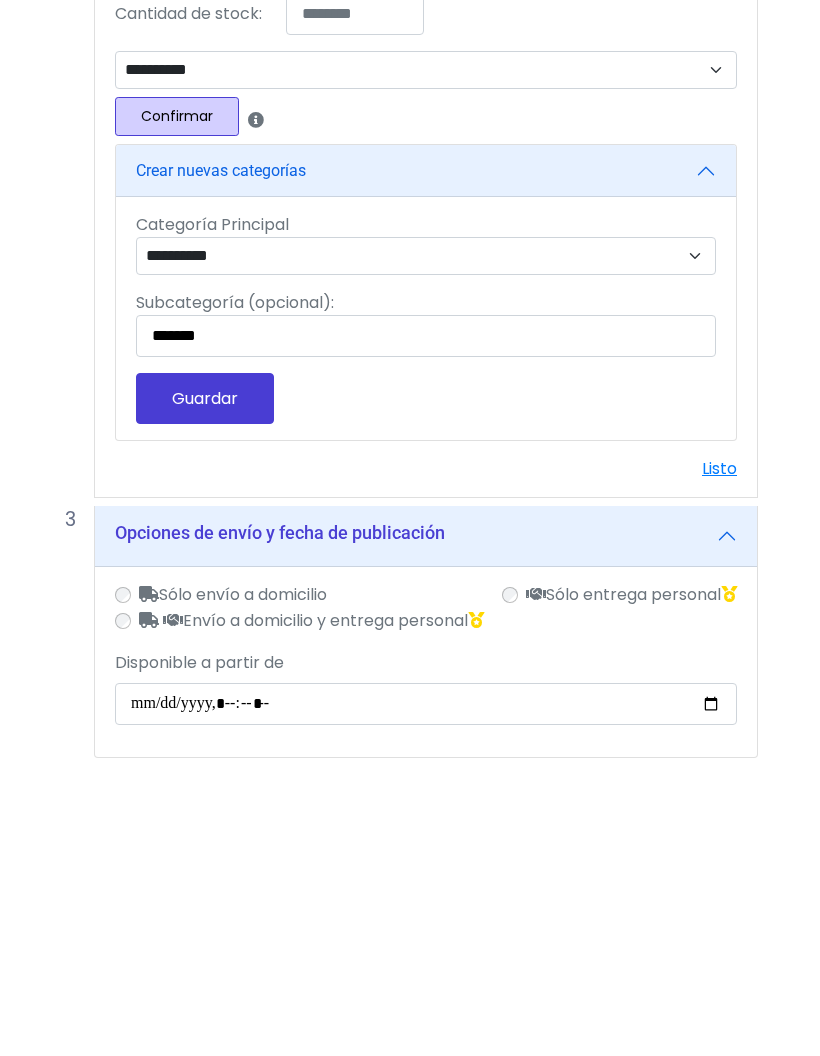 click on "Guardar" at bounding box center (205, 680) 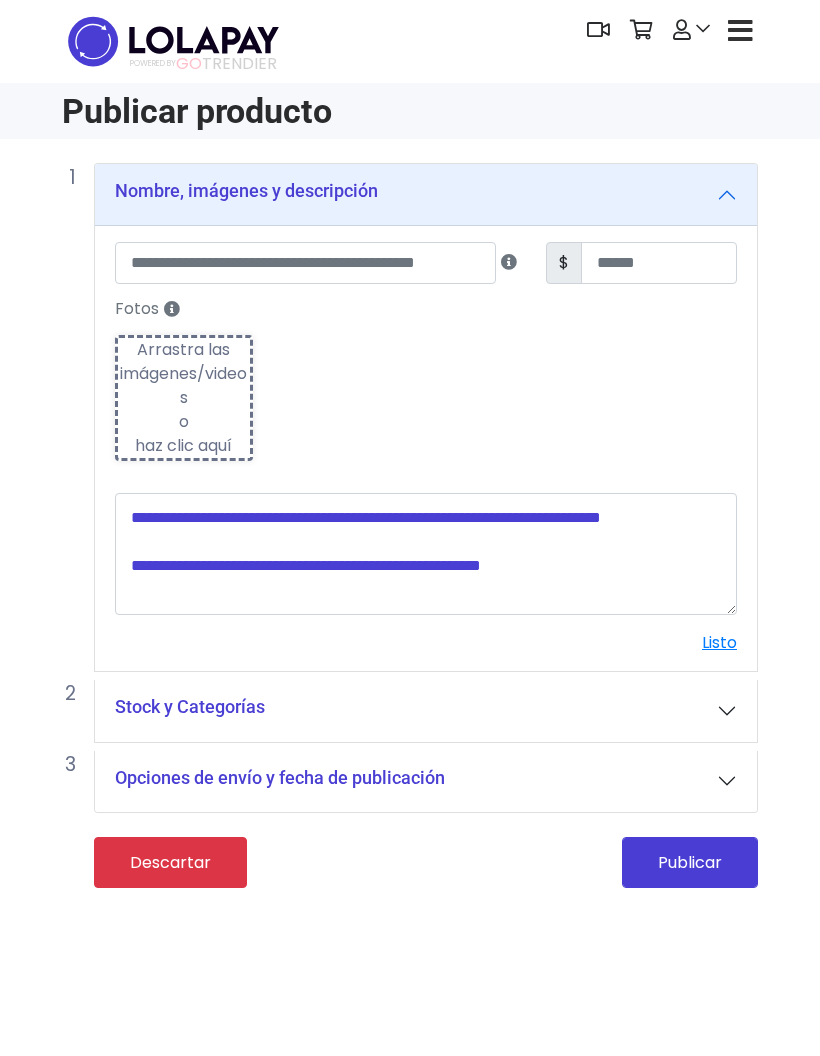 scroll, scrollTop: 80, scrollLeft: 0, axis: vertical 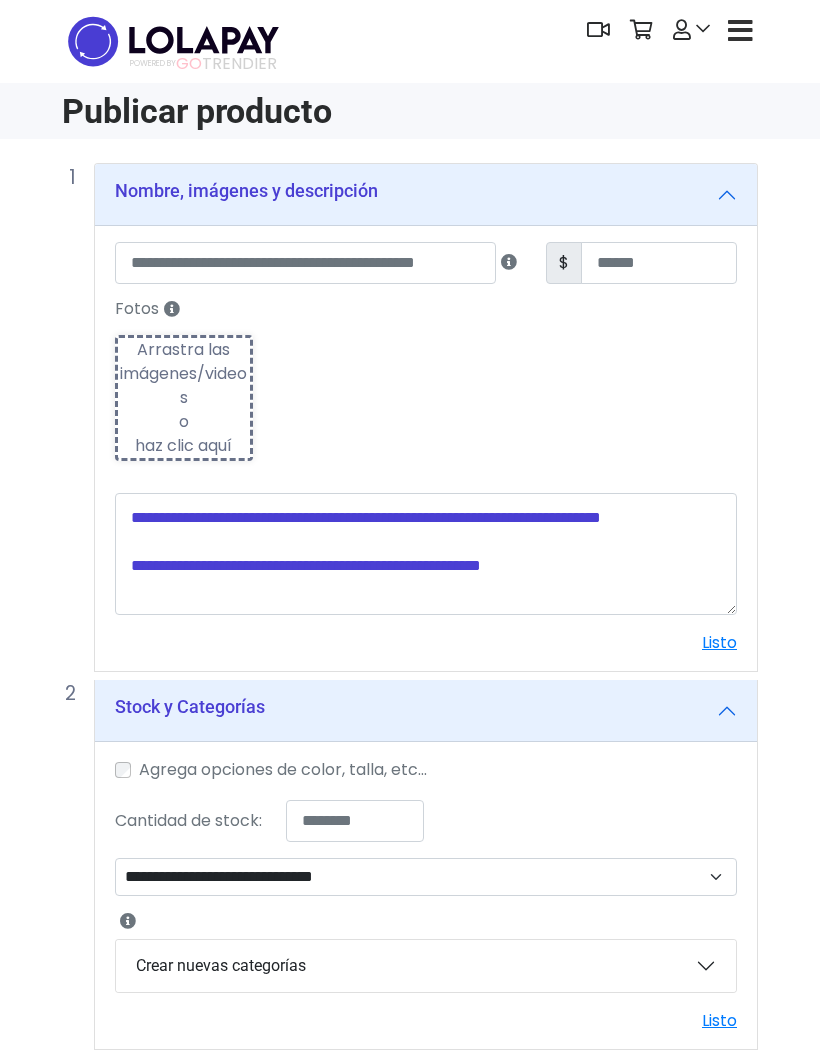 click at bounding box center (173, 41) 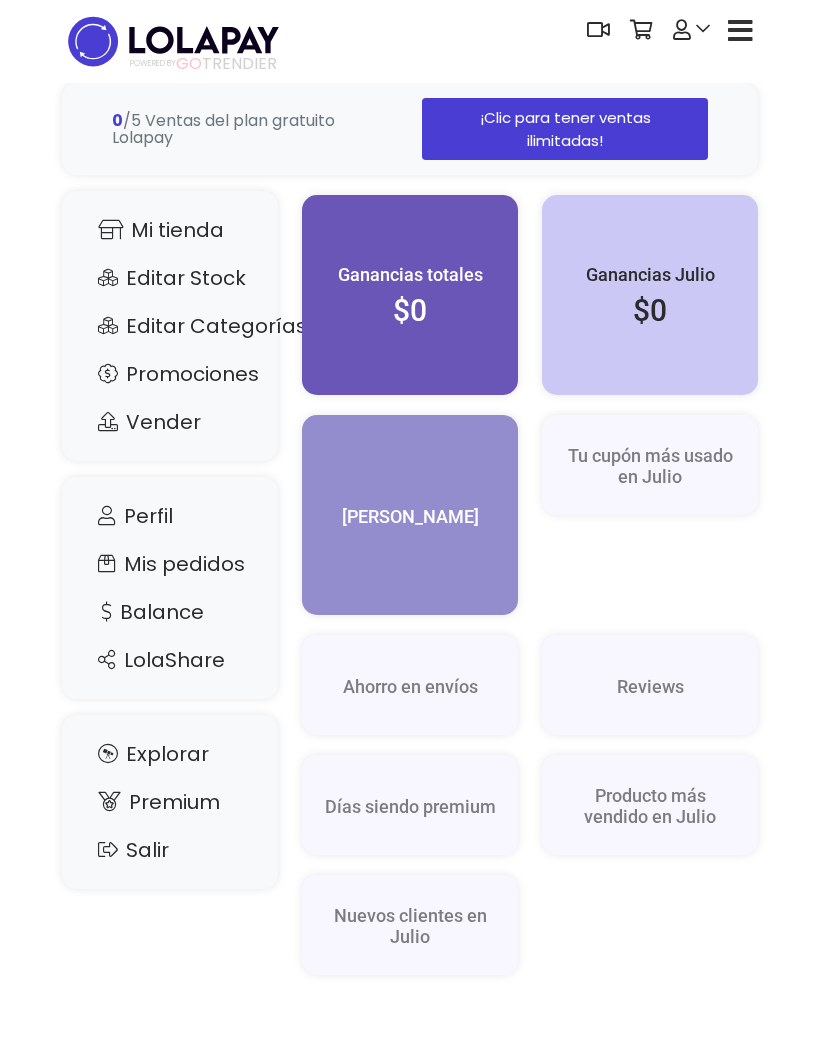 scroll, scrollTop: 0, scrollLeft: 0, axis: both 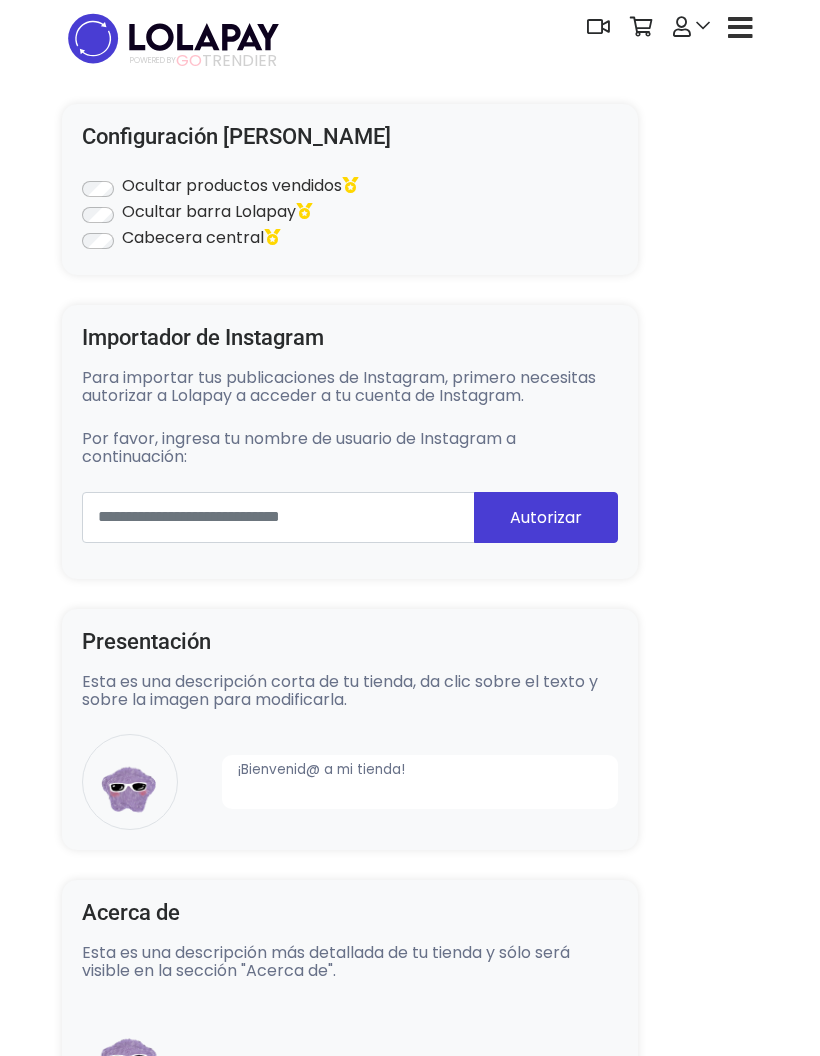 click at bounding box center [740, 28] 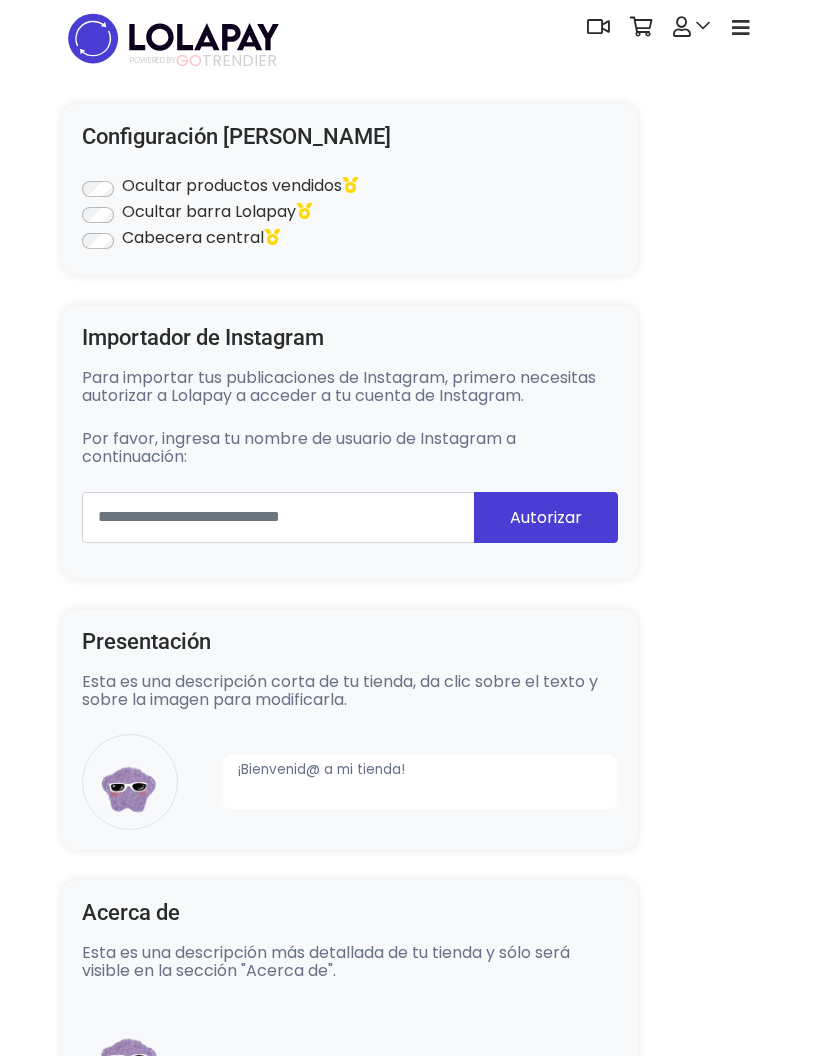 click at bounding box center [741, 28] 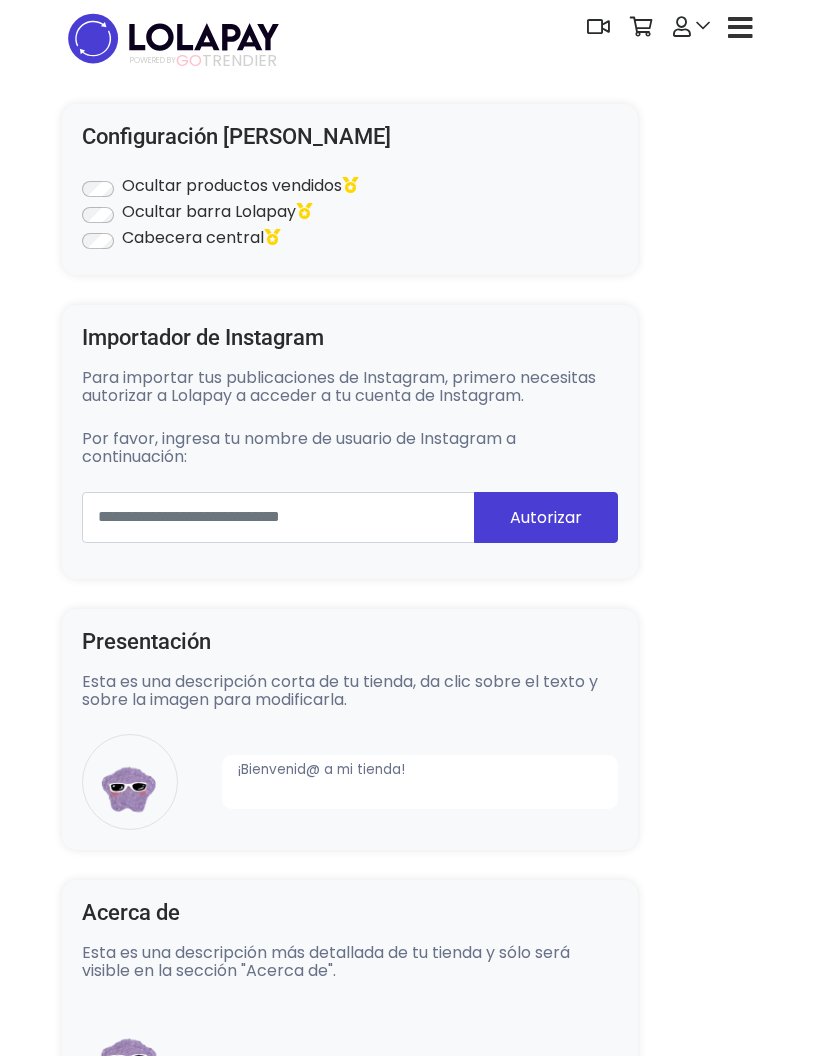 click at bounding box center (173, 38) 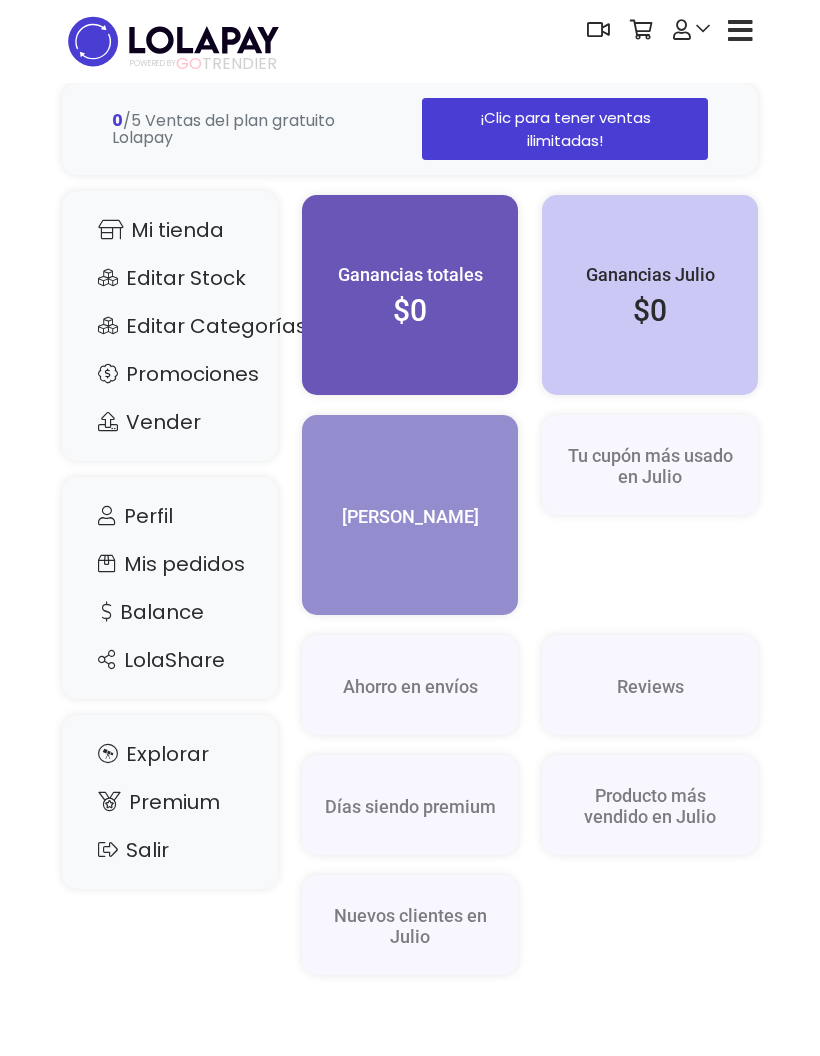 scroll, scrollTop: 0, scrollLeft: 0, axis: both 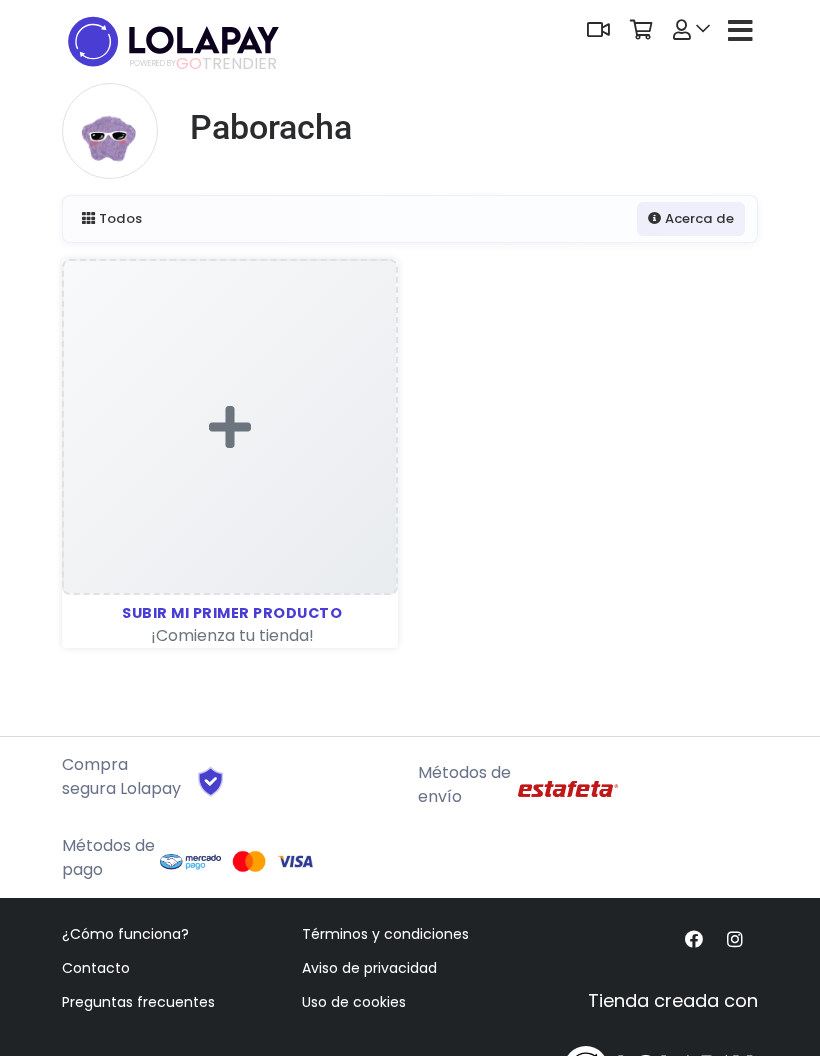 click at bounding box center [230, 427] 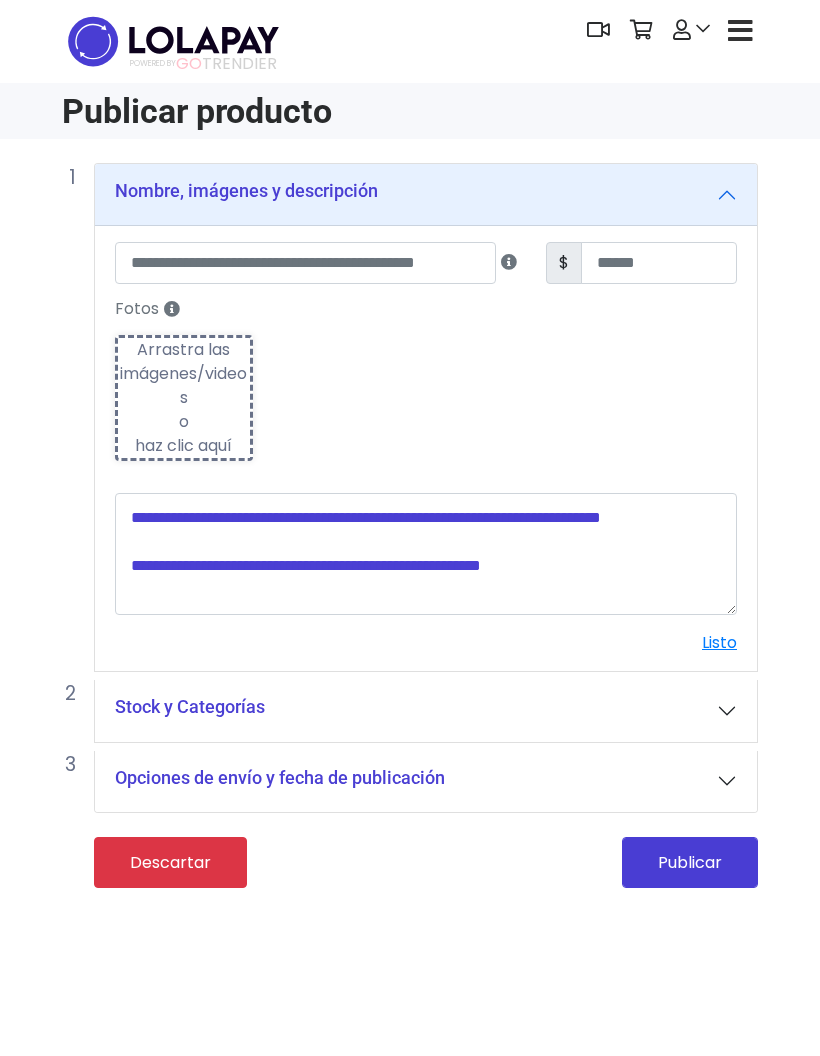 scroll, scrollTop: 0, scrollLeft: 0, axis: both 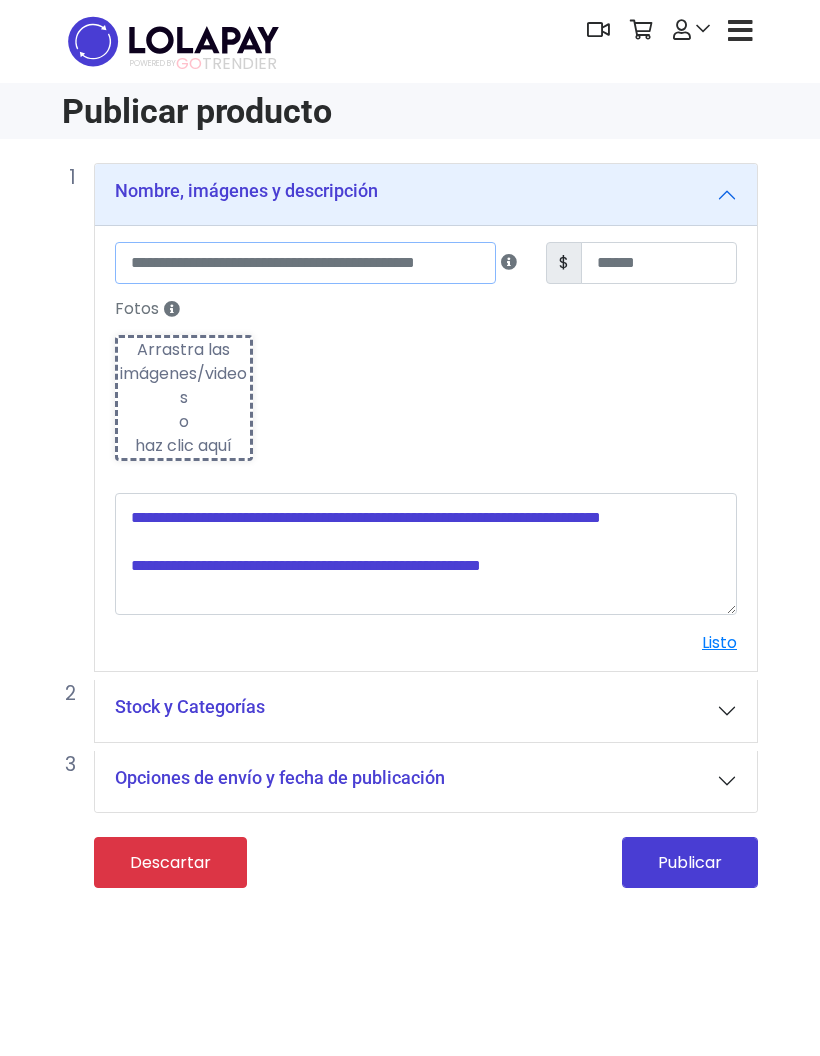 click at bounding box center [305, 263] 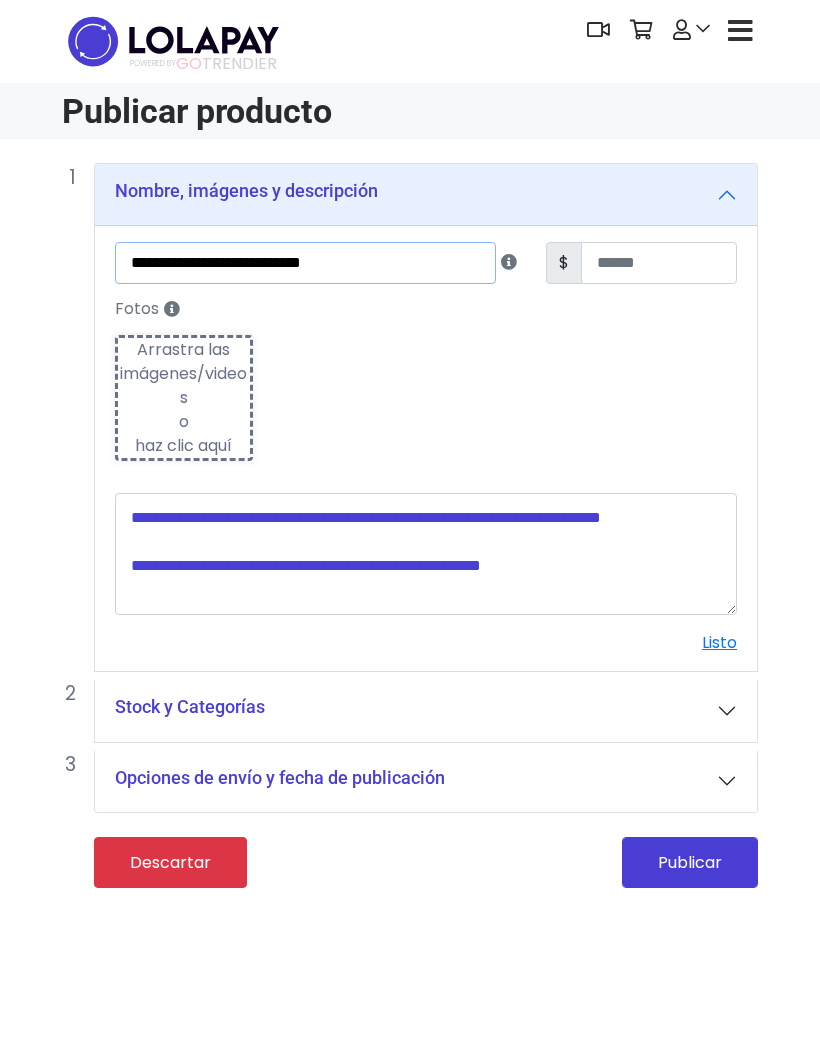 type on "**********" 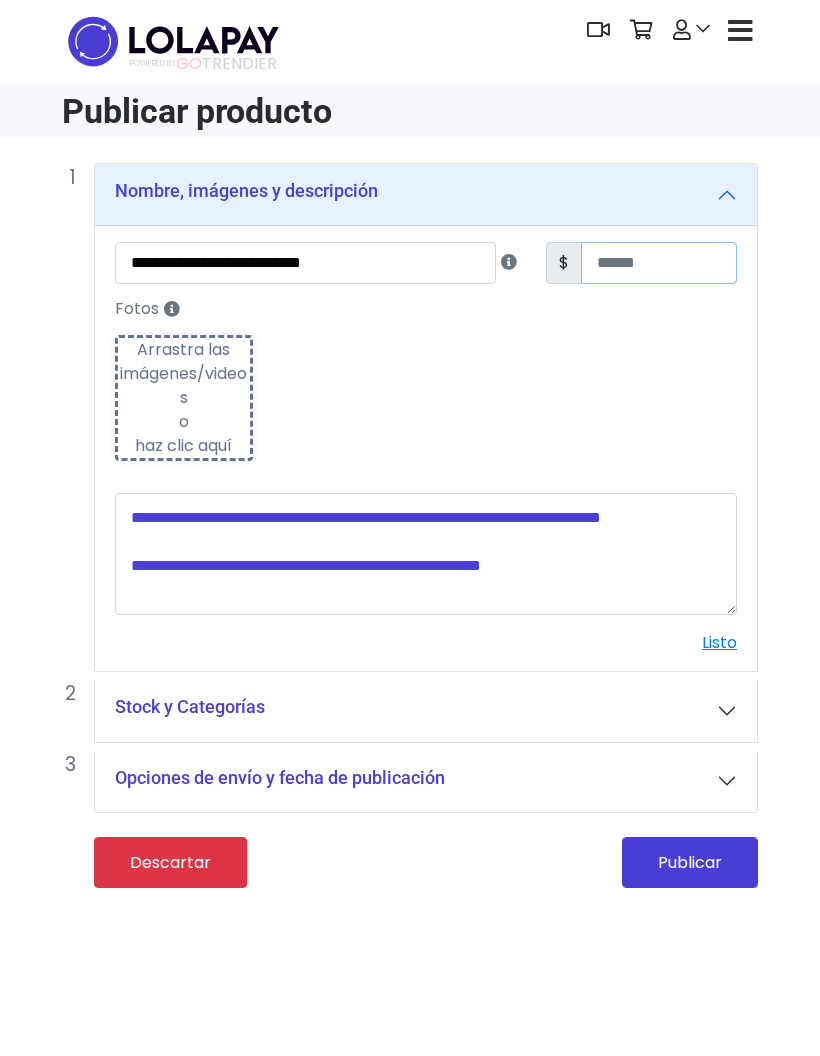 click at bounding box center (659, 263) 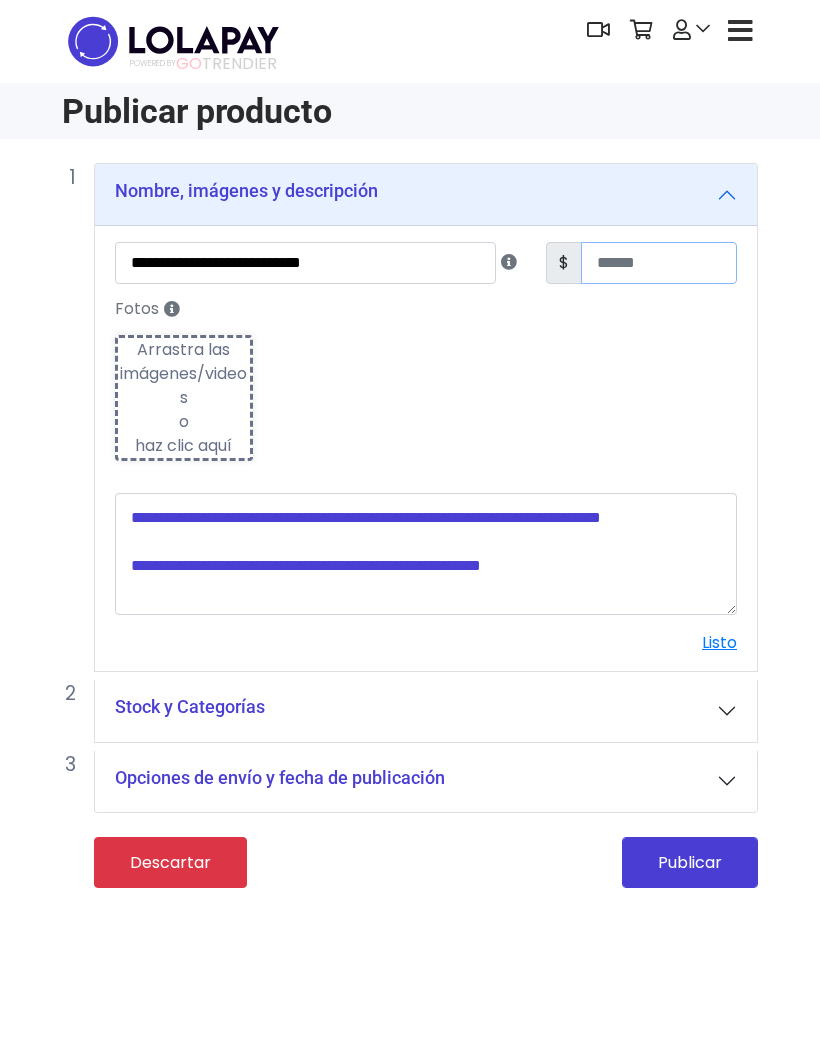 type on "**" 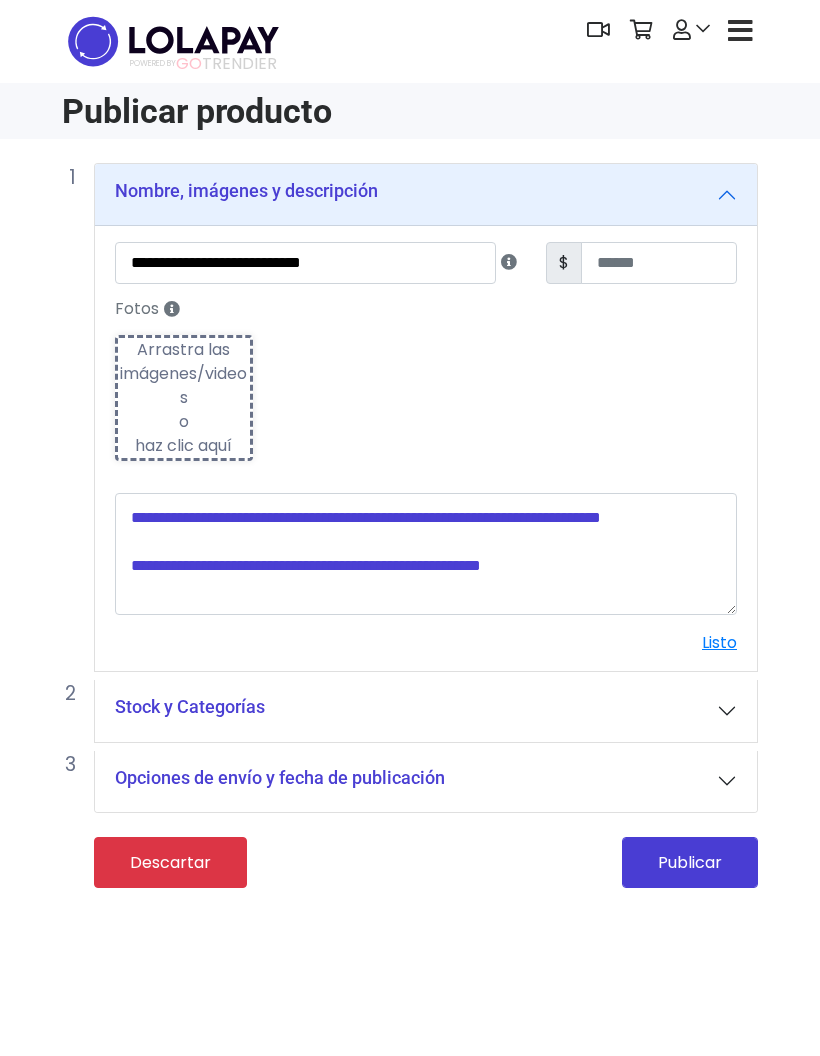 click on "Arrastra las
imágenes/videos
o
haz clic aquí" at bounding box center [184, 398] 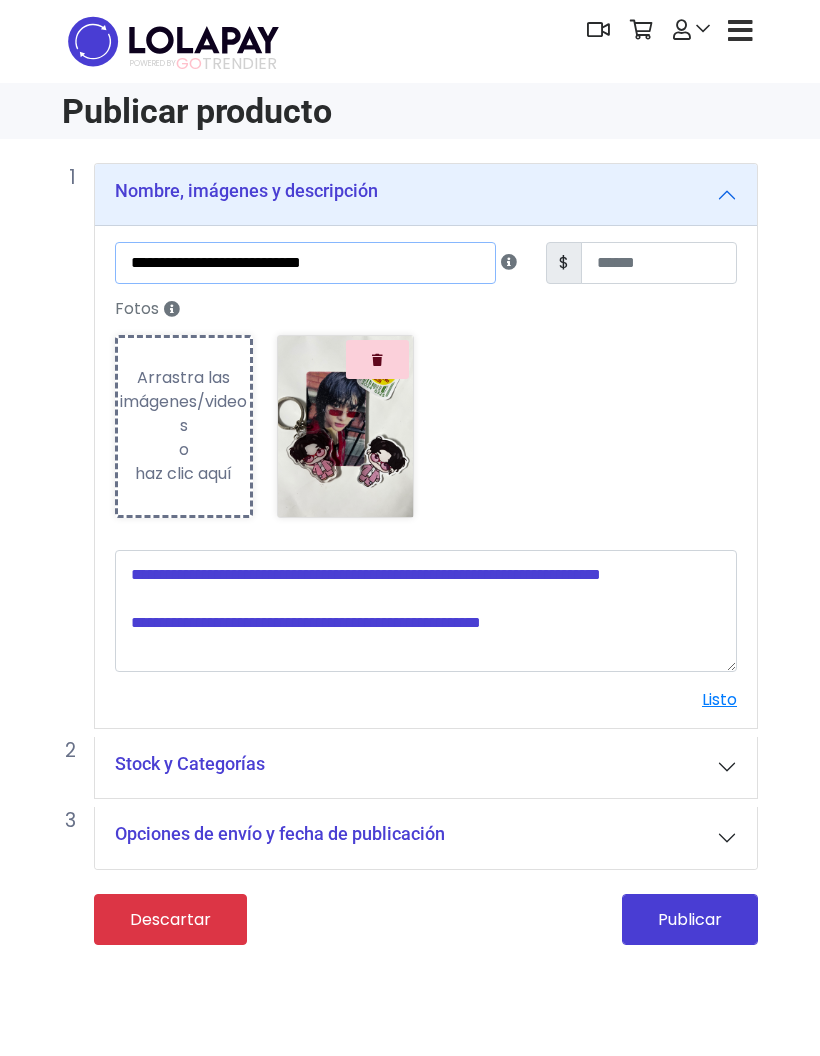 click on "**********" at bounding box center (305, 263) 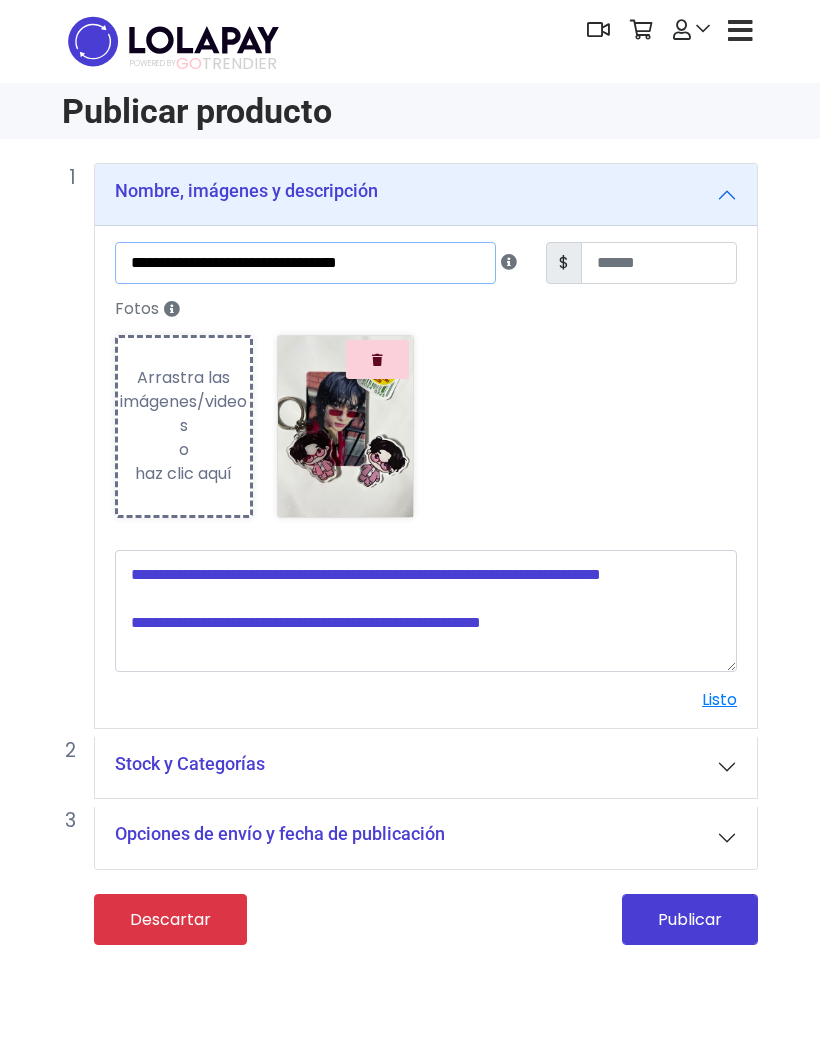 type on "**********" 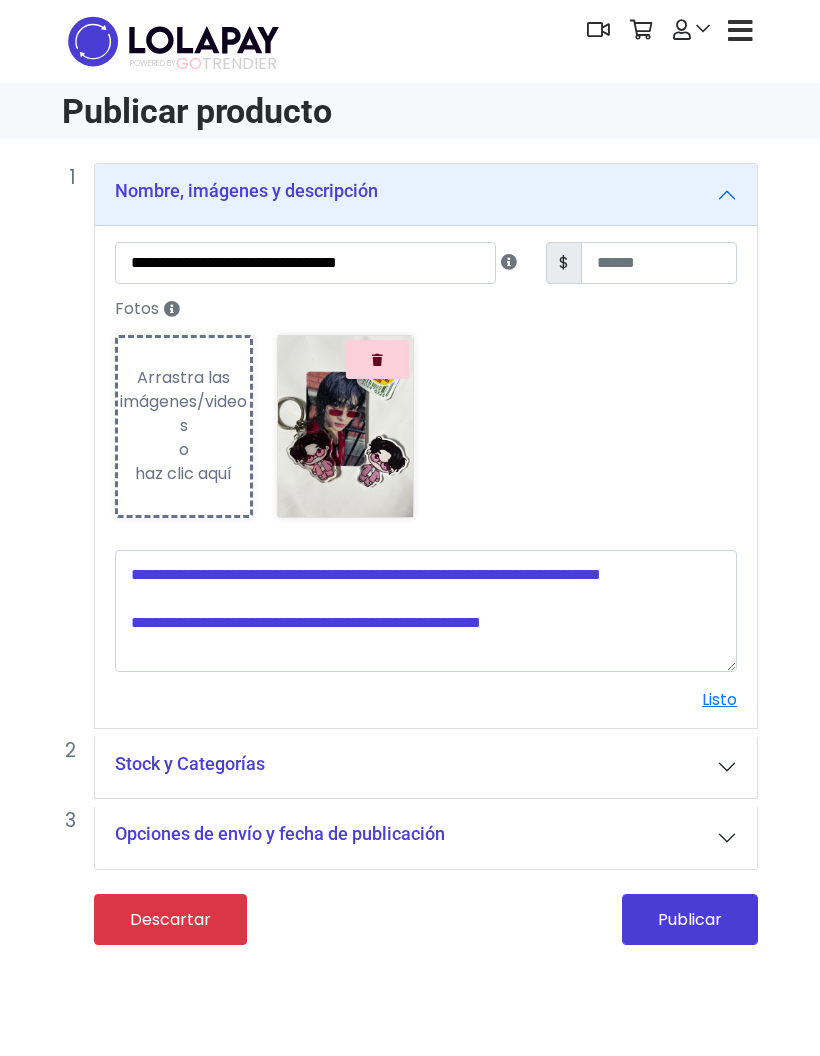 click at bounding box center (426, 611) 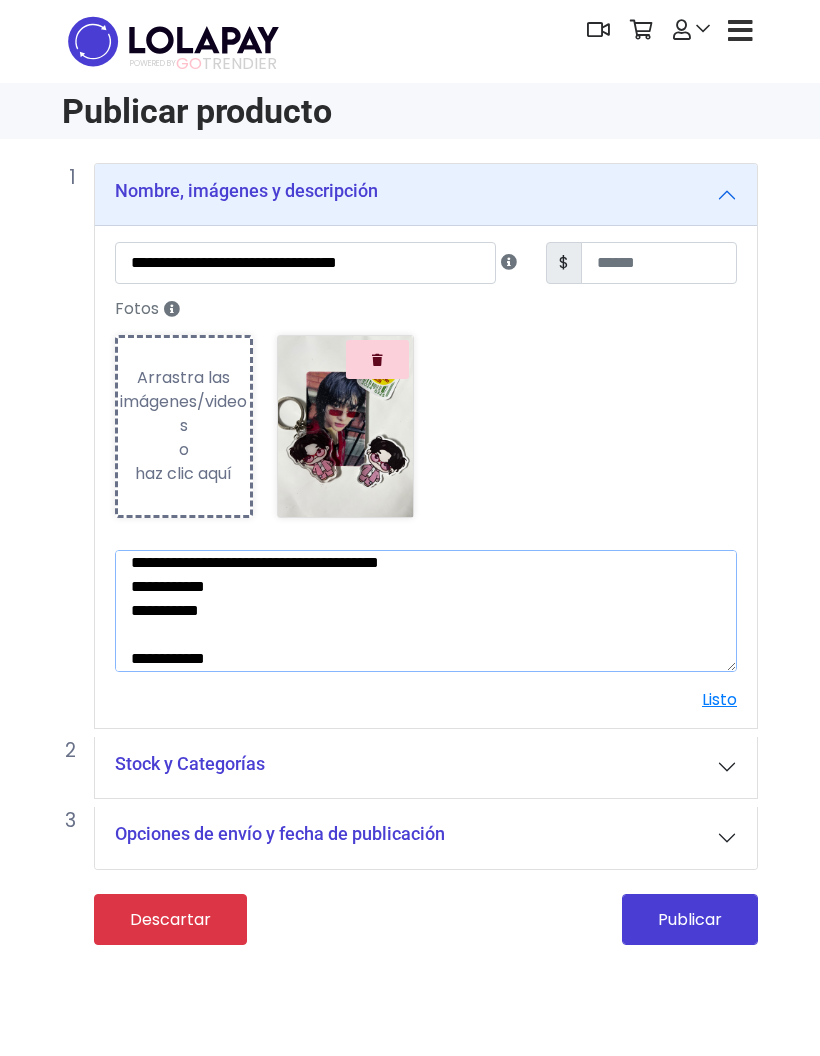 scroll, scrollTop: 60, scrollLeft: 0, axis: vertical 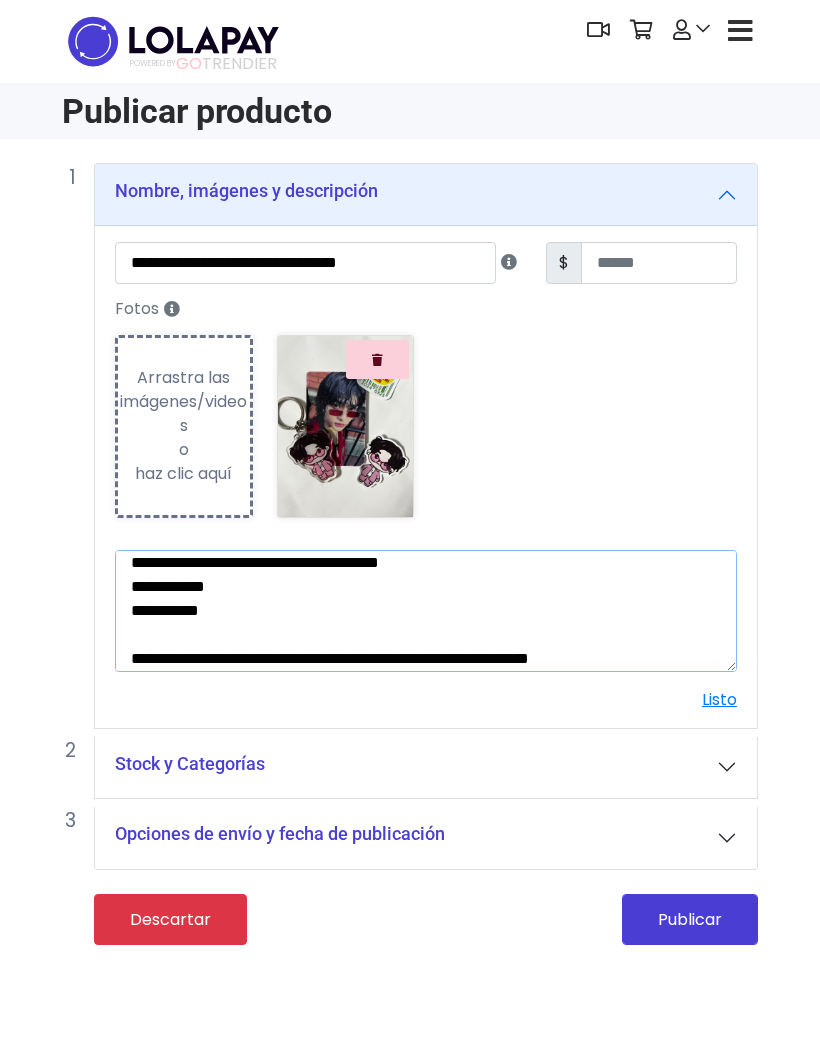 type on "**********" 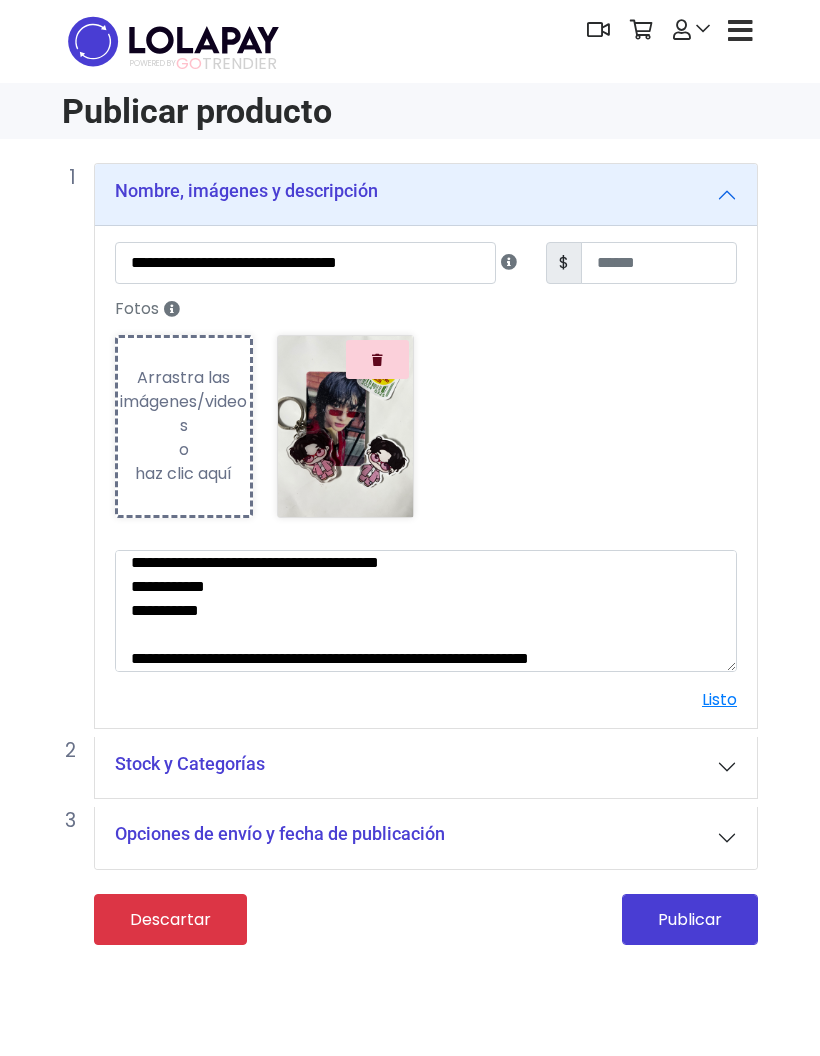 click on "Listo" at bounding box center [719, 699] 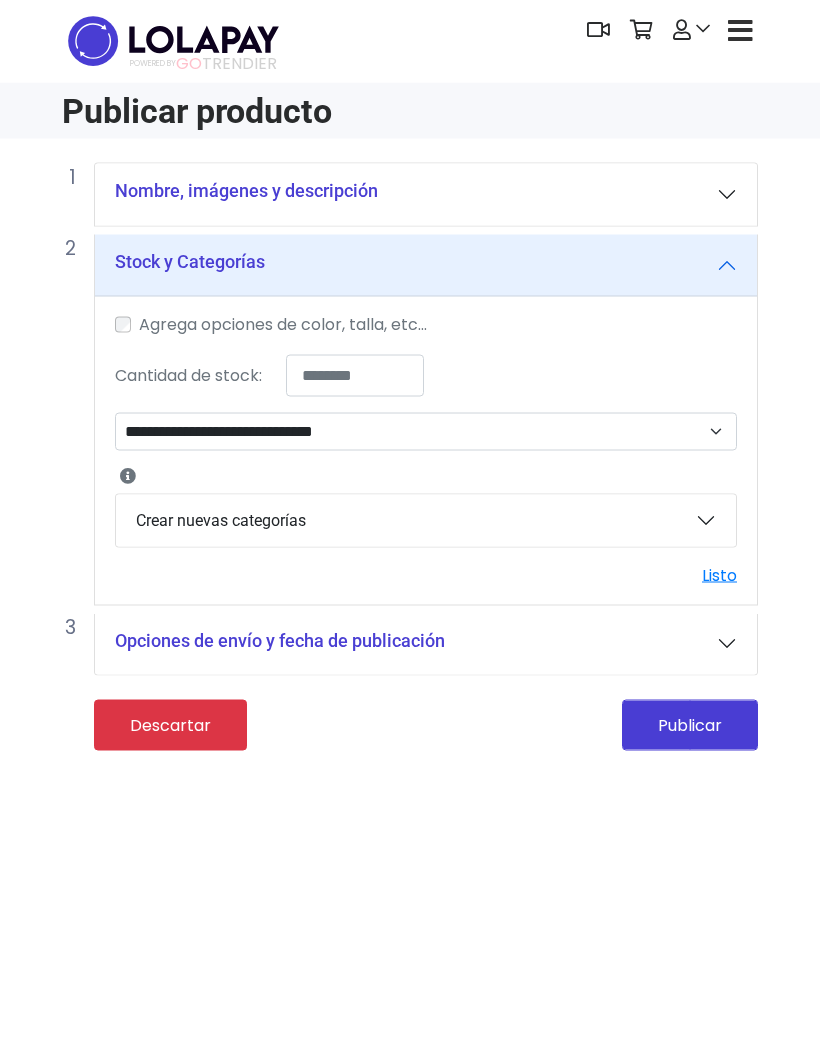 scroll, scrollTop: 80, scrollLeft: 0, axis: vertical 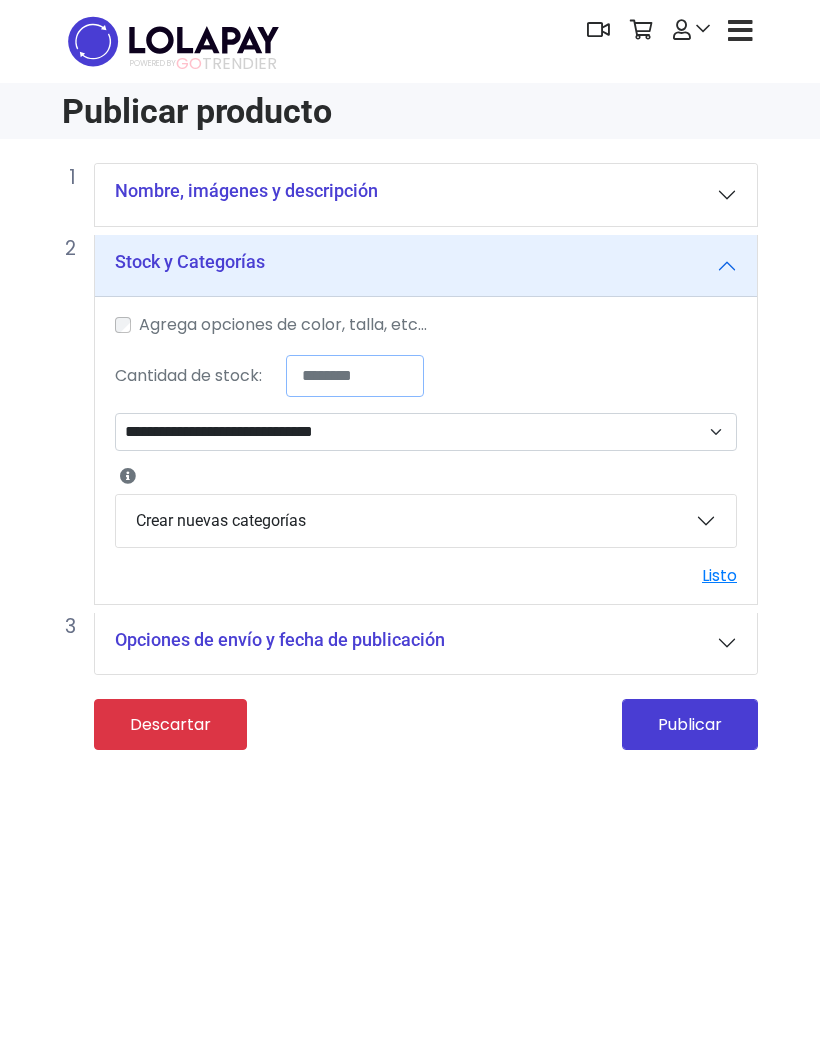 click on "*" at bounding box center [355, 376] 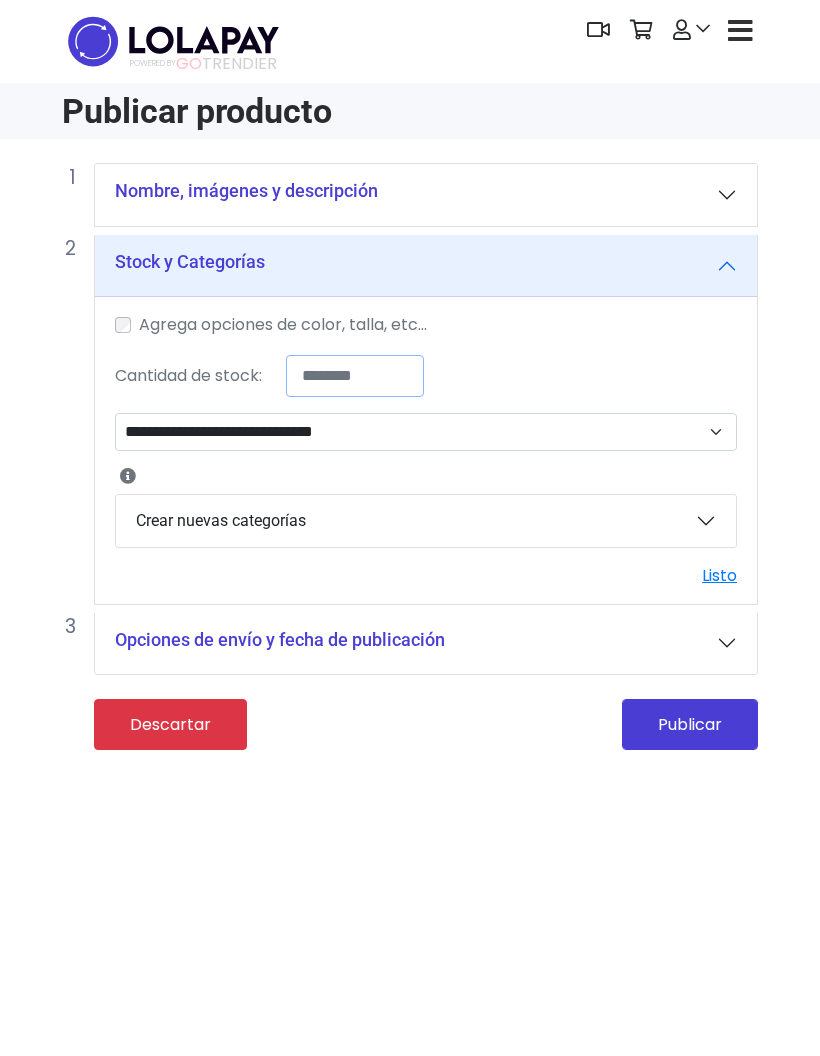 type on "*" 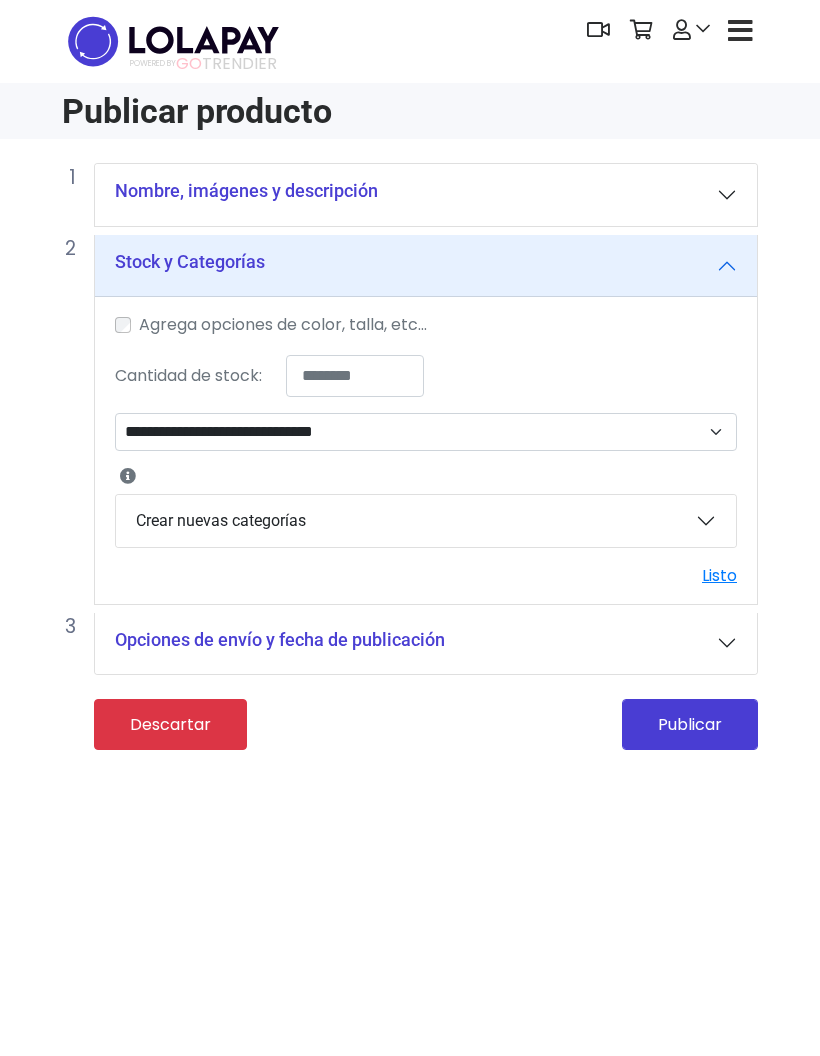 click on "**********" at bounding box center [426, 432] 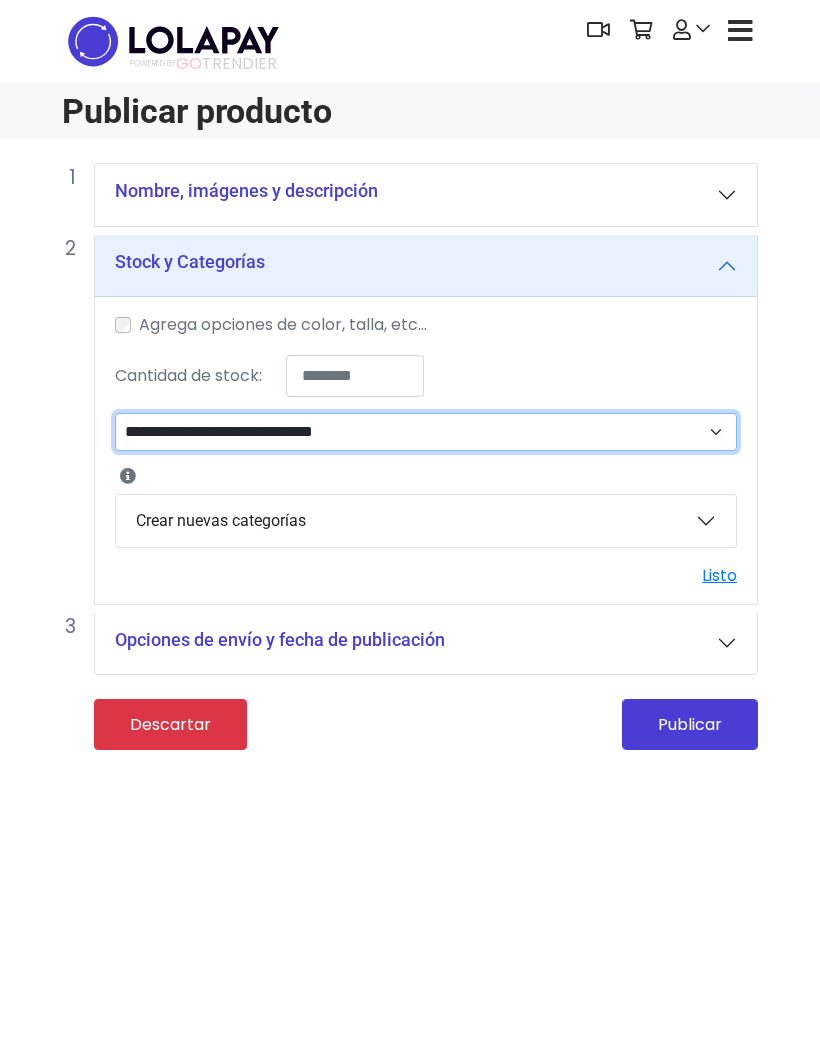 select on "**" 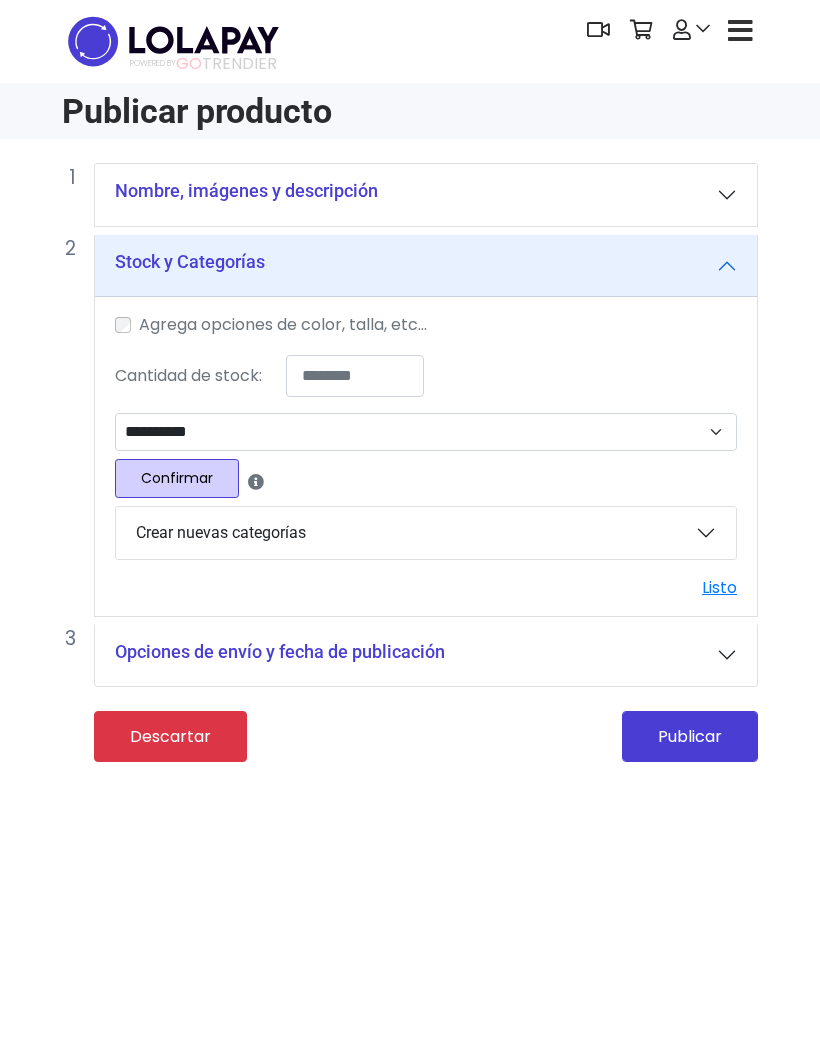 click on "Opciones de envío y fecha de publicación" at bounding box center [426, 656] 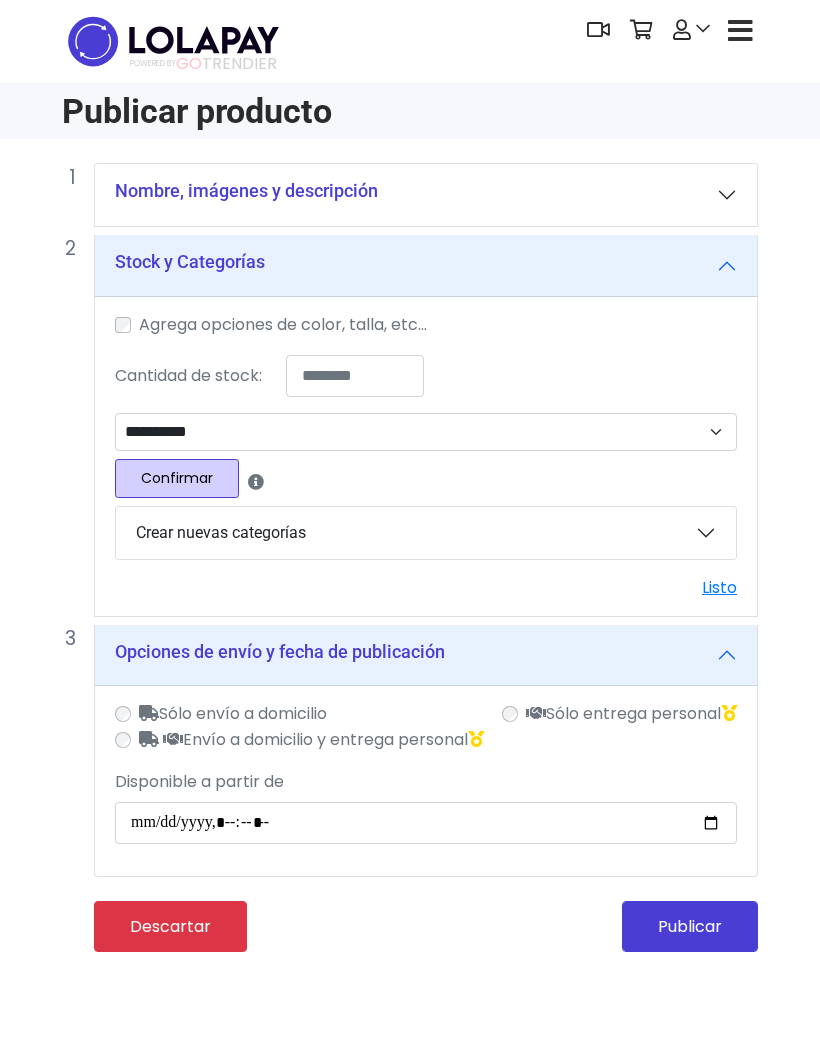 click on "Listo" at bounding box center [719, 587] 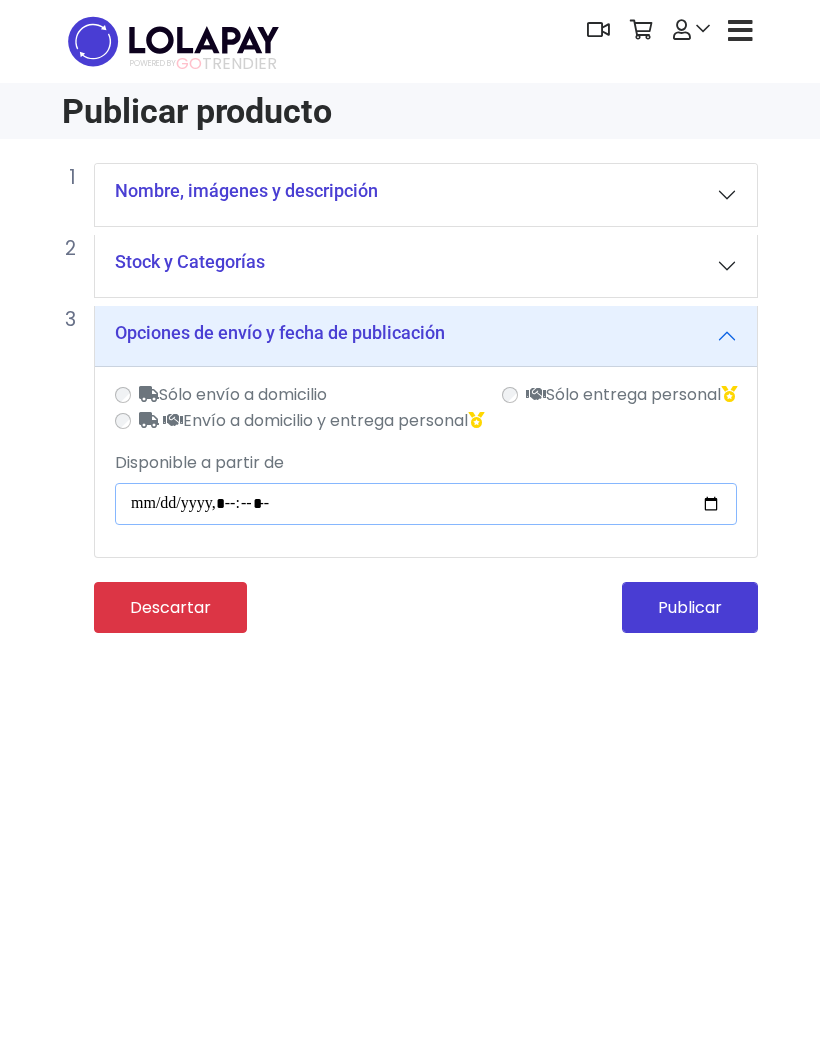 click on "Disponible a partir de" at bounding box center (426, 504) 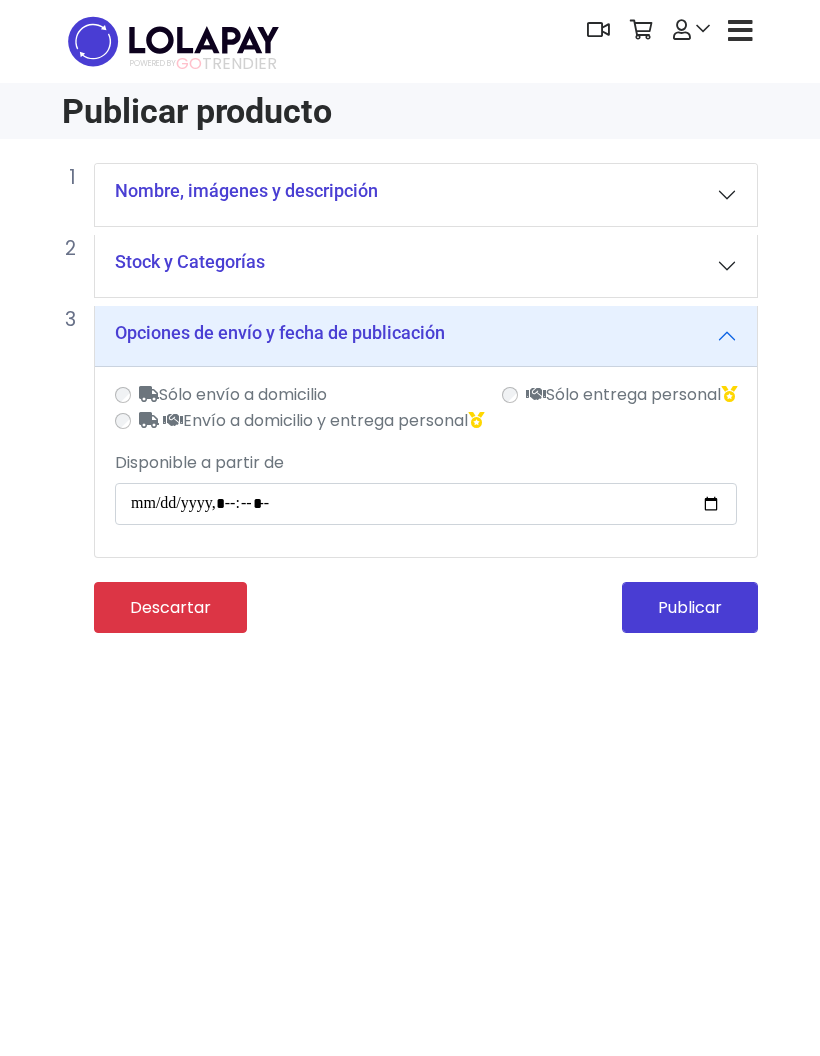 click on "Publicar" at bounding box center (690, 607) 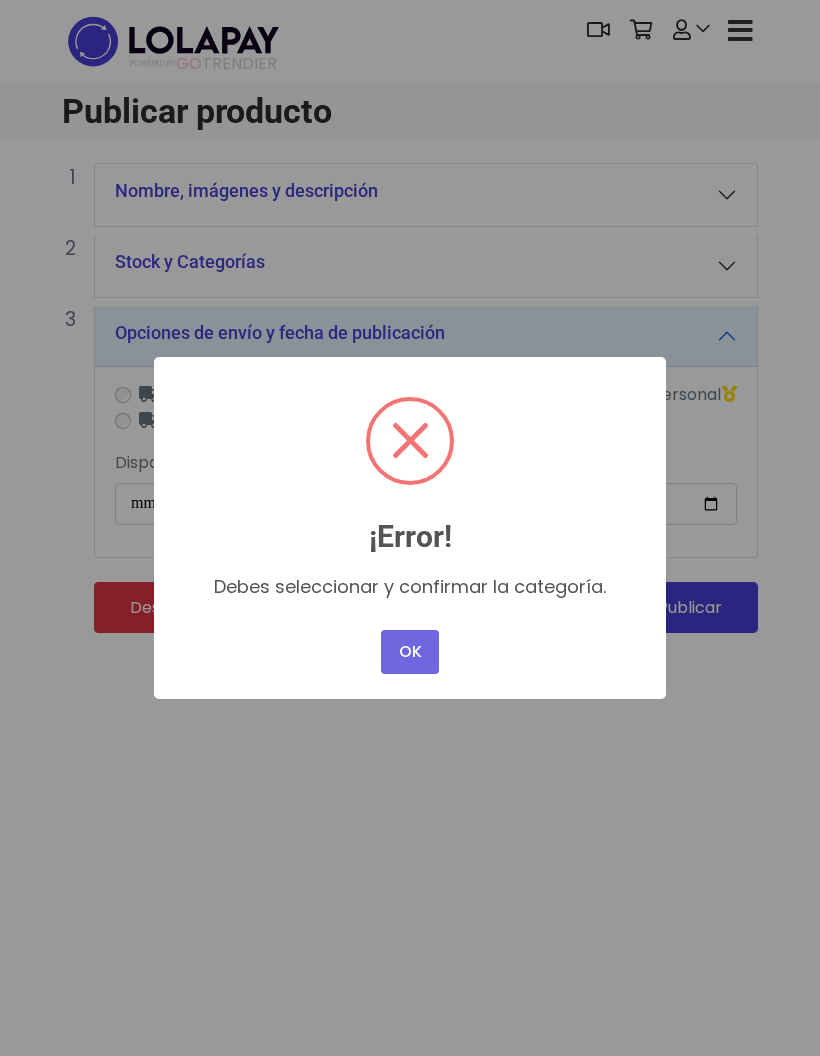 click on "OK" at bounding box center (410, 652) 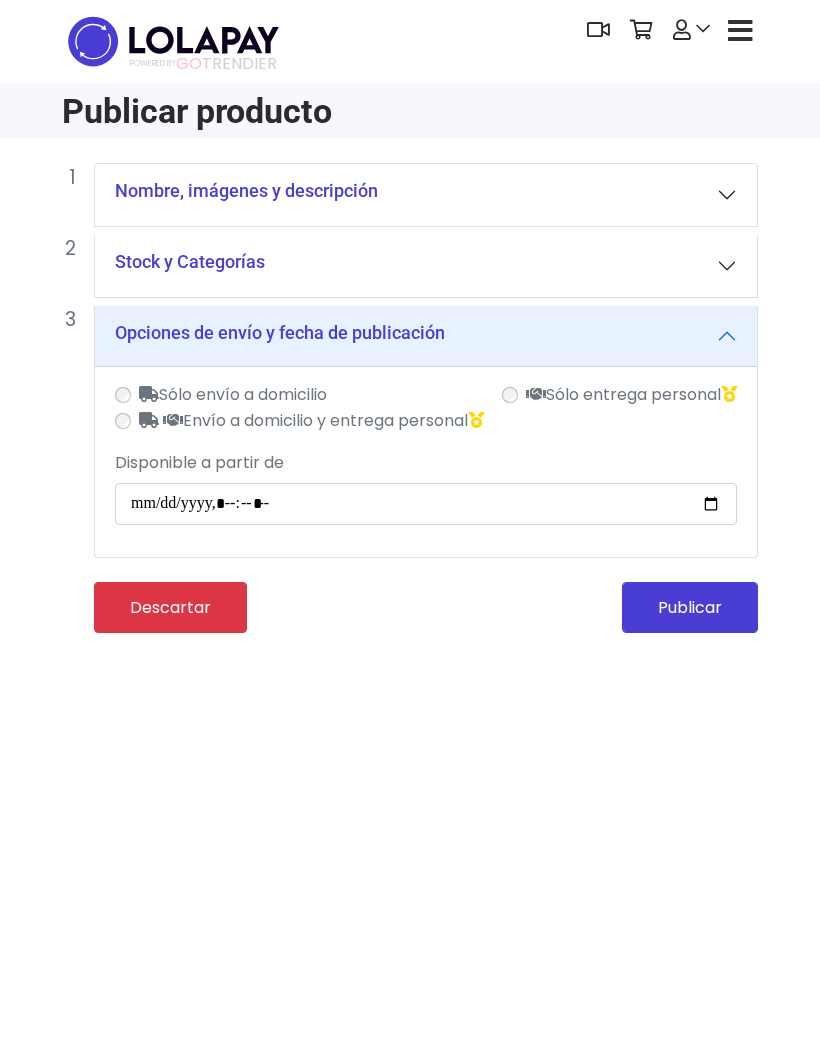click on "Stock y Categorías" at bounding box center (426, 266) 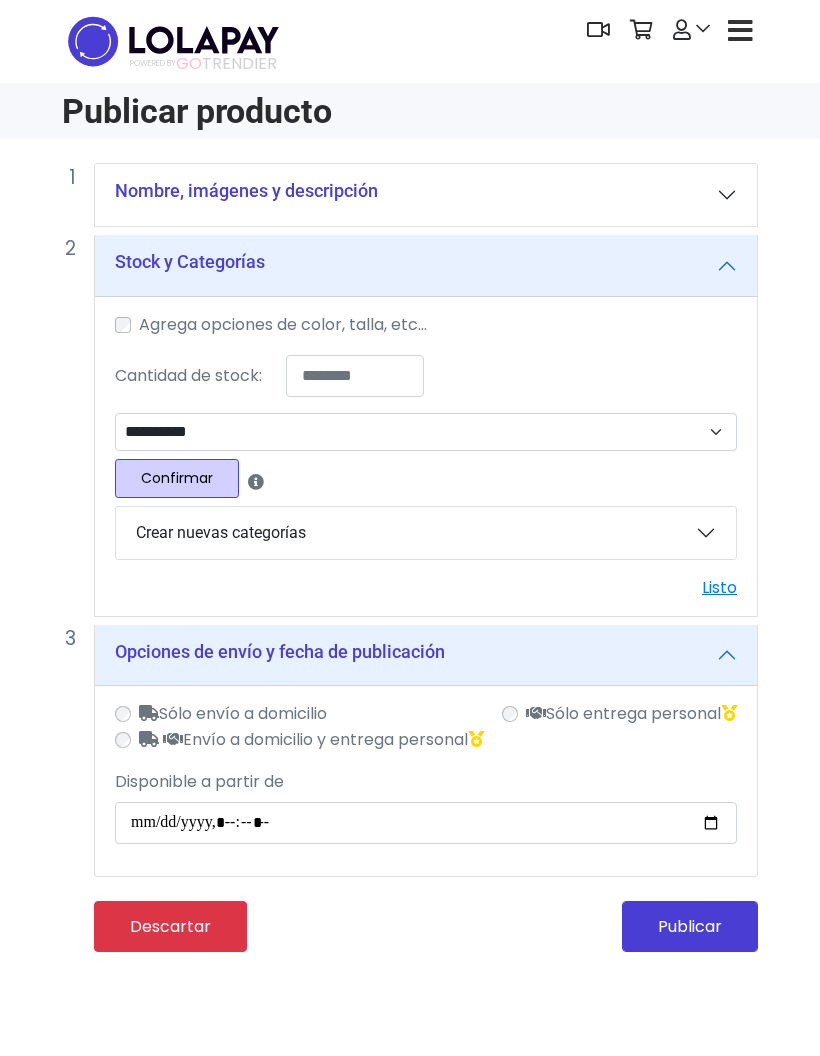 click on "Confirmar" at bounding box center (177, 478) 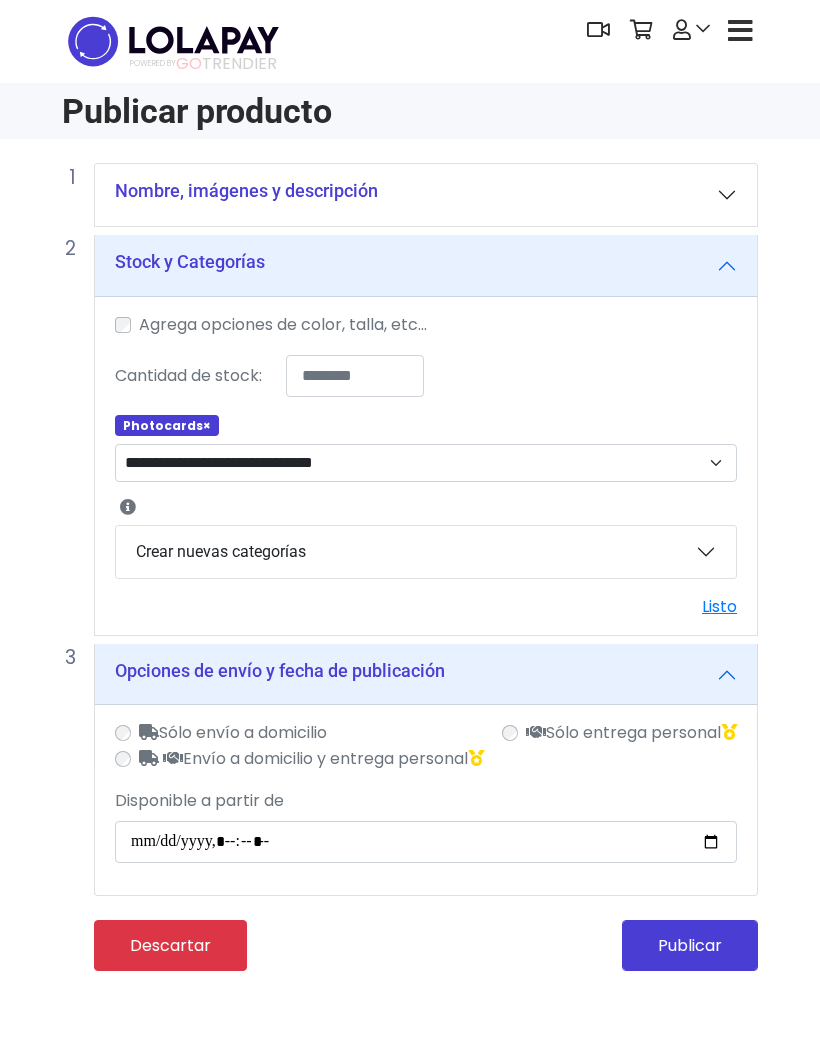 click on "**********" at bounding box center [426, 463] 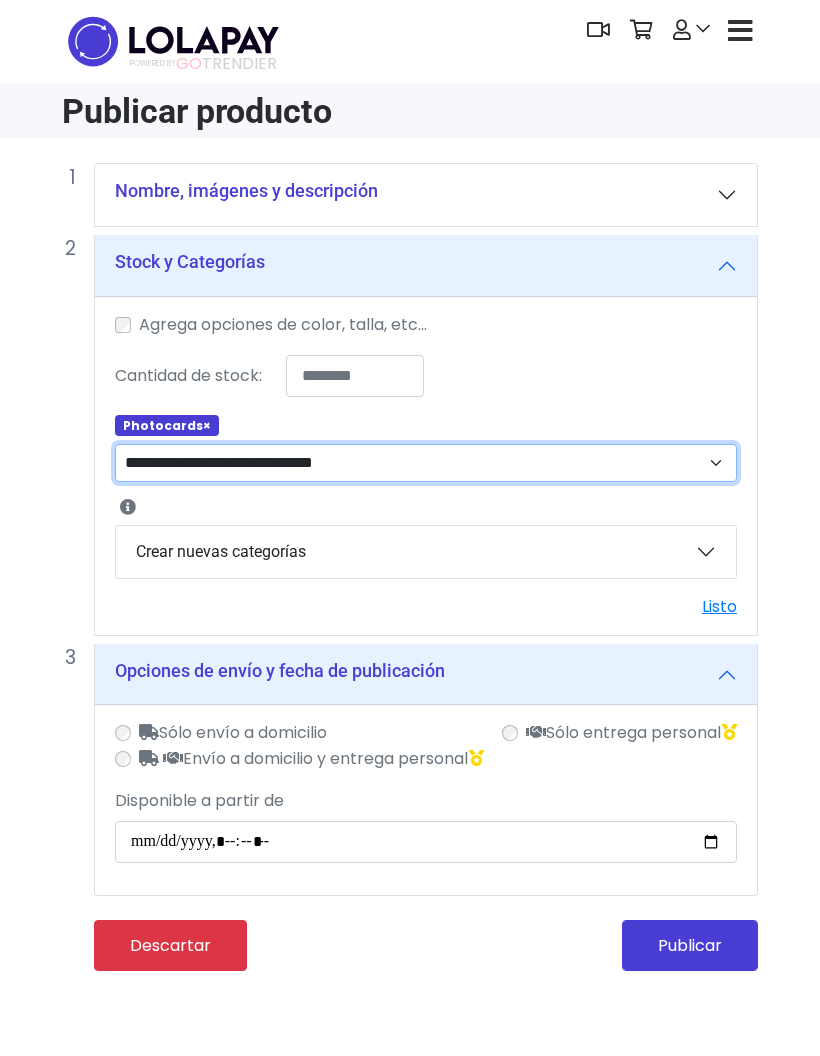 select on "**" 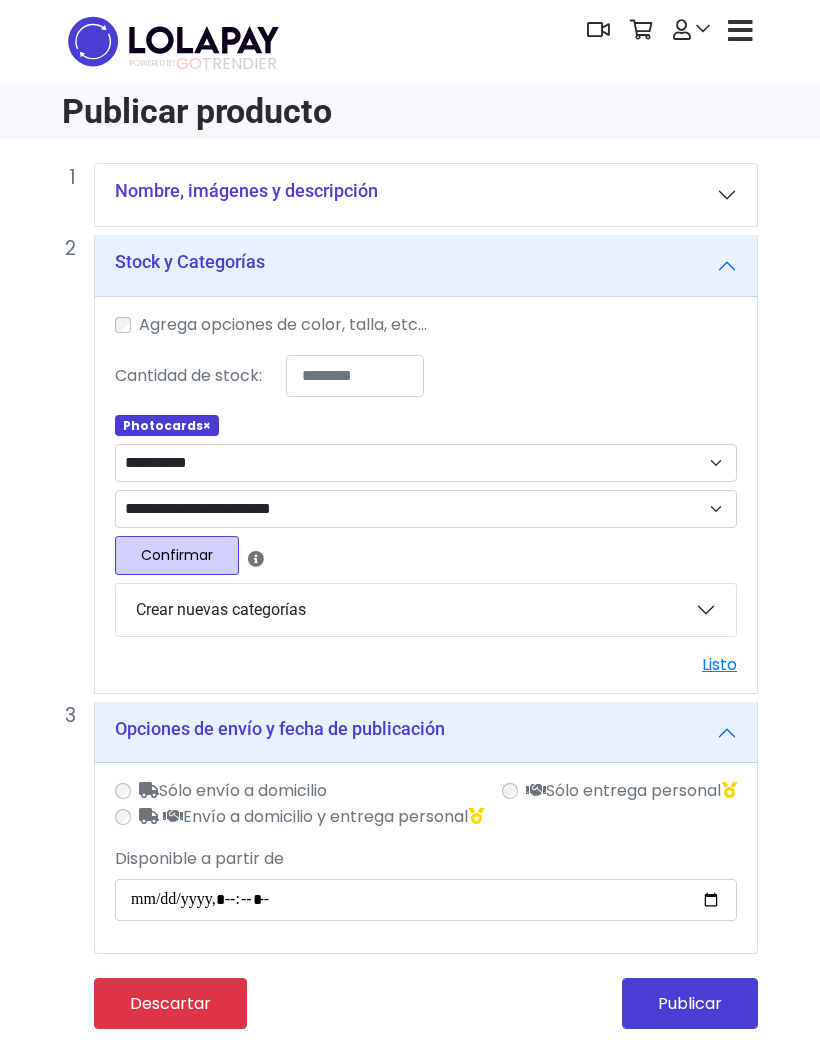 click on "Confirmar" at bounding box center (177, 555) 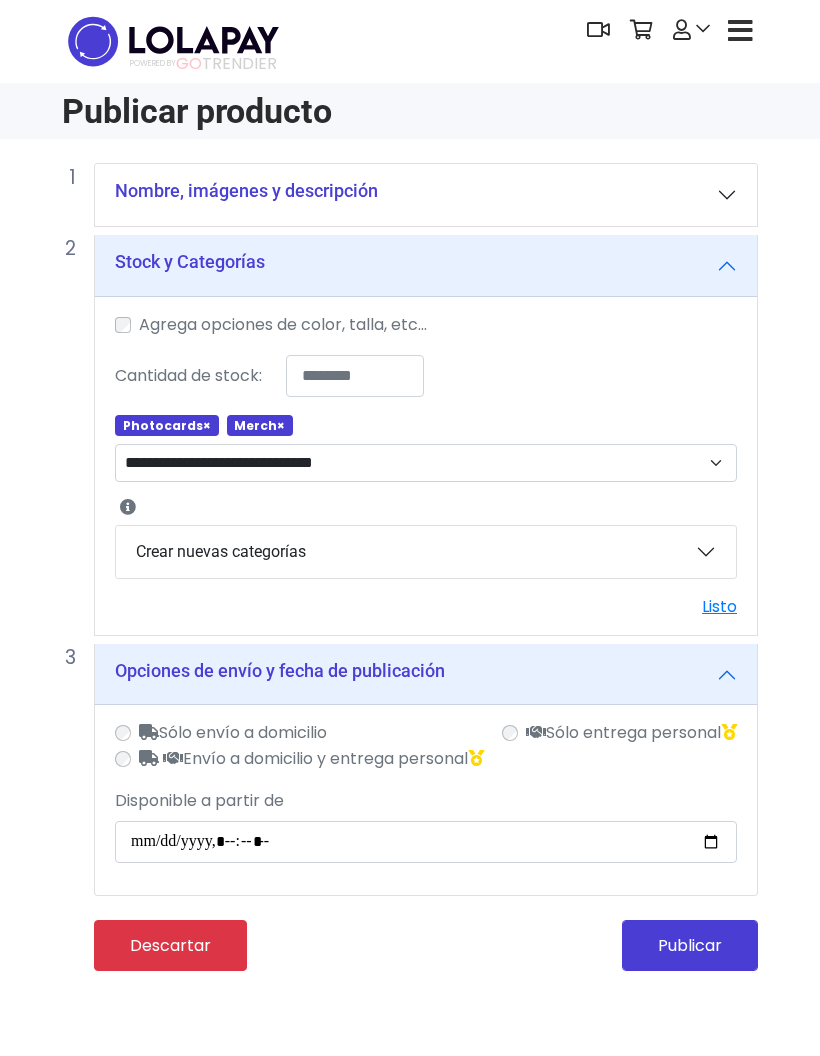 click on "**********" at bounding box center (426, 463) 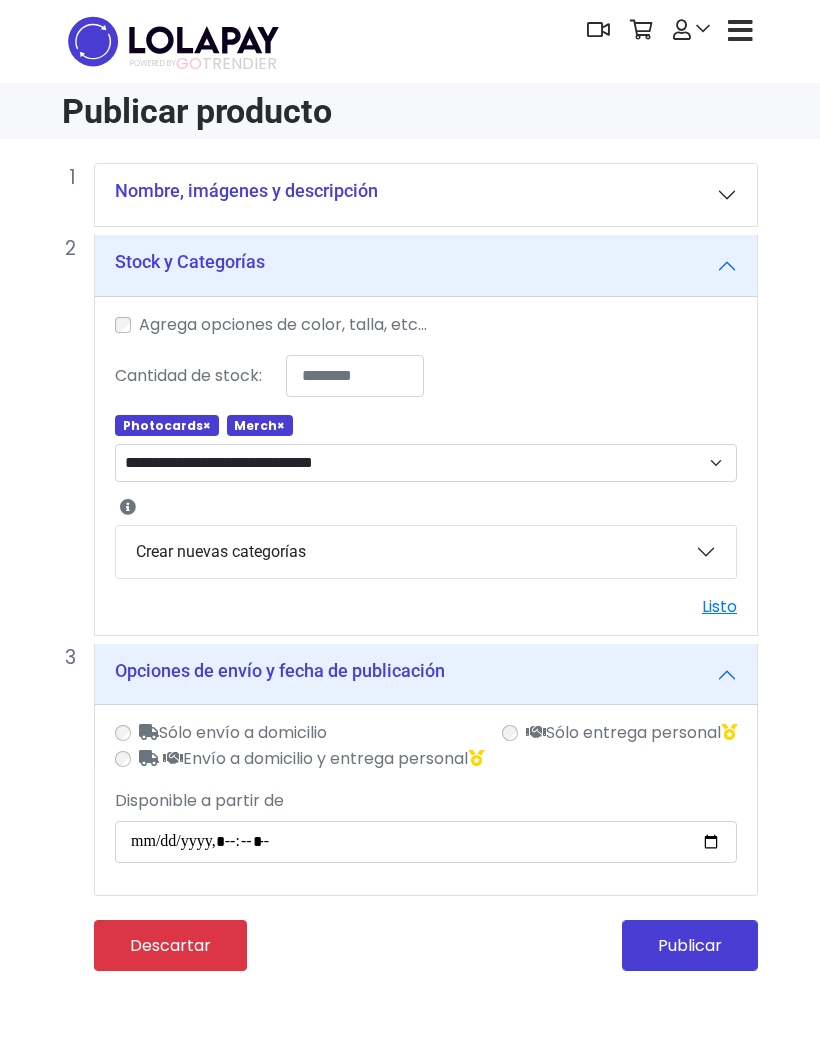 click on "Publicar" at bounding box center (690, 945) 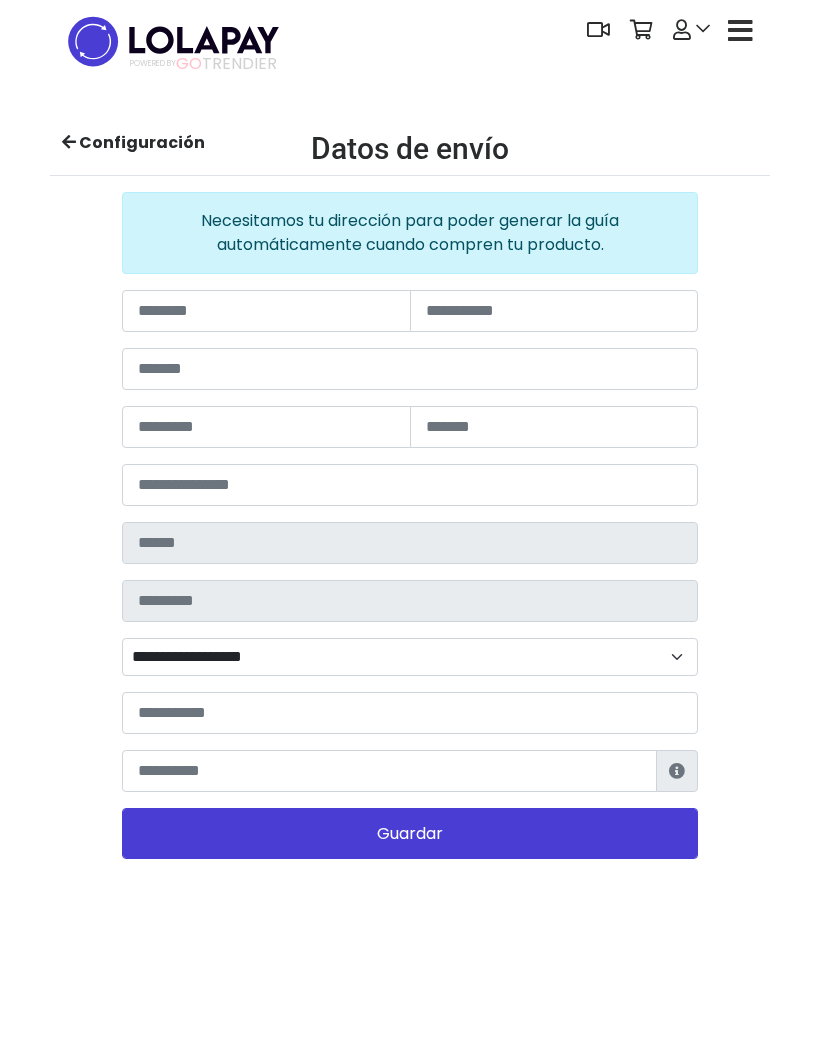 scroll, scrollTop: 0, scrollLeft: 0, axis: both 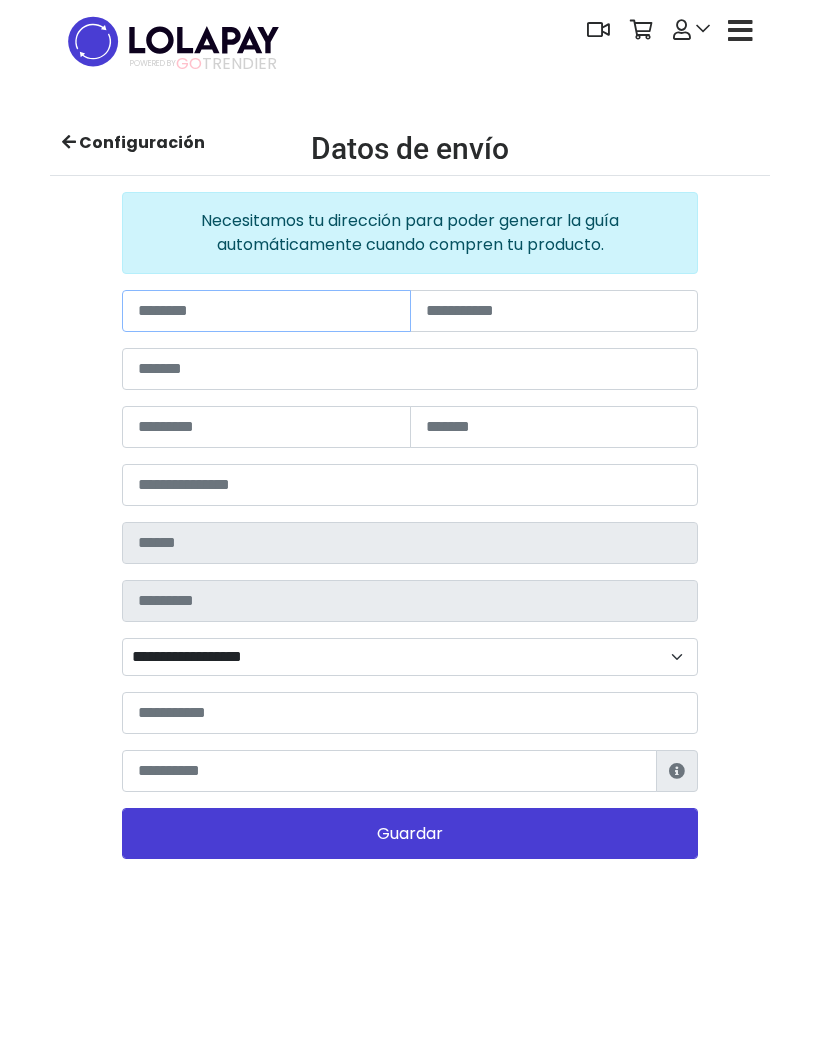 click at bounding box center [266, 311] 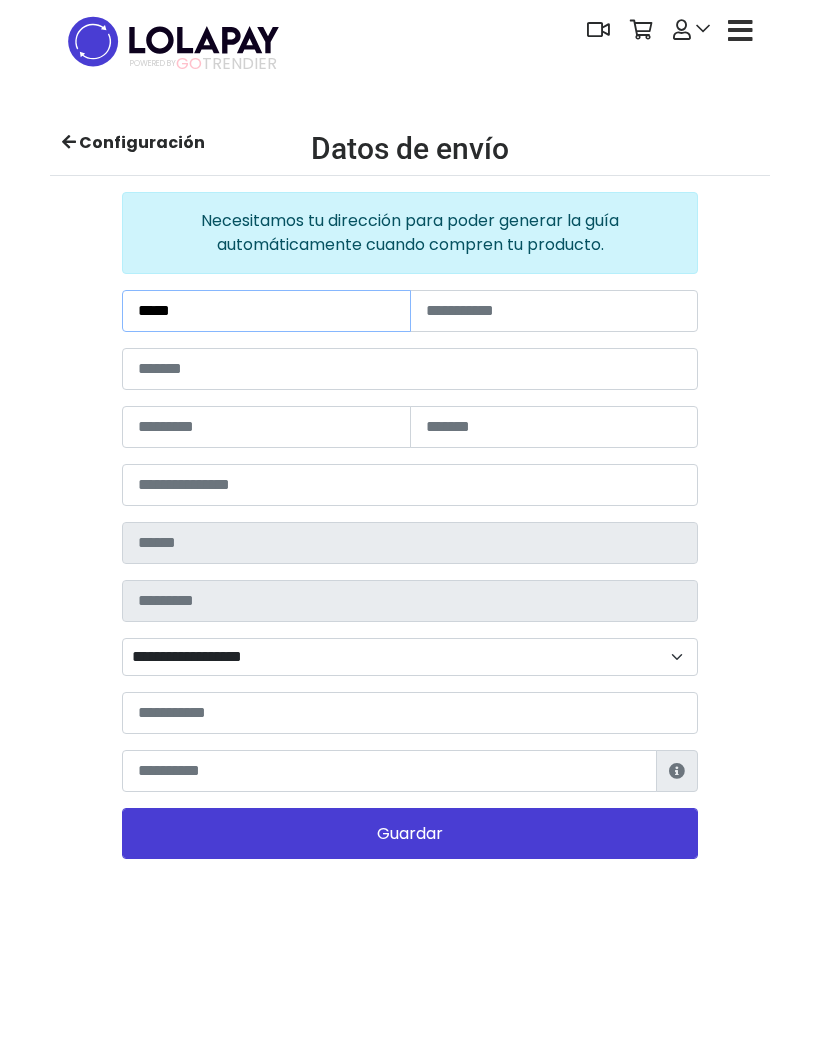 type on "****" 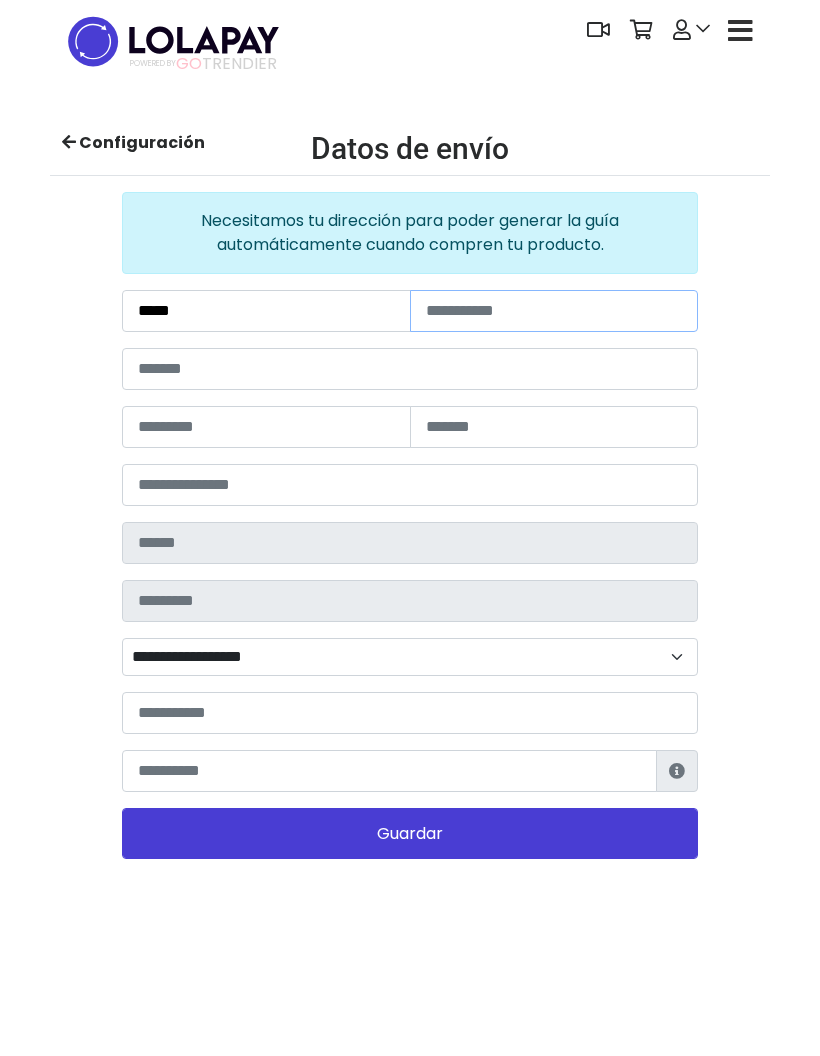 click at bounding box center [554, 311] 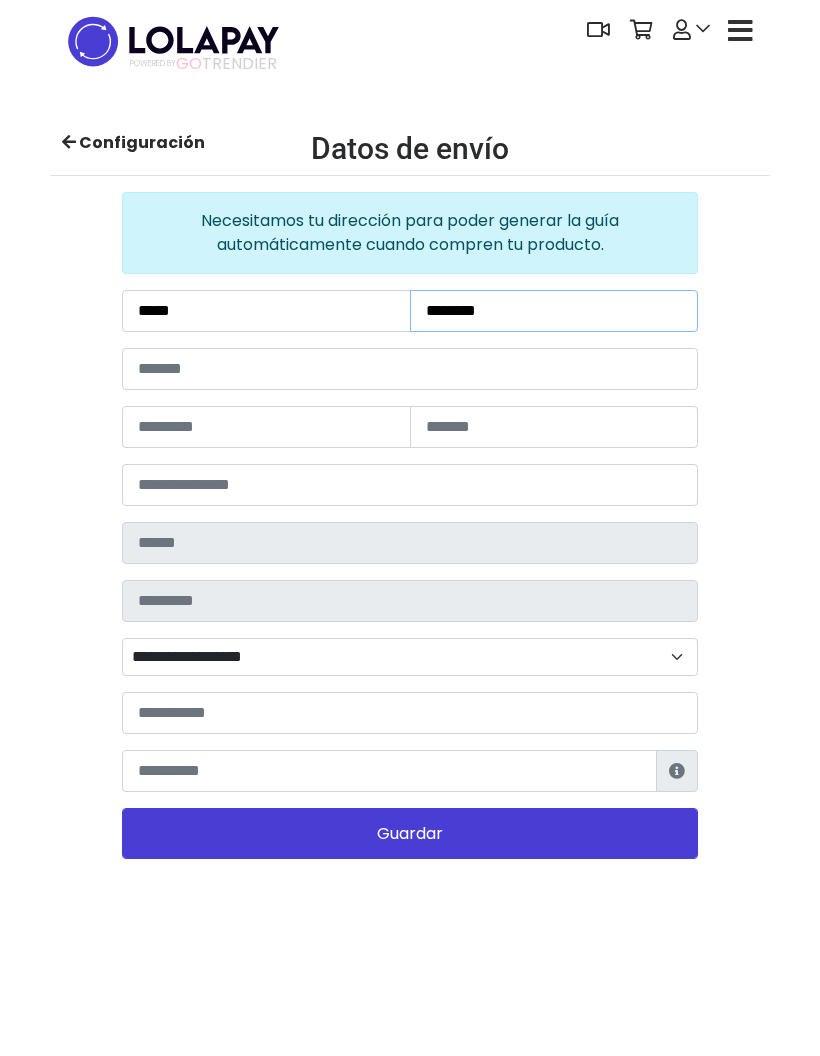 type on "********" 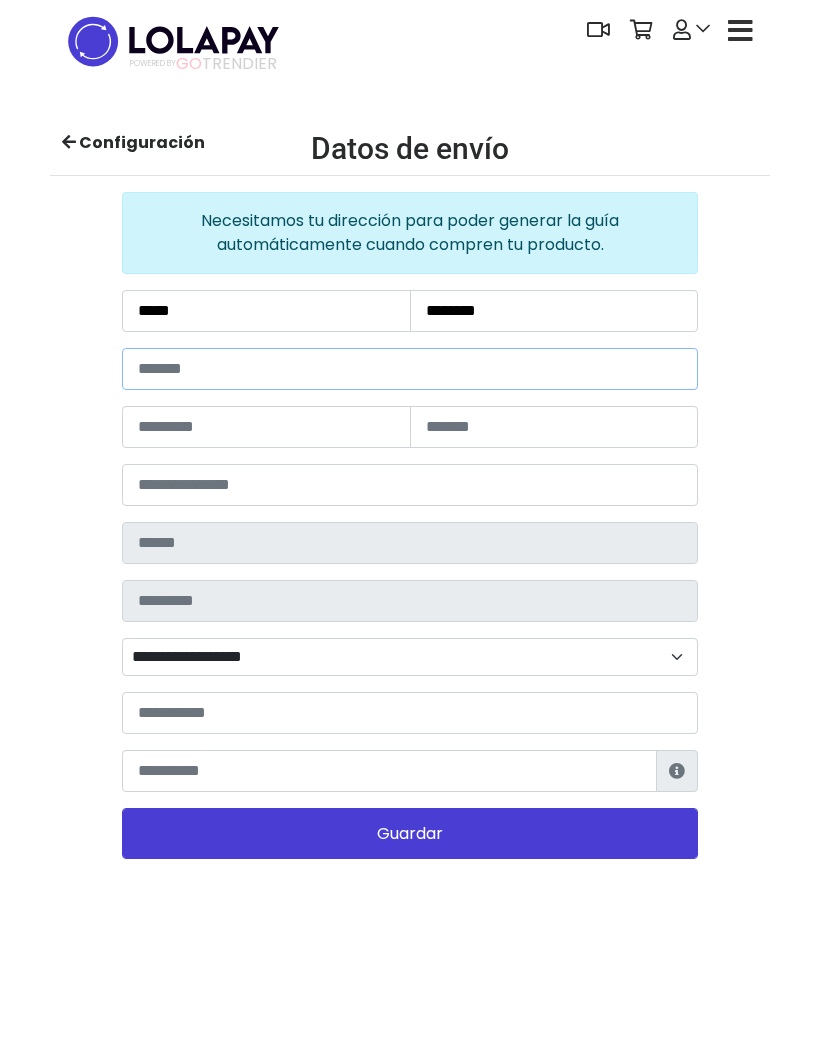 click at bounding box center [410, 369] 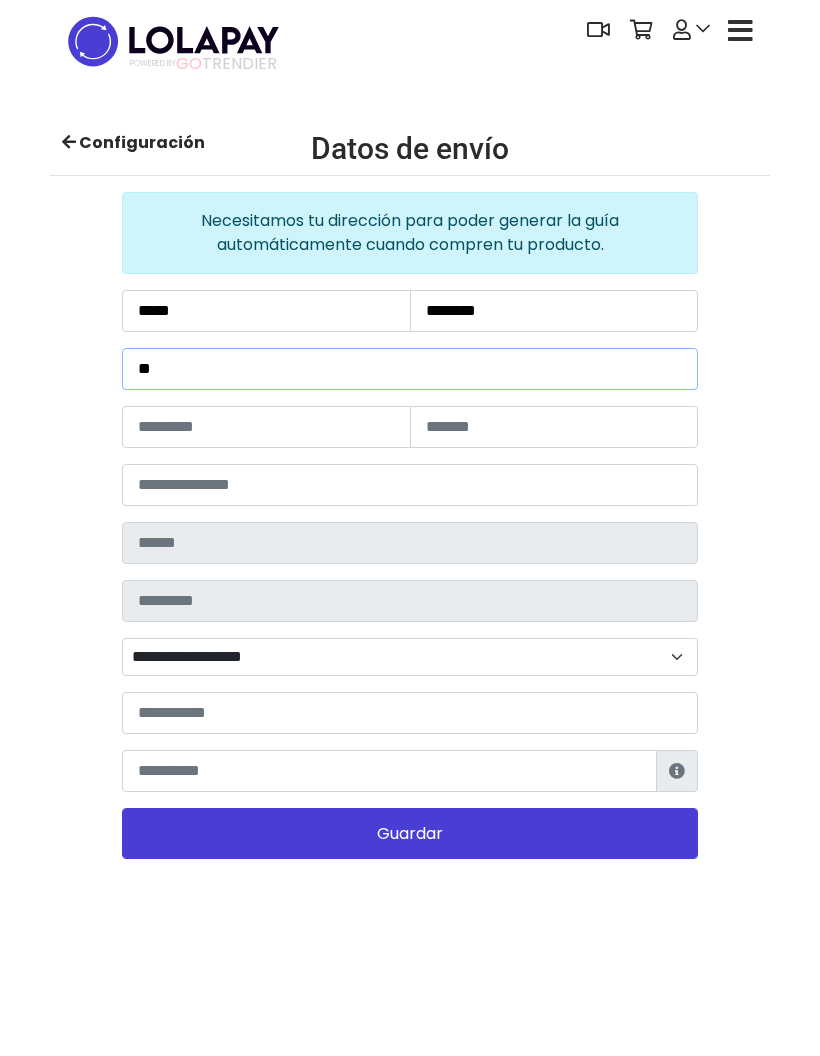 type on "*" 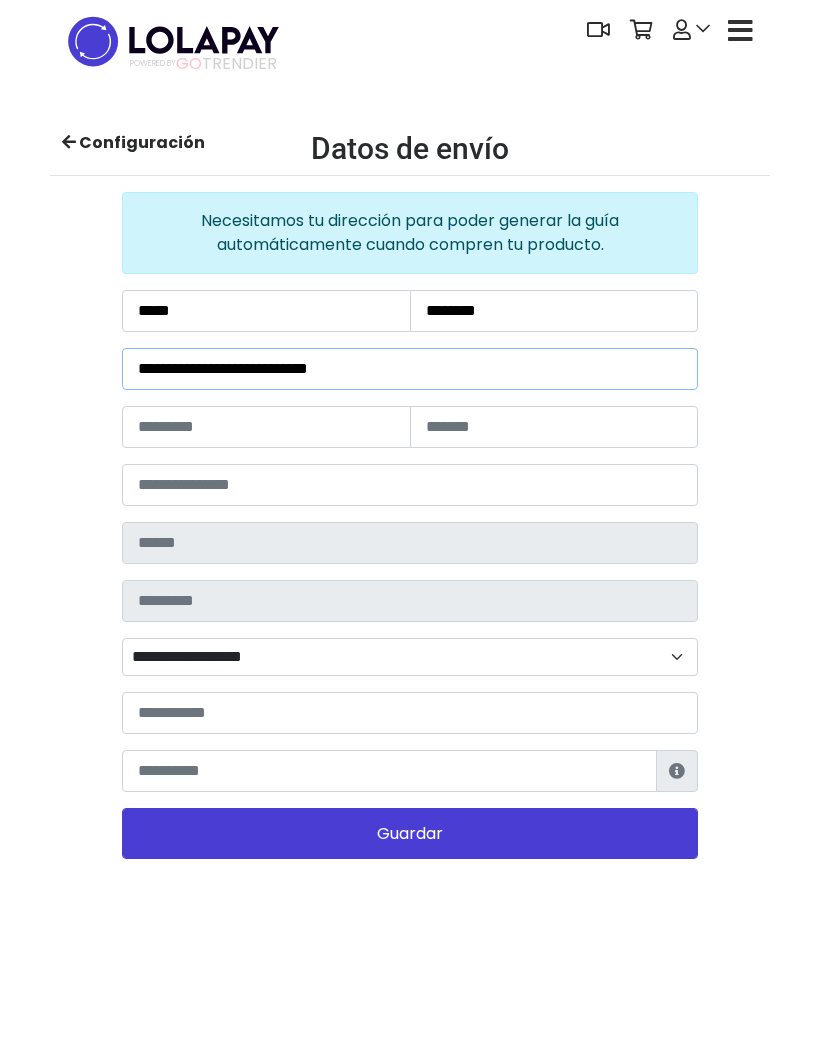 type on "**********" 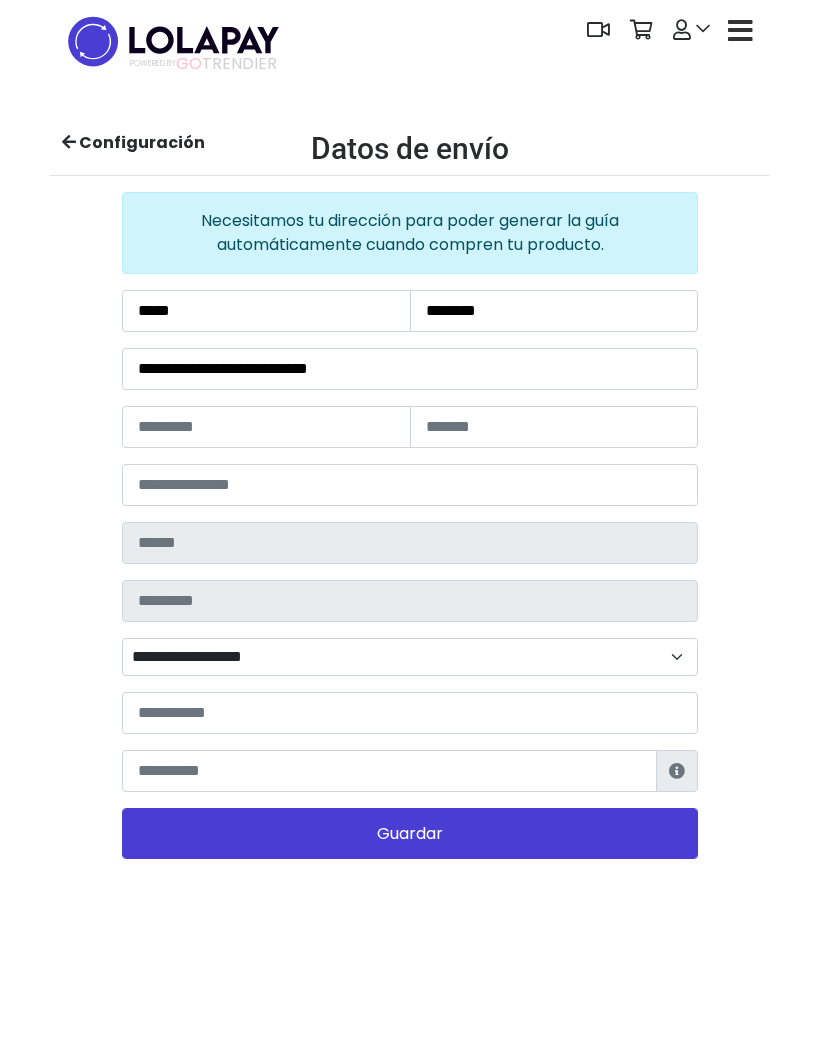 click at bounding box center [554, 427] 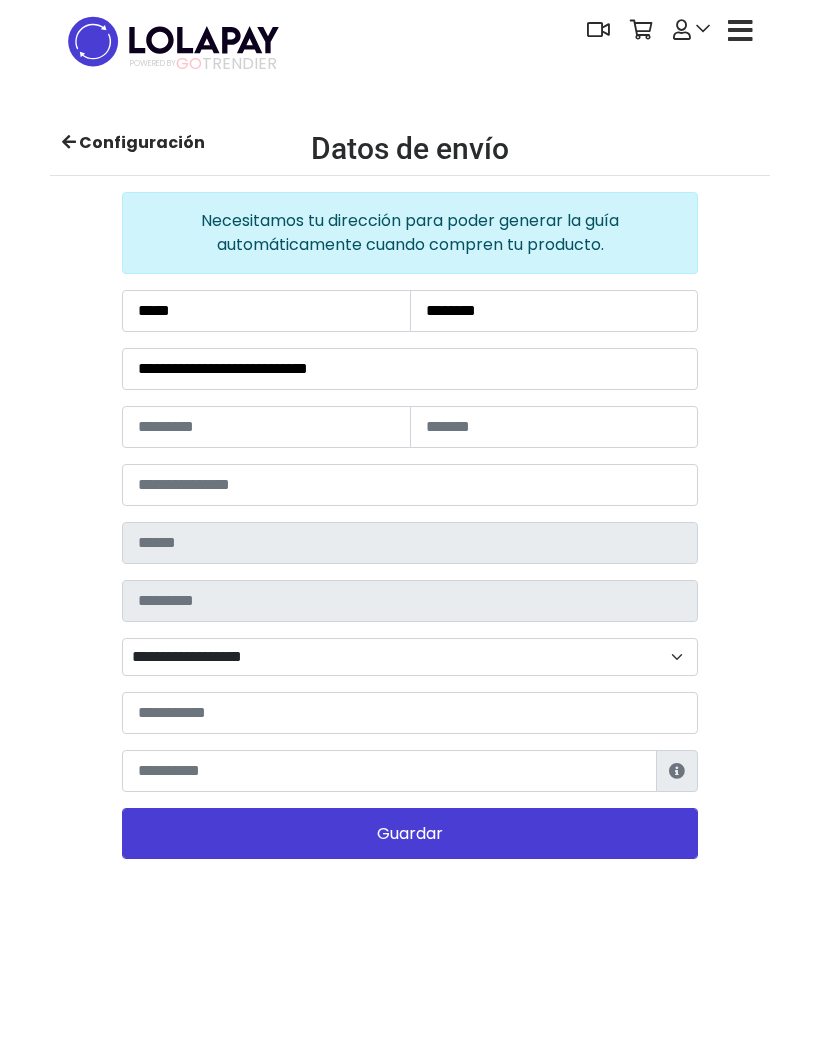 click at bounding box center (266, 427) 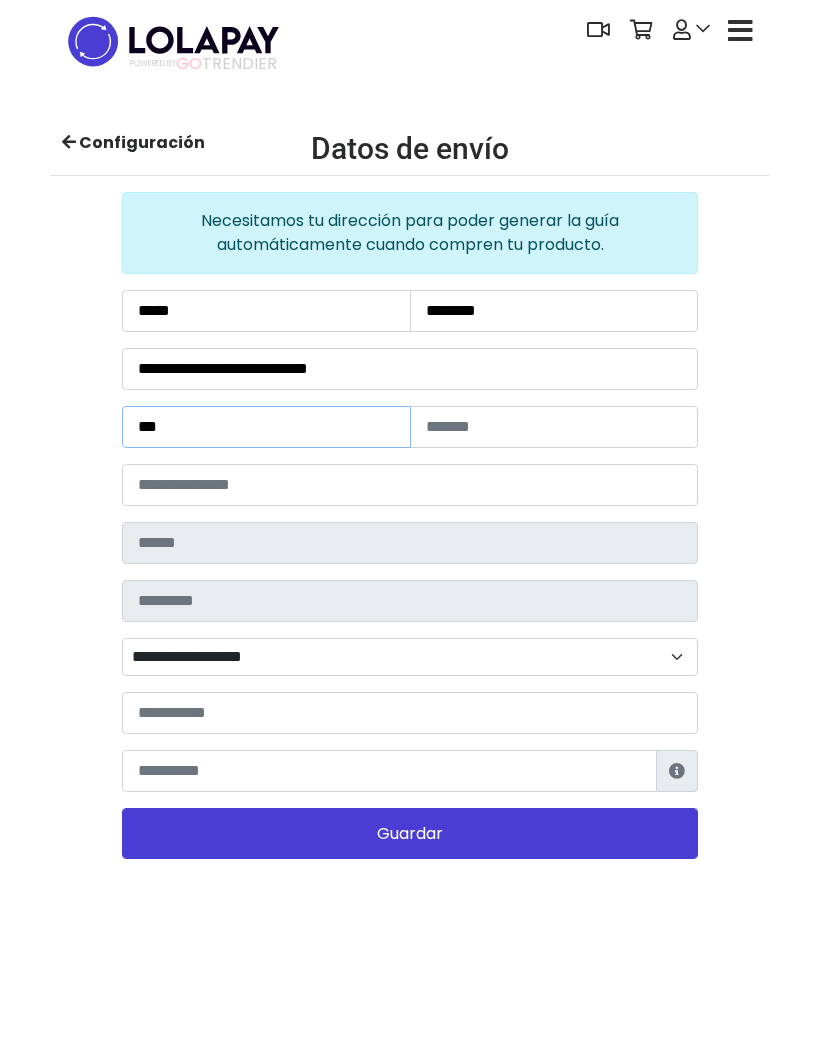 type on "***" 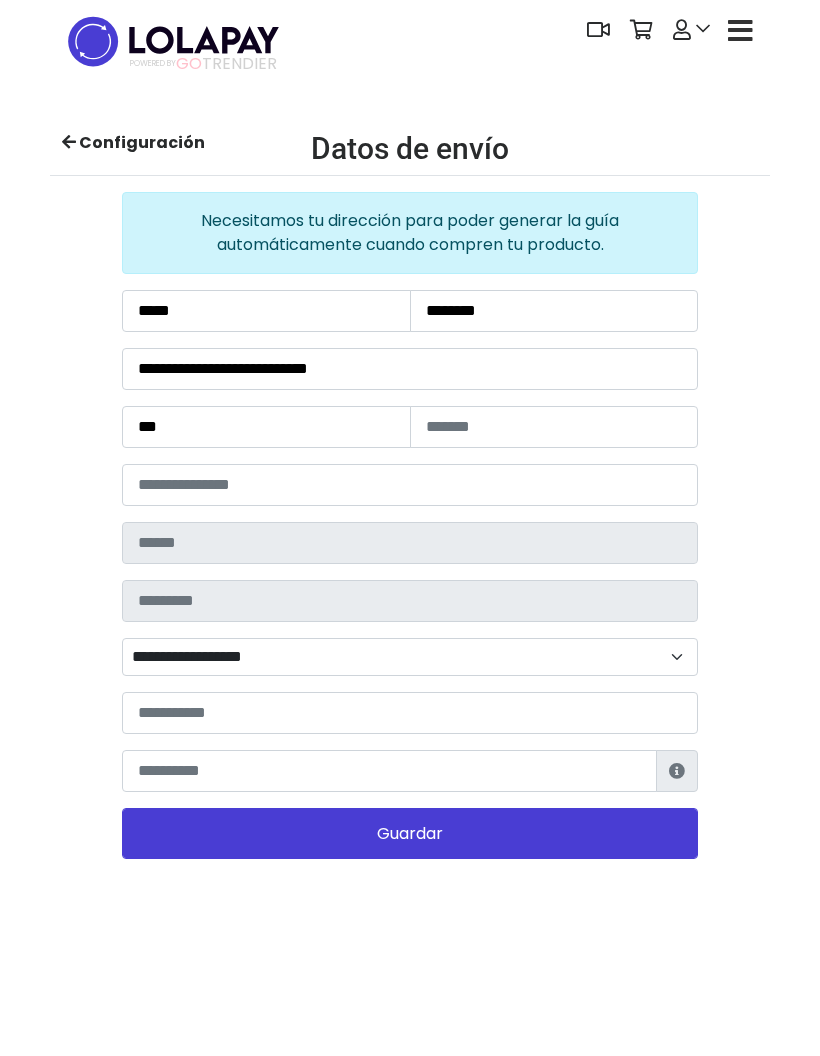 click at bounding box center [410, 485] 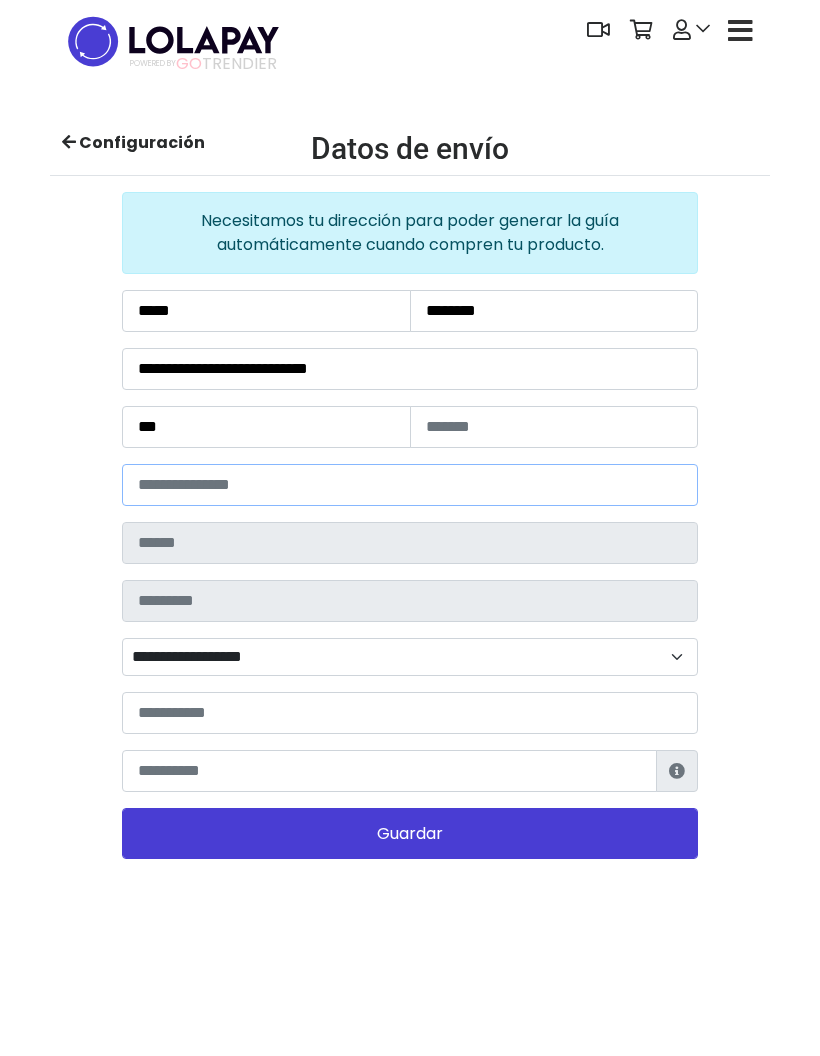 type on "*****" 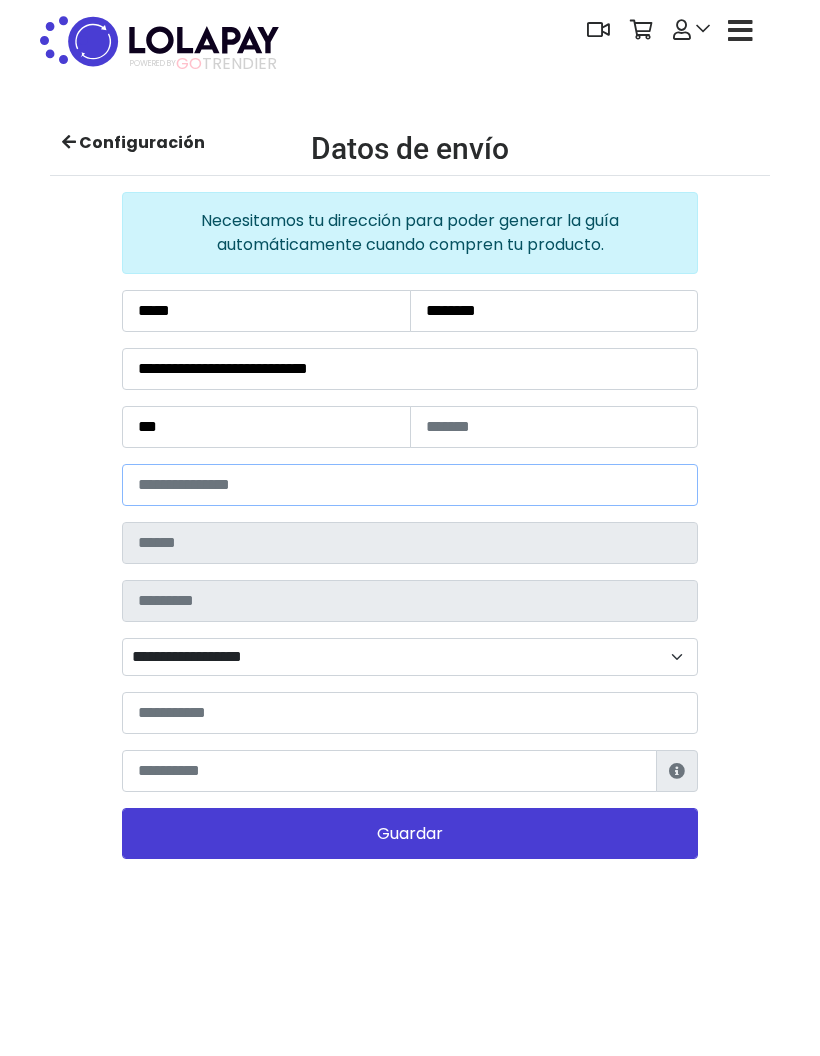 type on "*******" 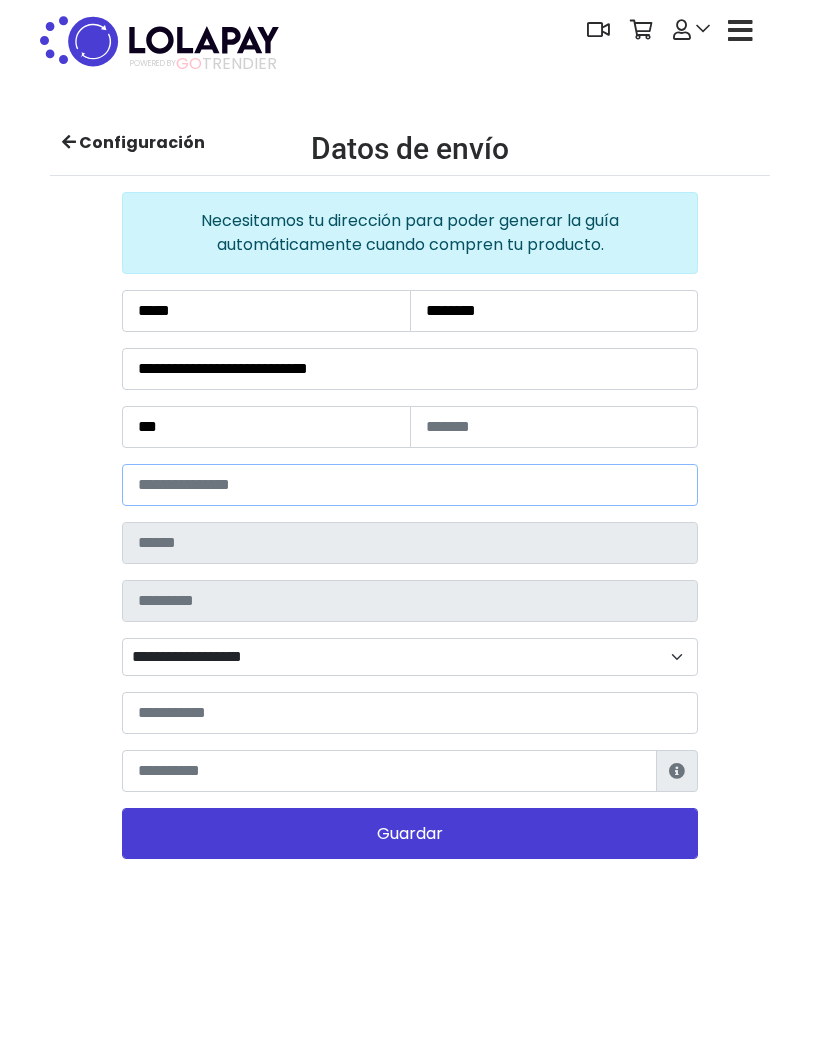 type on "******" 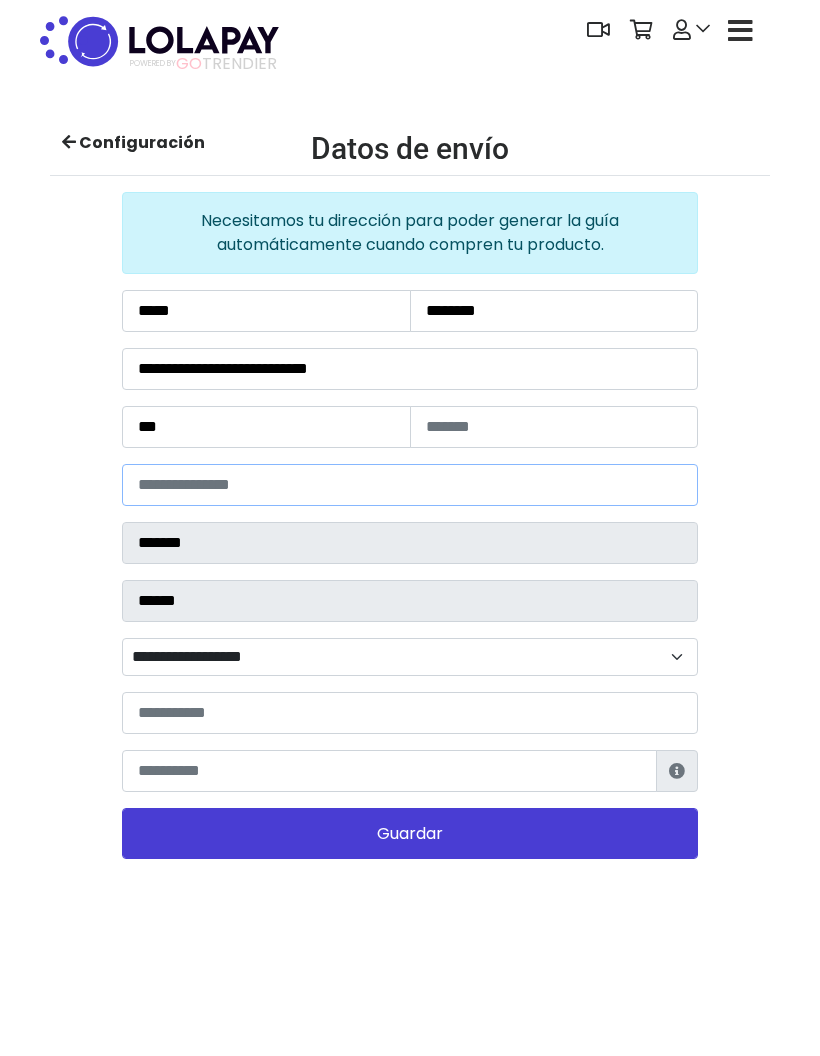 select 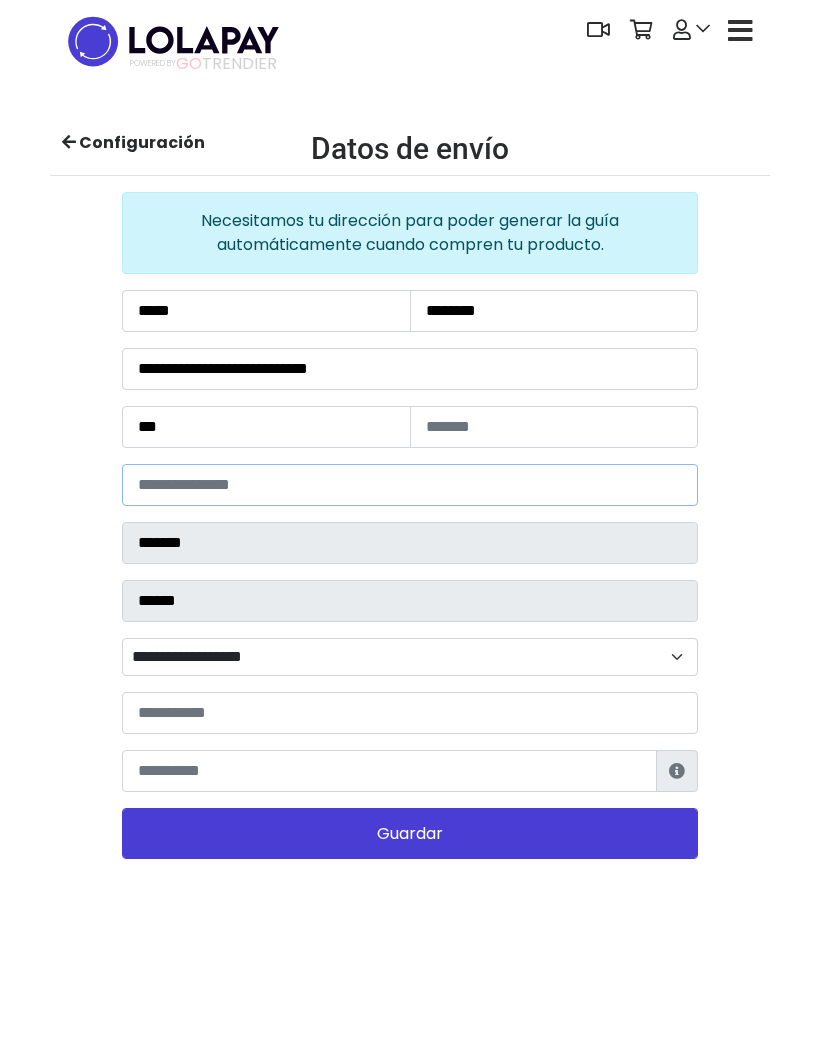 type on "*****" 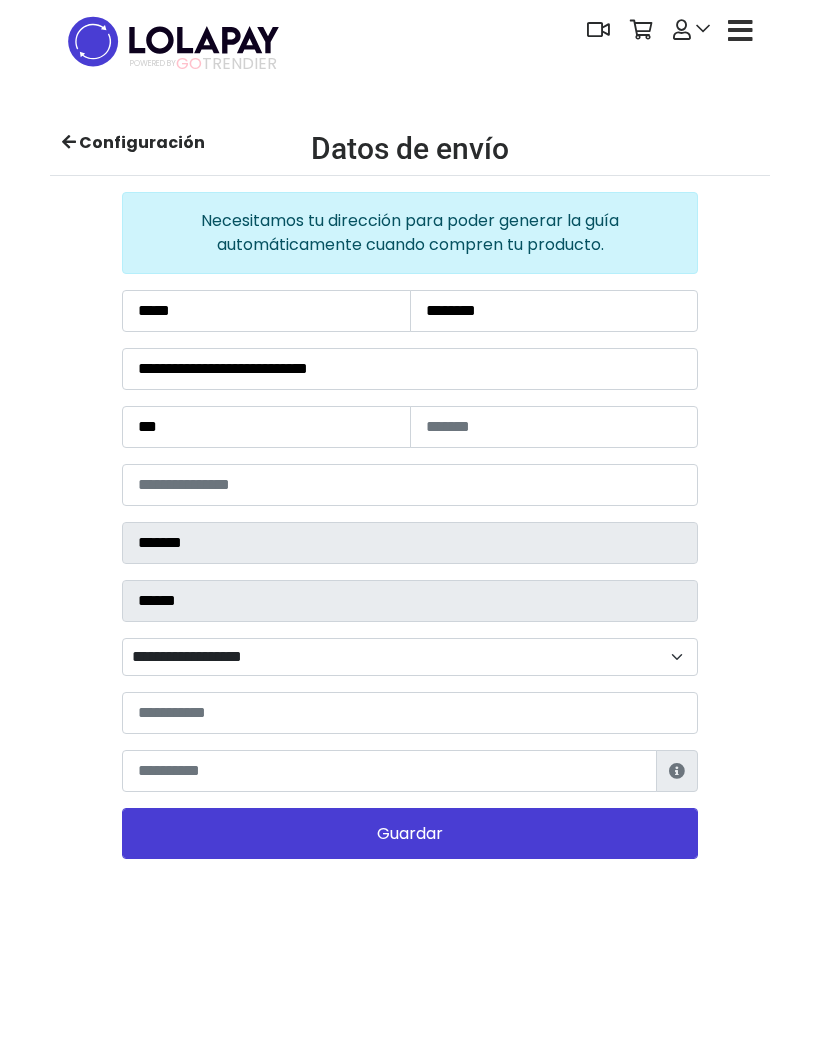 click on "Configuración
Datos de envío
Necesitamos tu dirección para poder generar la guía automáticamente cuando compren tu producto.
Información de Estafeta
Este CP es Ocurre Forzoso para Estafeta , por lo tanto es  responsabilidad del comprador hacer seguimiento del pedido y recogerlo en sucursal . No se hace devolución del costo de envío si el pedido regresa a remitente.
📦 ¿Dónde lo tengo que recoger?
📦 ¿Cómo obtengo mi número de seguimiento?
Después de tu compra te llegará un correo con el número de seguimiento y link Estafeta. Cerrar" at bounding box center [410, 569] 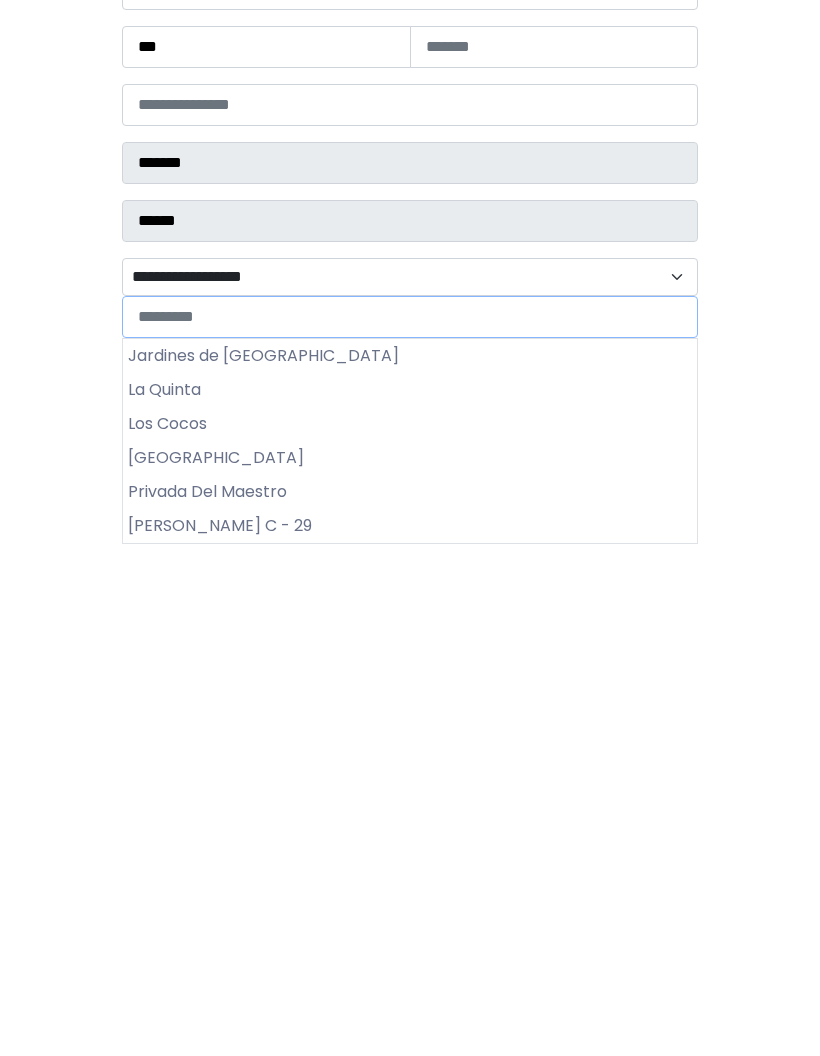 scroll, scrollTop: 52, scrollLeft: 0, axis: vertical 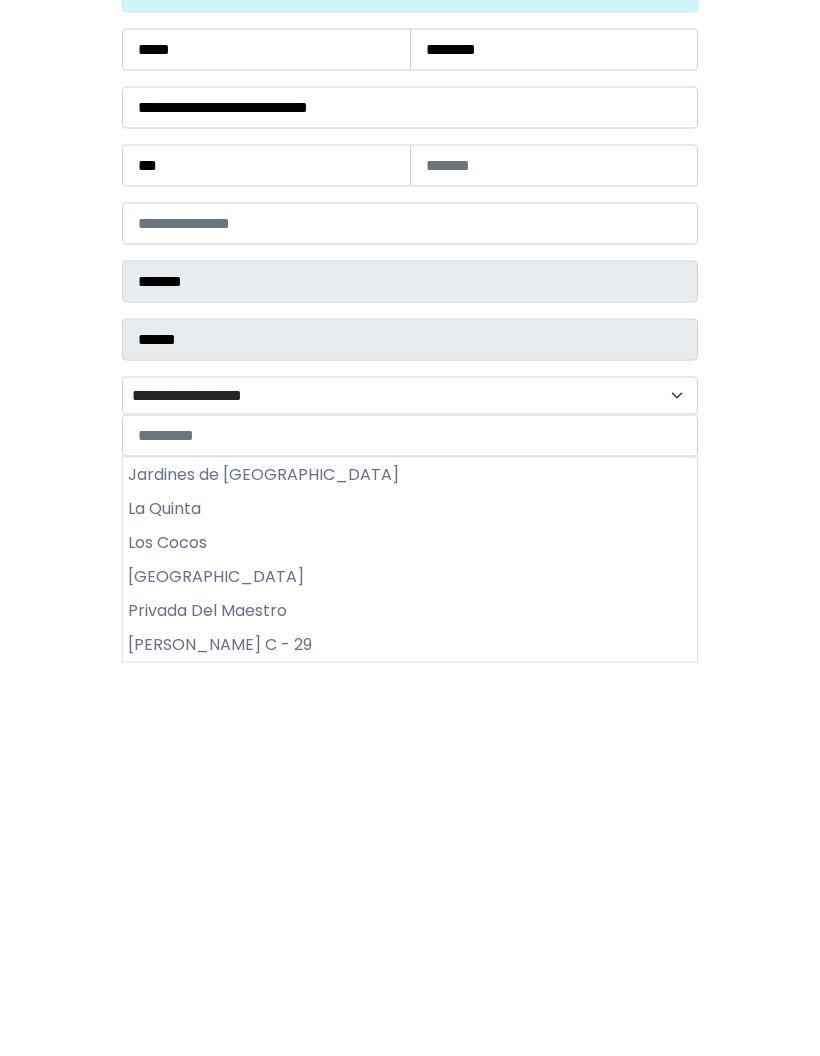 click on "Mérida Centro" at bounding box center [410, 838] 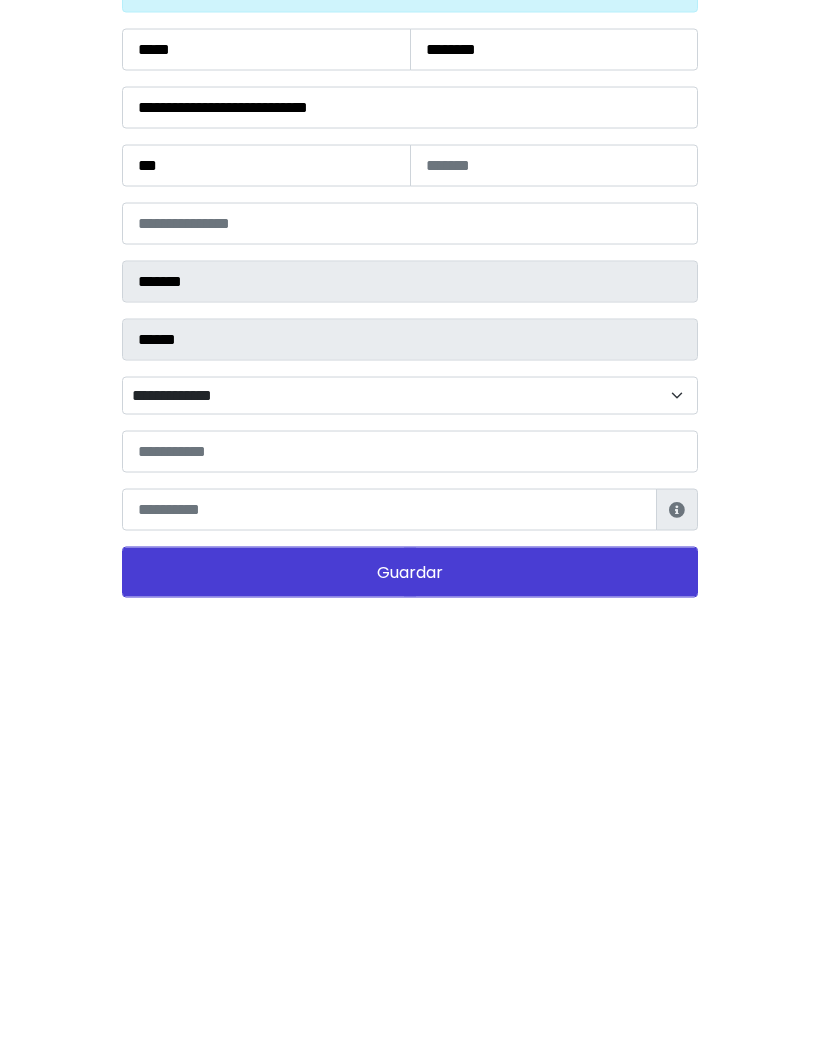 scroll, scrollTop: 80, scrollLeft: 0, axis: vertical 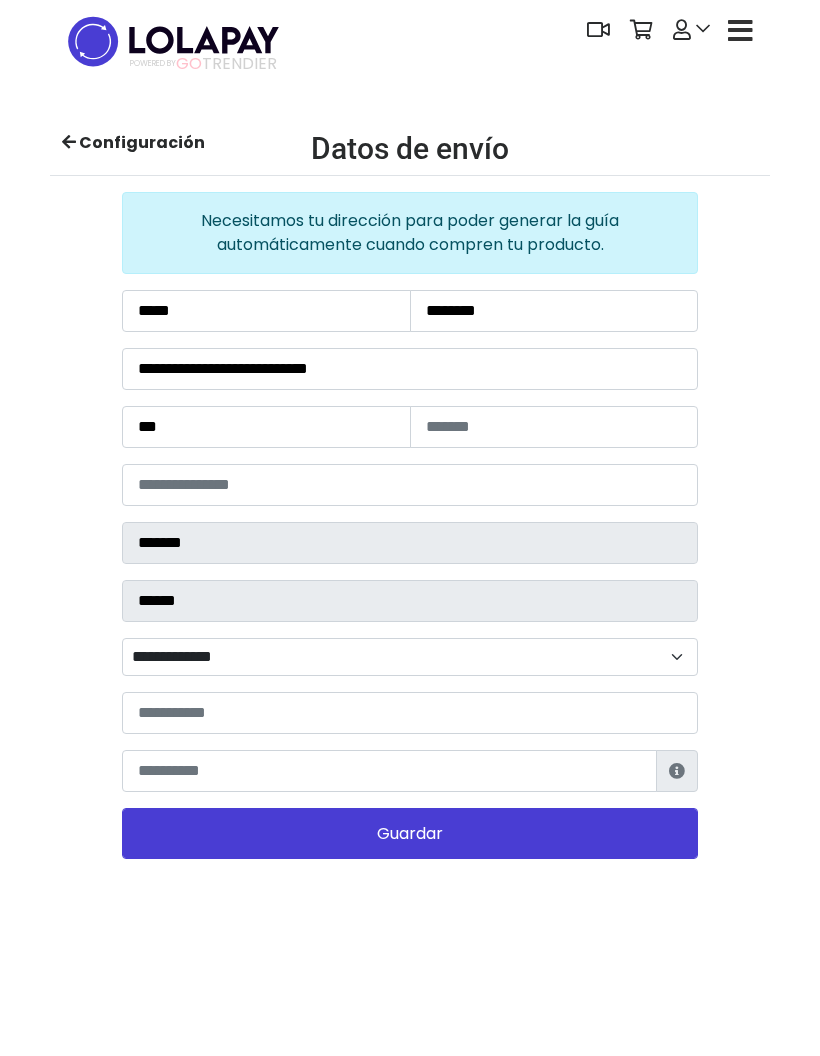 click at bounding box center (410, 713) 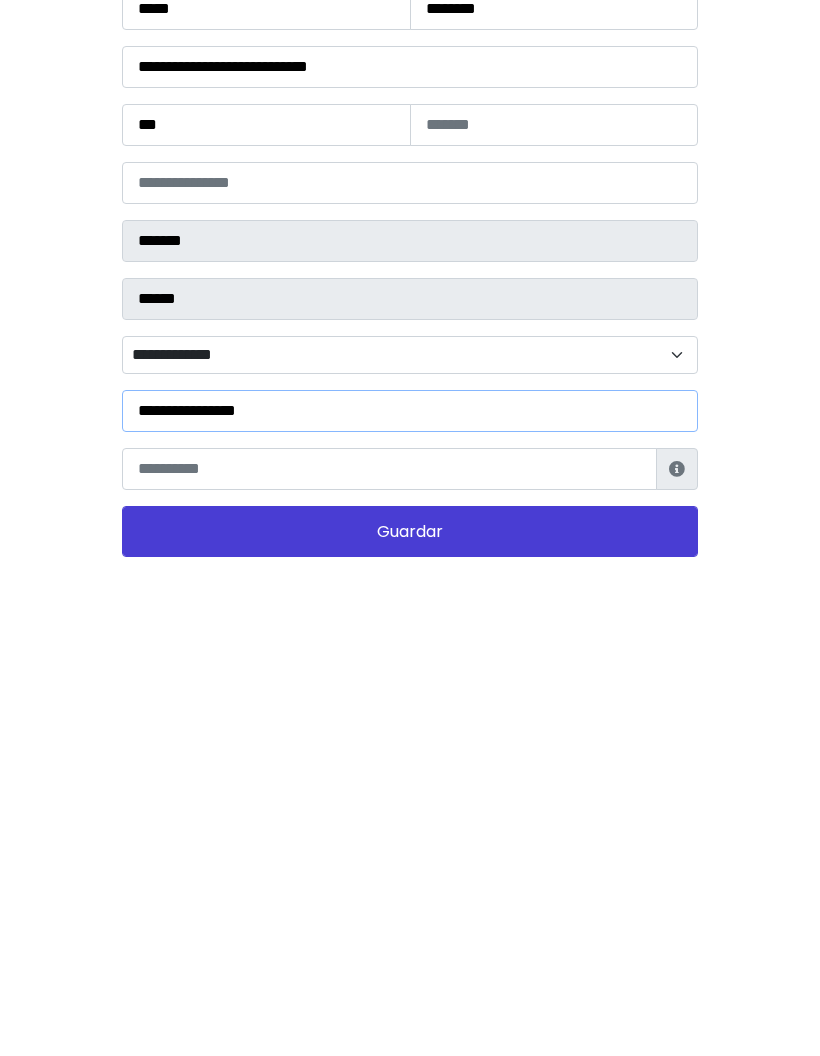type on "**********" 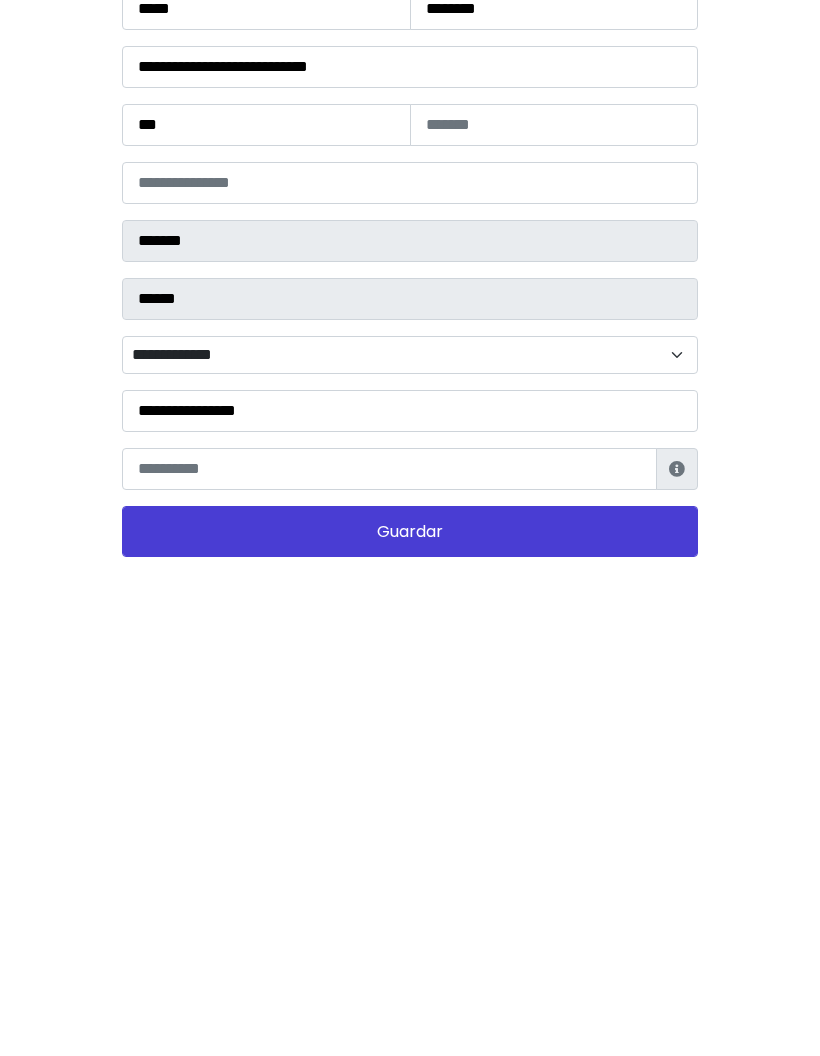 click at bounding box center [389, 771] 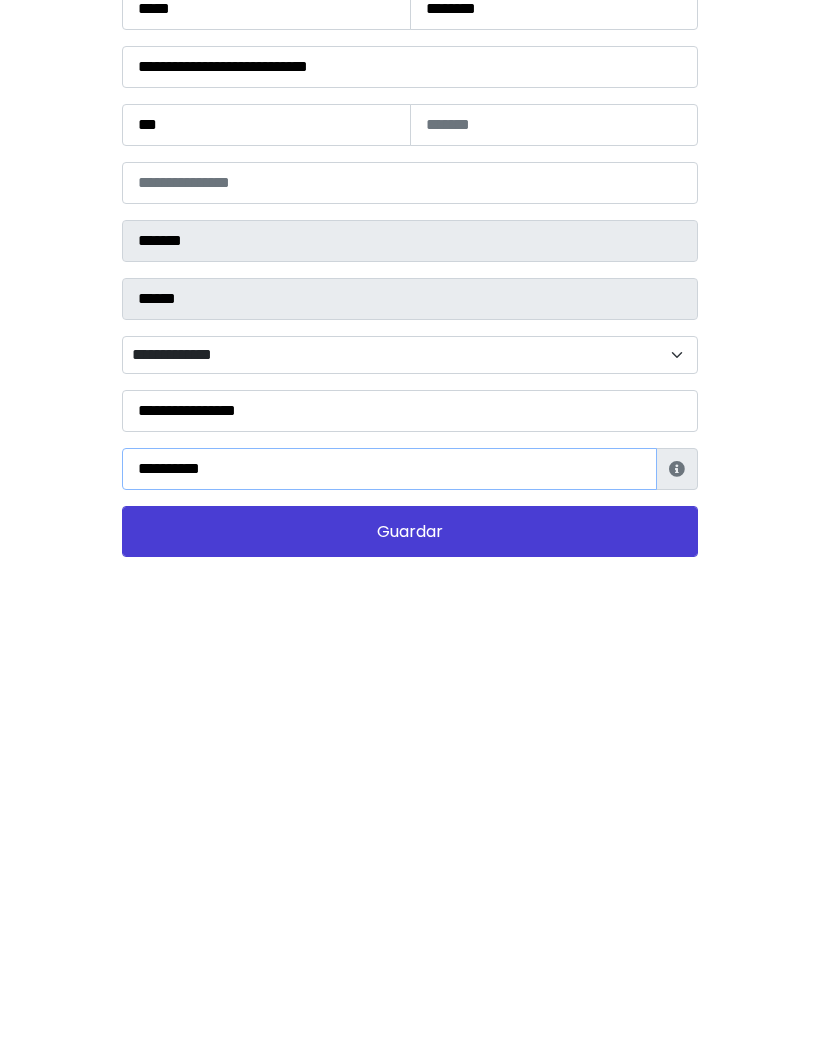 type on "**********" 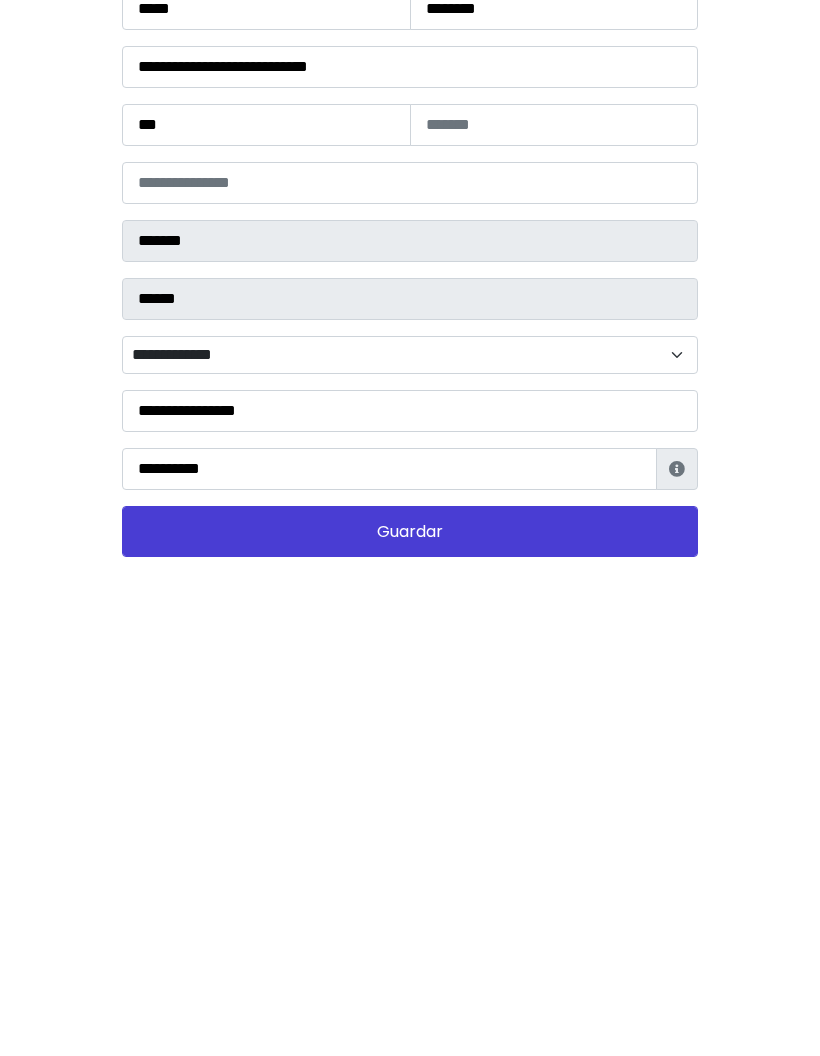 click on "Configuración
Datos de envío
Necesitamos tu dirección para poder generar la guía automáticamente cuando compren tu producto.
Información de Estafeta
Este CP es Ocurre Forzoso para Estafeta , por lo tanto es  responsabilidad del comprador hacer seguimiento del pedido y recogerlo en sucursal . No se hace devolución del costo de envío si el pedido regresa a remitente.
📦 ¿Dónde lo tengo que recoger?
📦 ¿Cómo obtengo mi número de seguimiento?
Después de tu compra te llegará un correo con el número de seguimiento y link Estafeta. Cerrar" at bounding box center (410, 569) 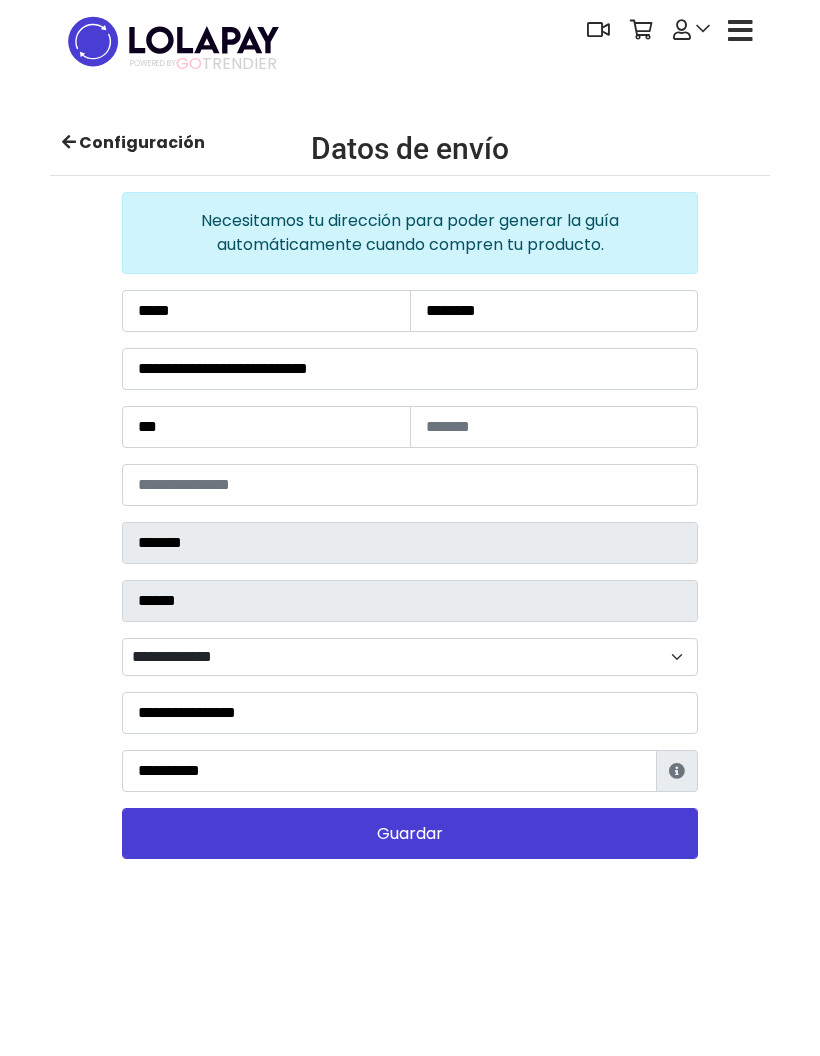 click on "Guardar" at bounding box center (410, 833) 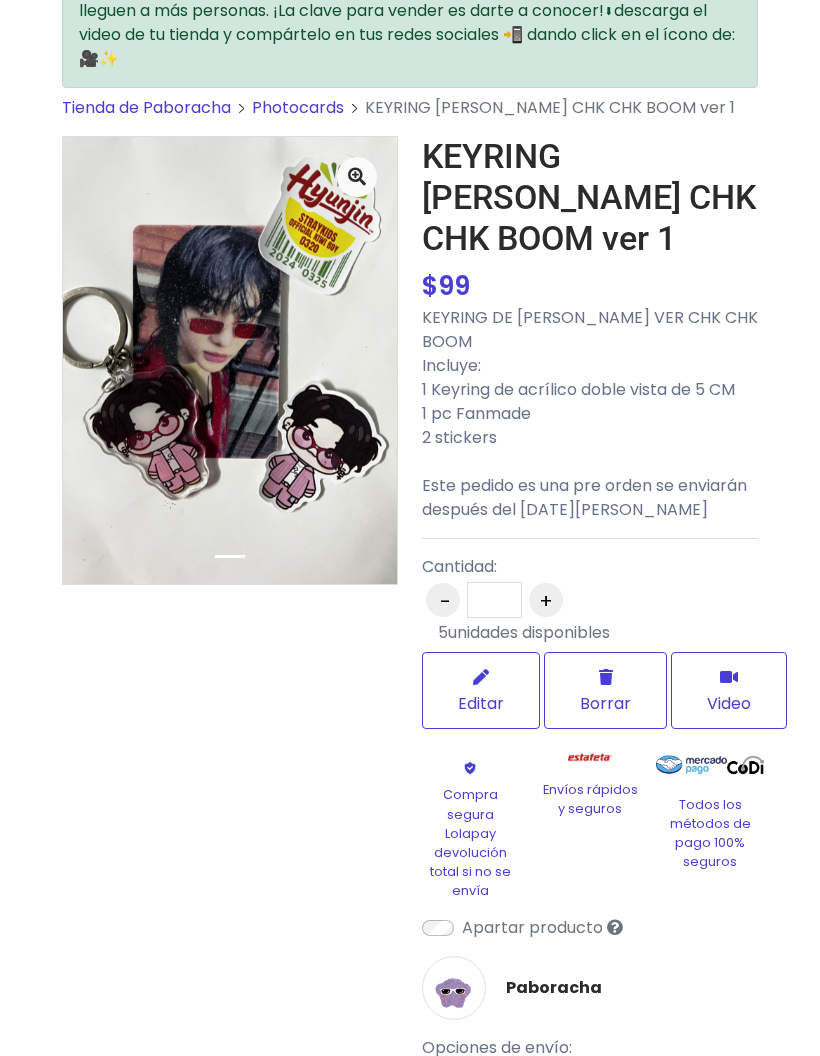 scroll, scrollTop: 140, scrollLeft: 0, axis: vertical 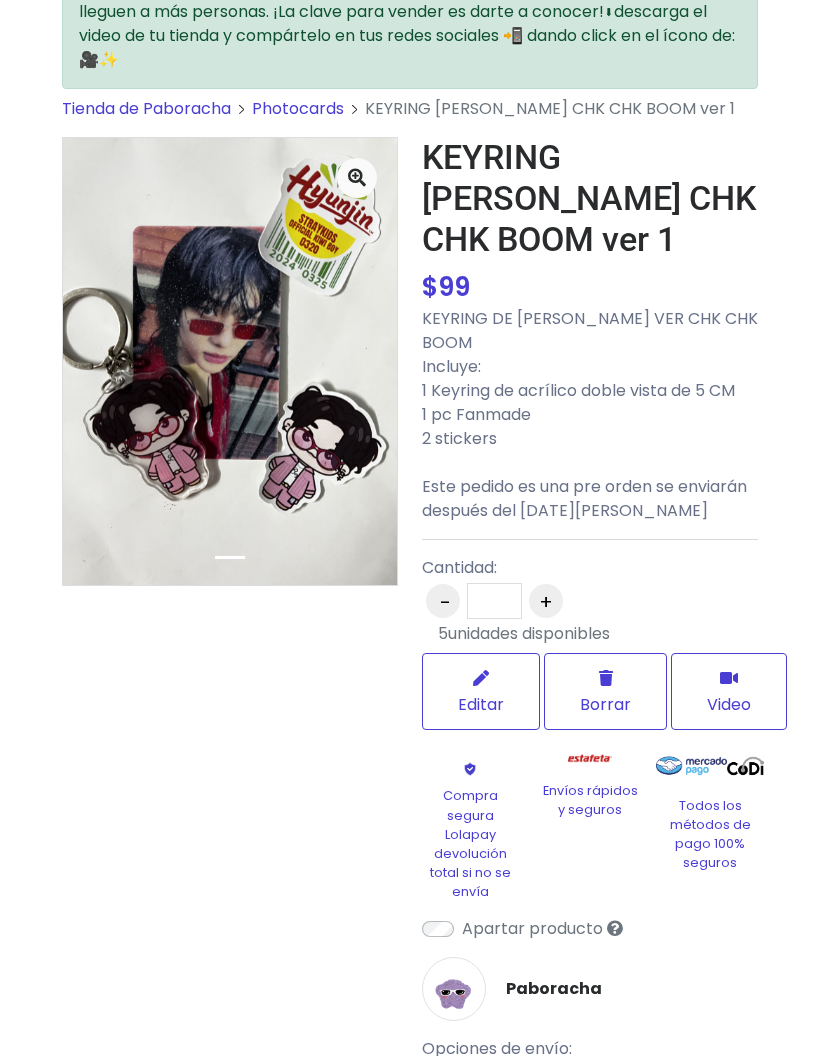 click at bounding box center [615, 928] 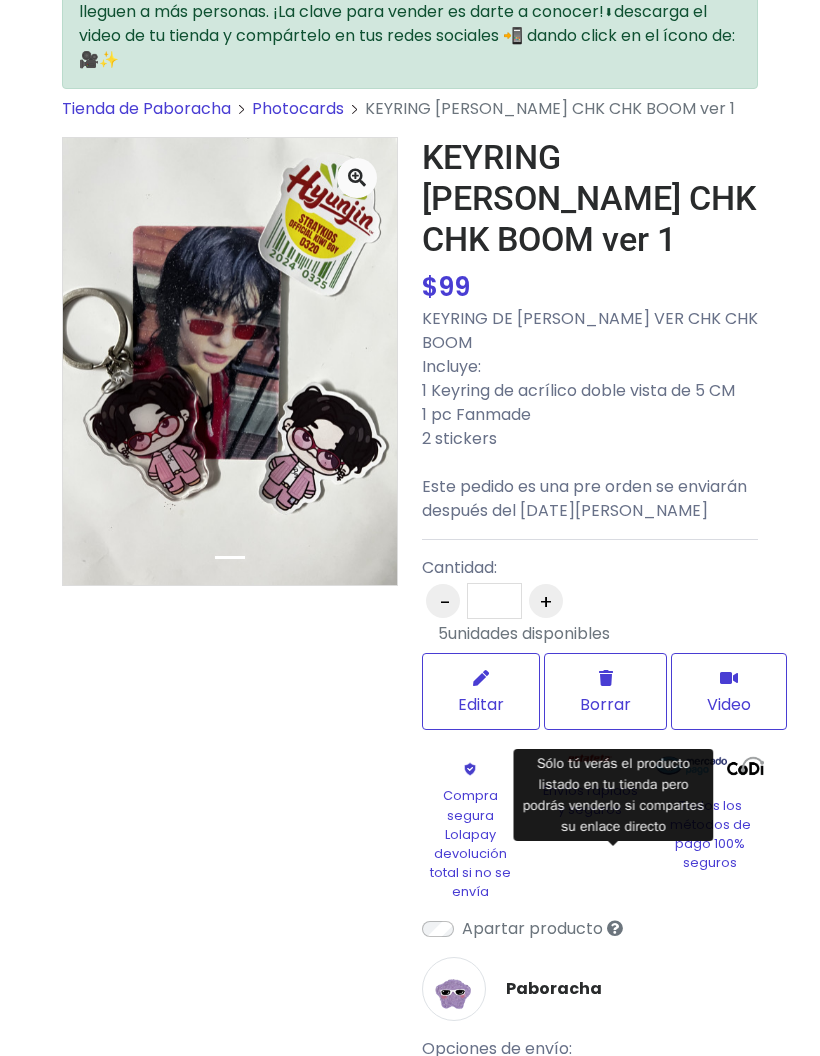 click on "Paboracha" at bounding box center (590, 989) 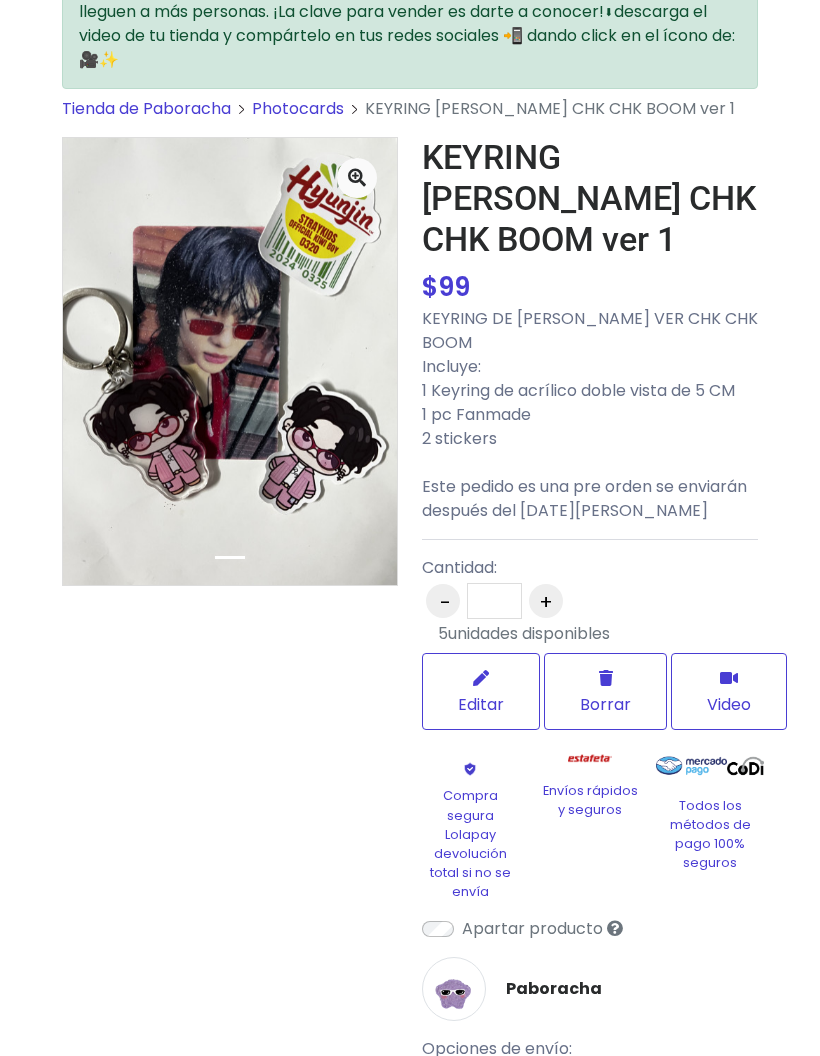 click on "Editar" at bounding box center [481, 704] 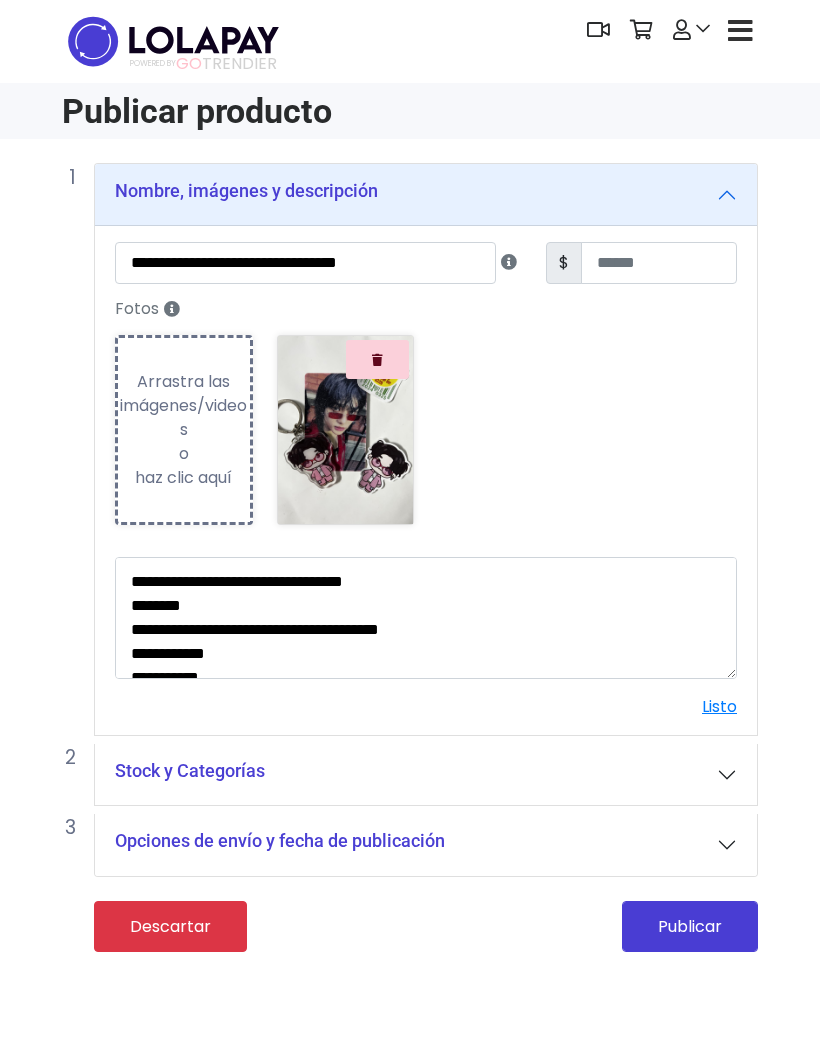 scroll, scrollTop: 0, scrollLeft: 0, axis: both 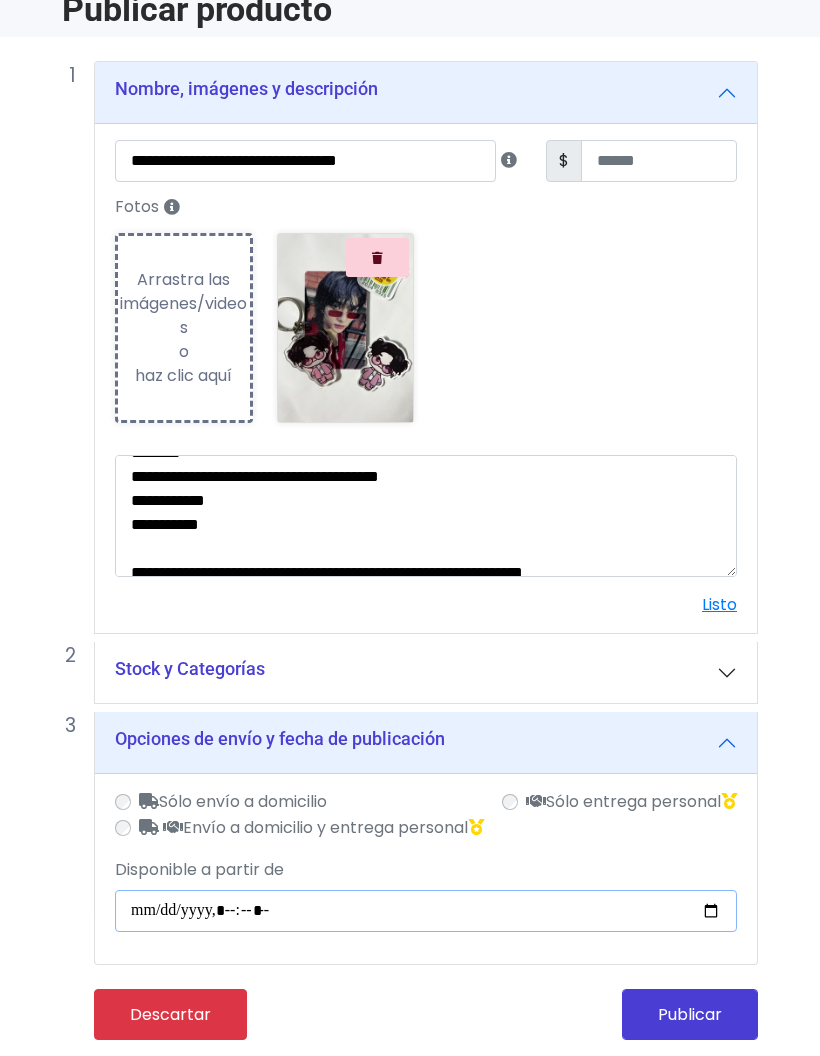 click on "Disponible a partir de" at bounding box center (426, 911) 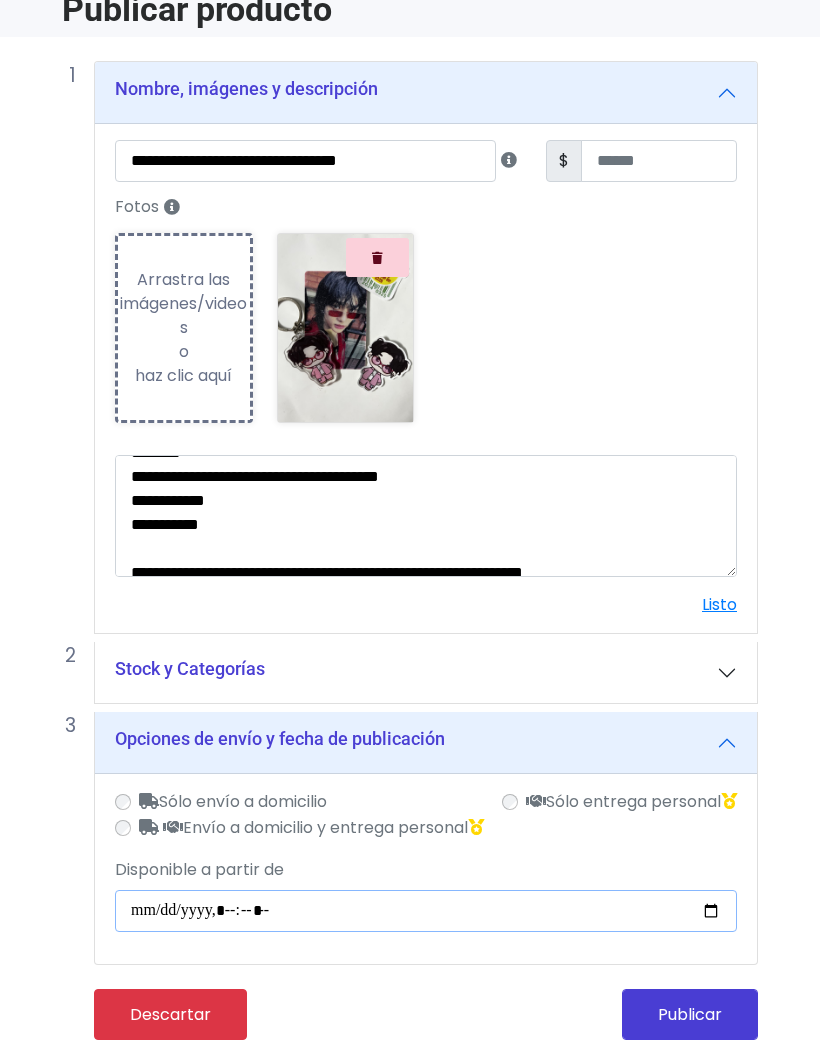 click on "Disponible a partir de" at bounding box center (426, 911) 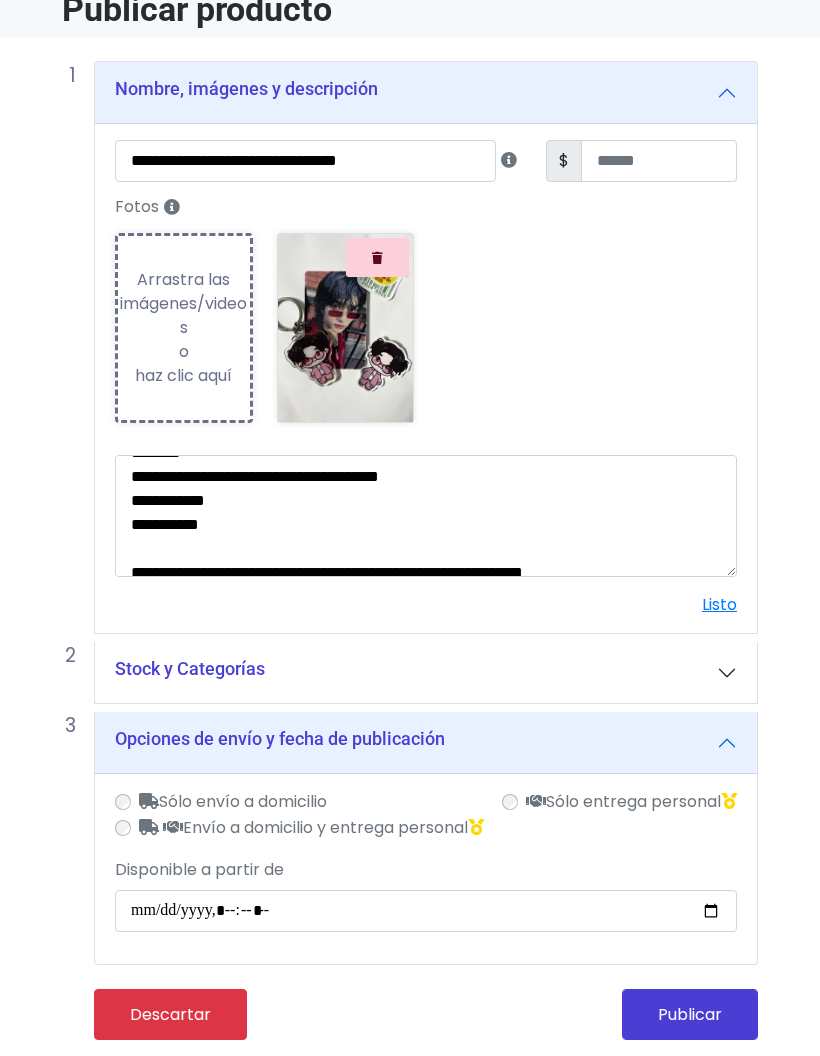 click on "Publicar" at bounding box center (690, 1014) 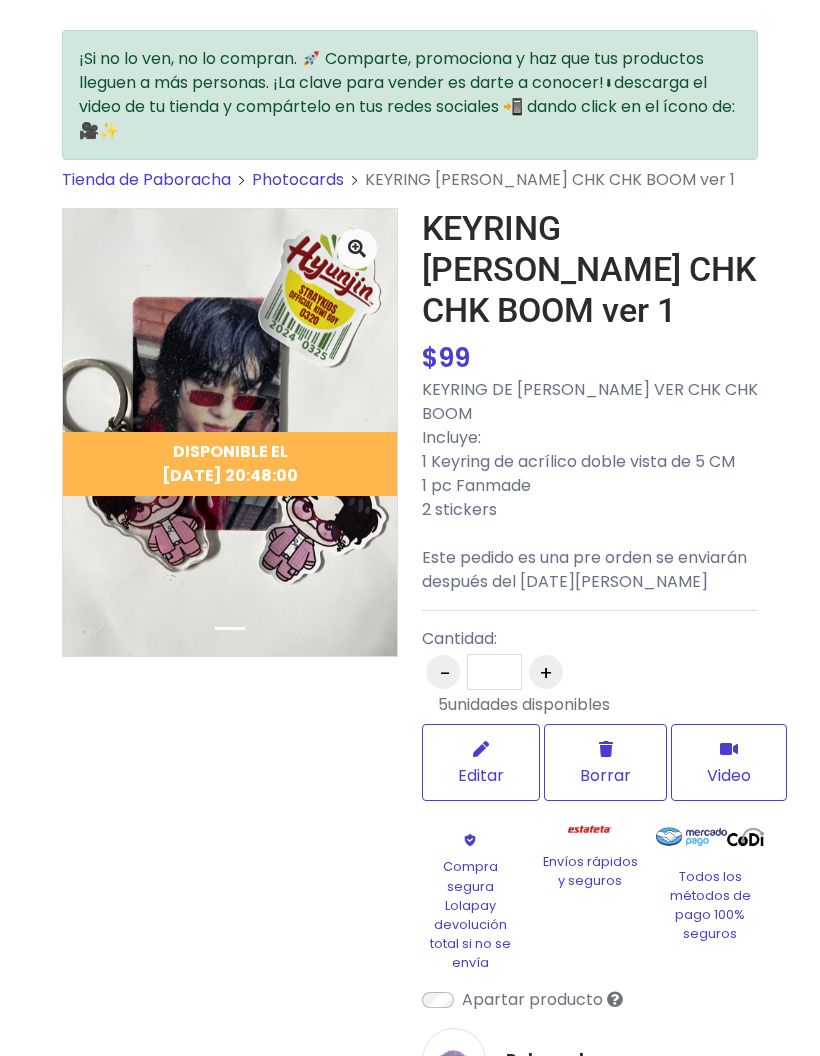 scroll, scrollTop: 0, scrollLeft: 0, axis: both 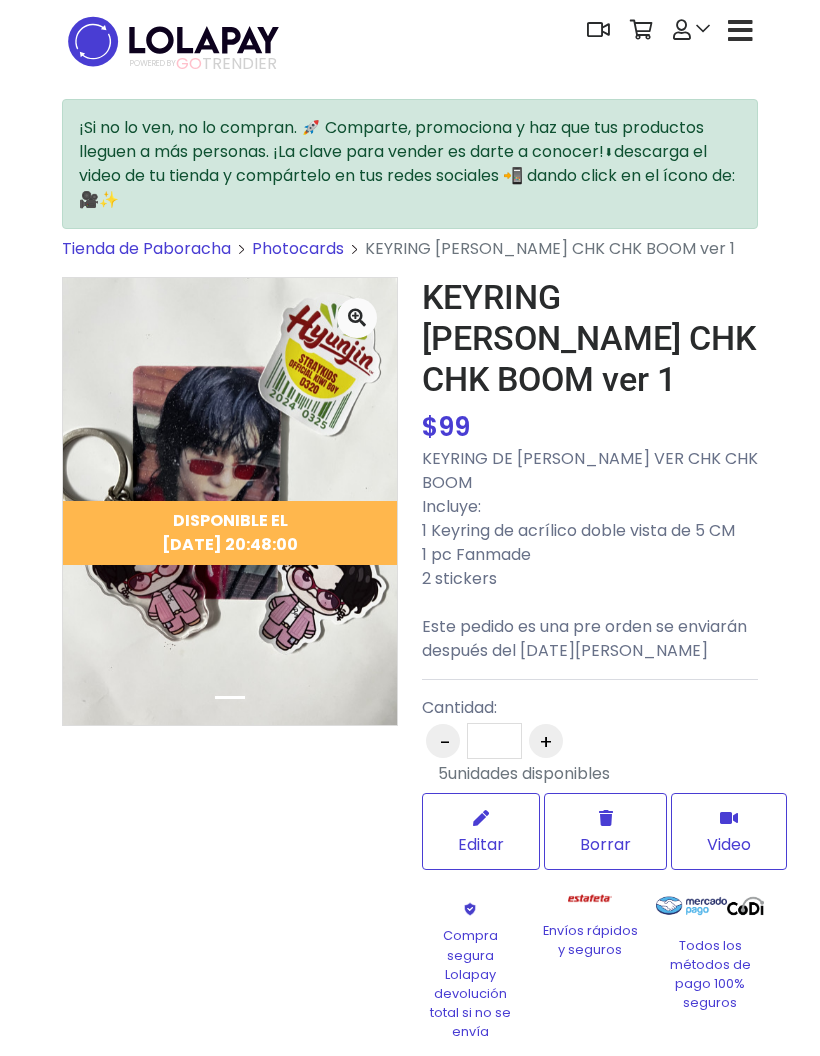 click at bounding box center [740, 31] 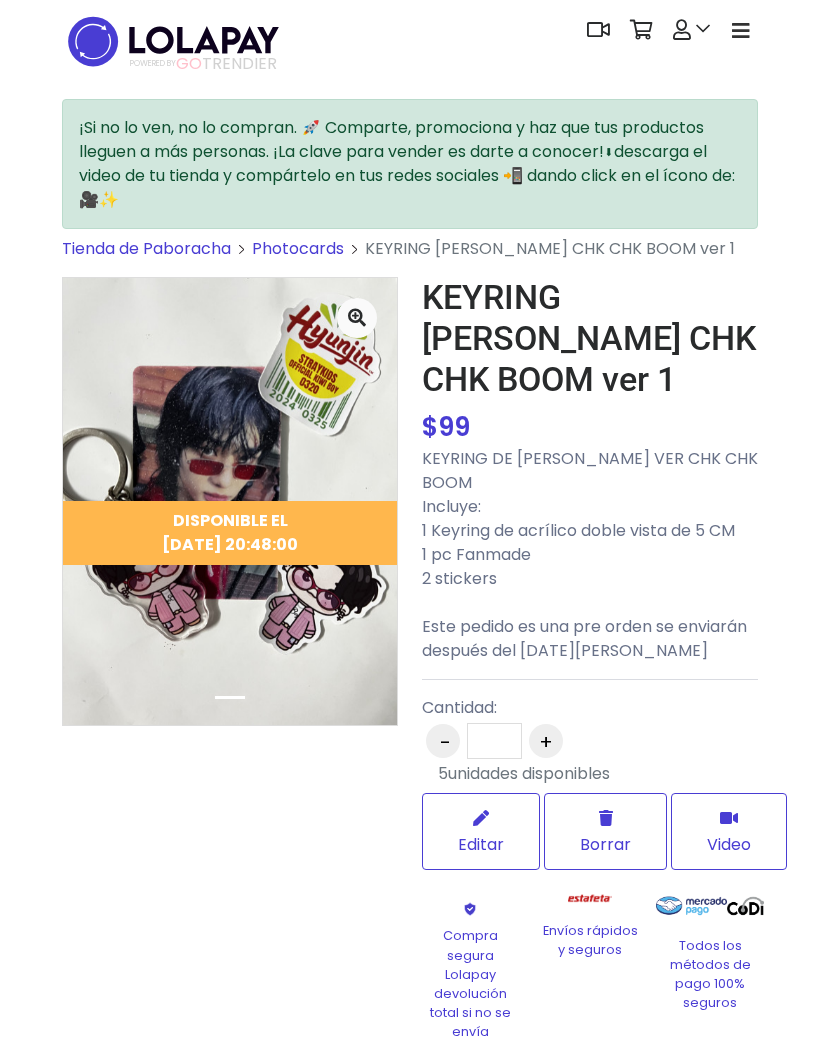 click at bounding box center [740, 30] 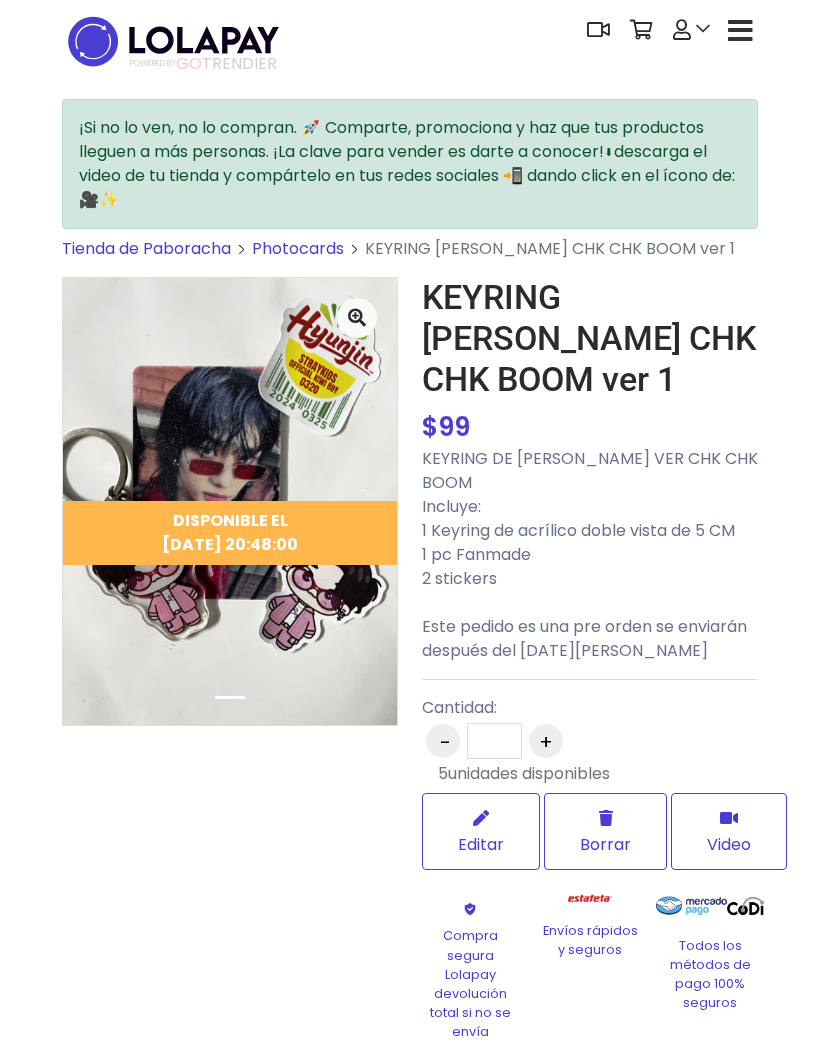 click at bounding box center [740, 31] 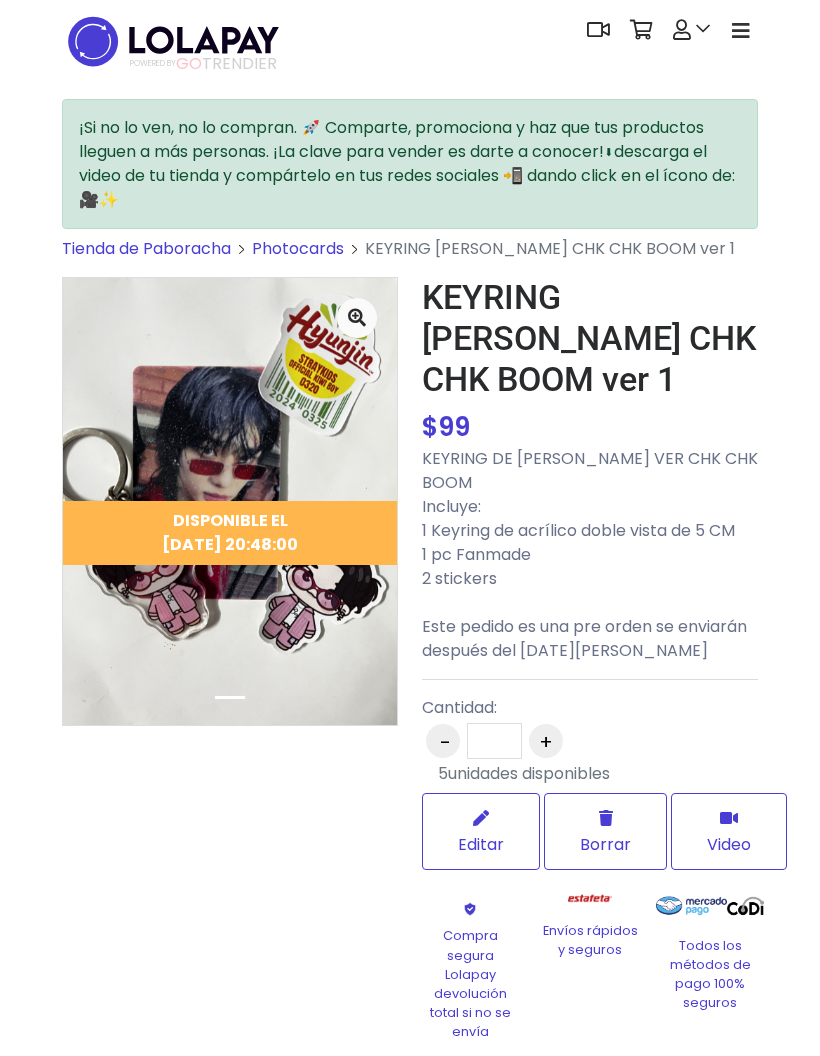 click at bounding box center (741, 31) 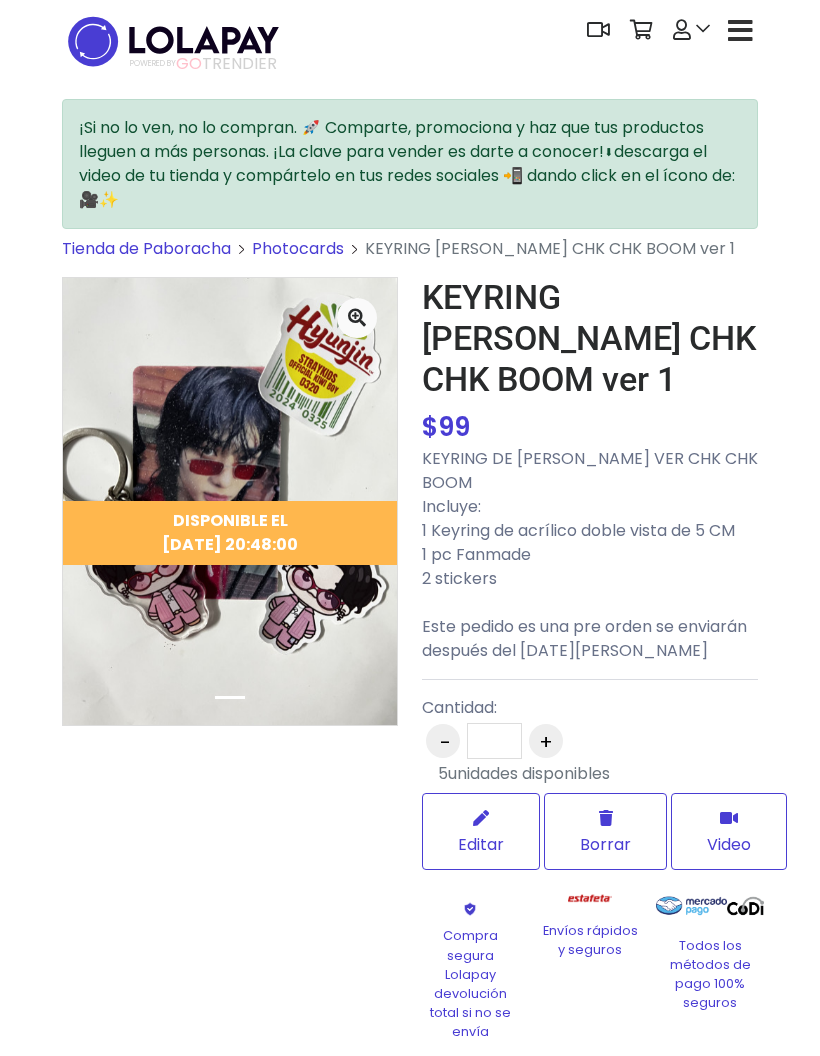 click at bounding box center (740, 31) 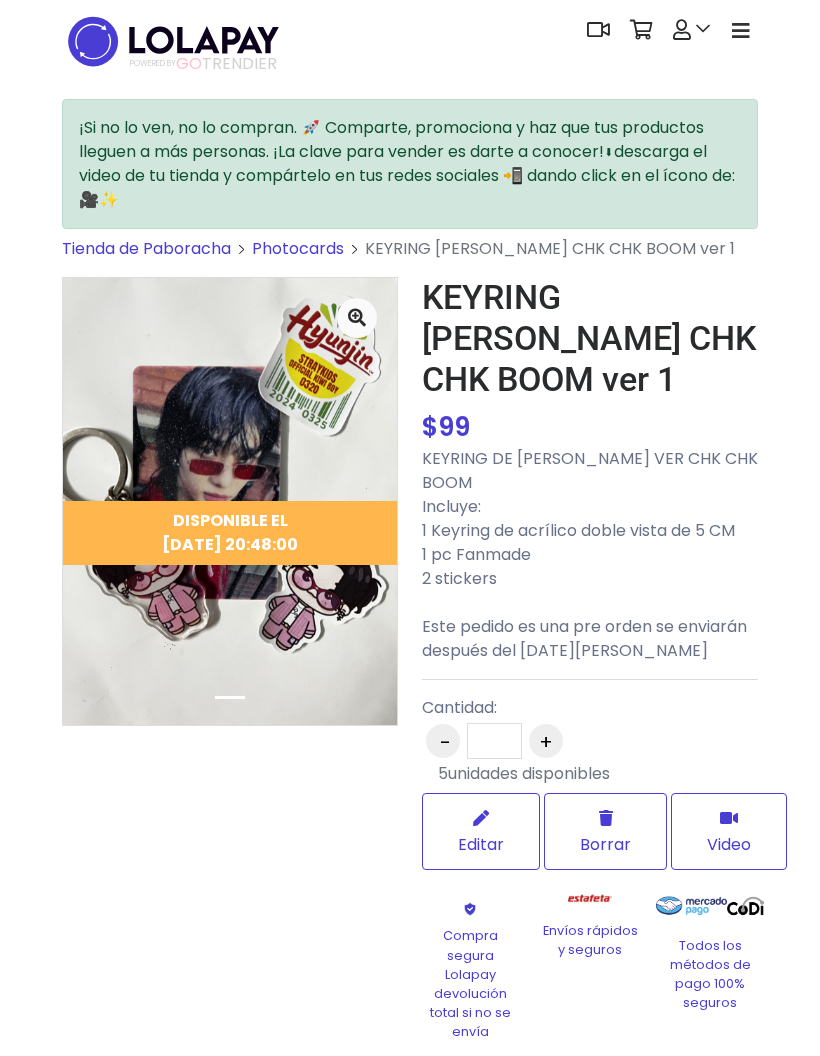 click at bounding box center [741, 31] 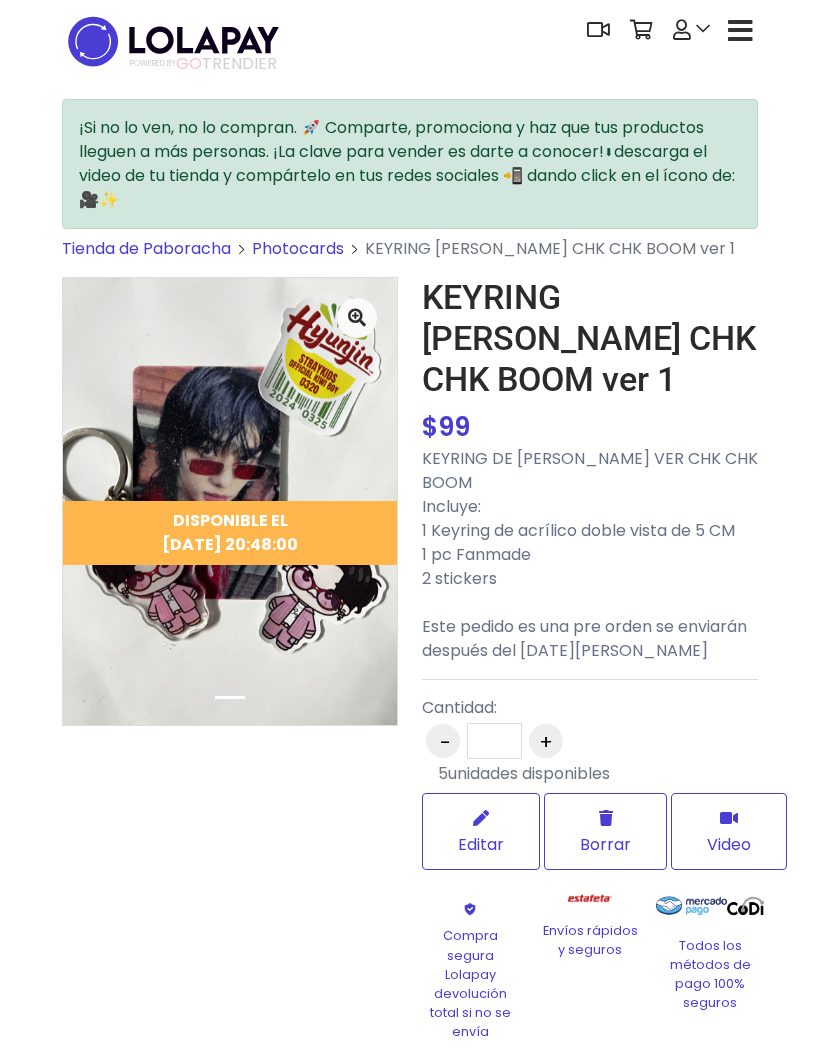 click at bounding box center [691, 30] 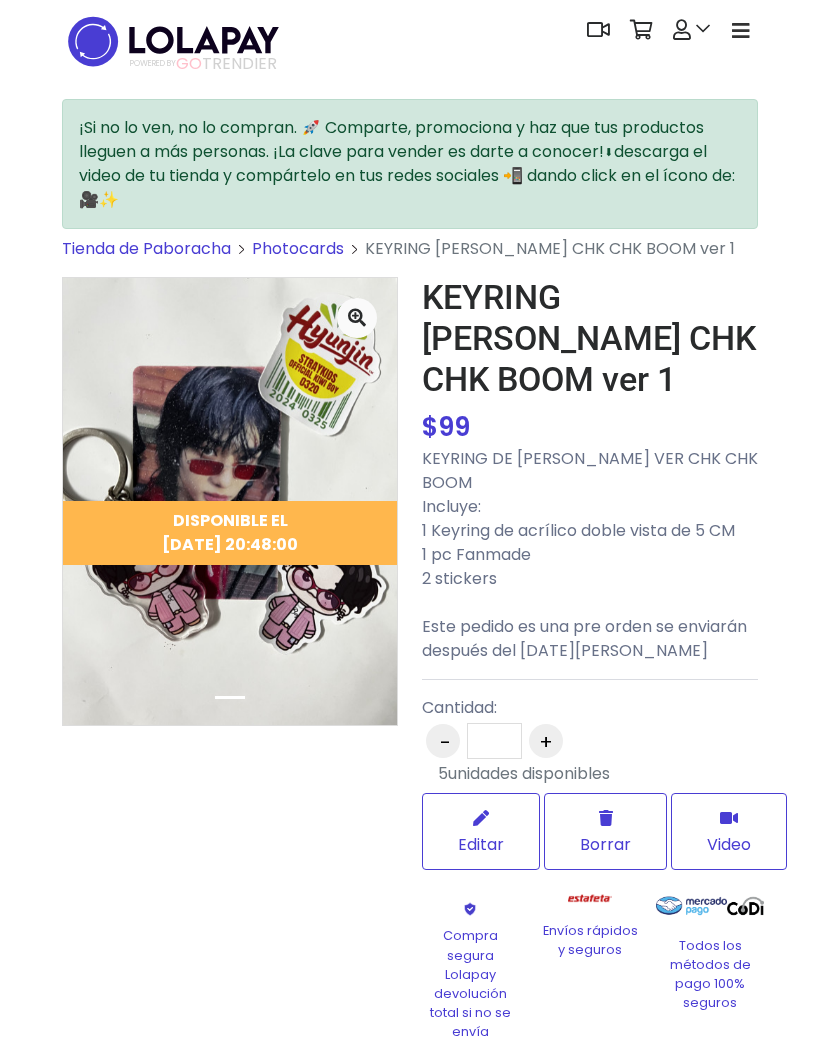 click at bounding box center [741, 31] 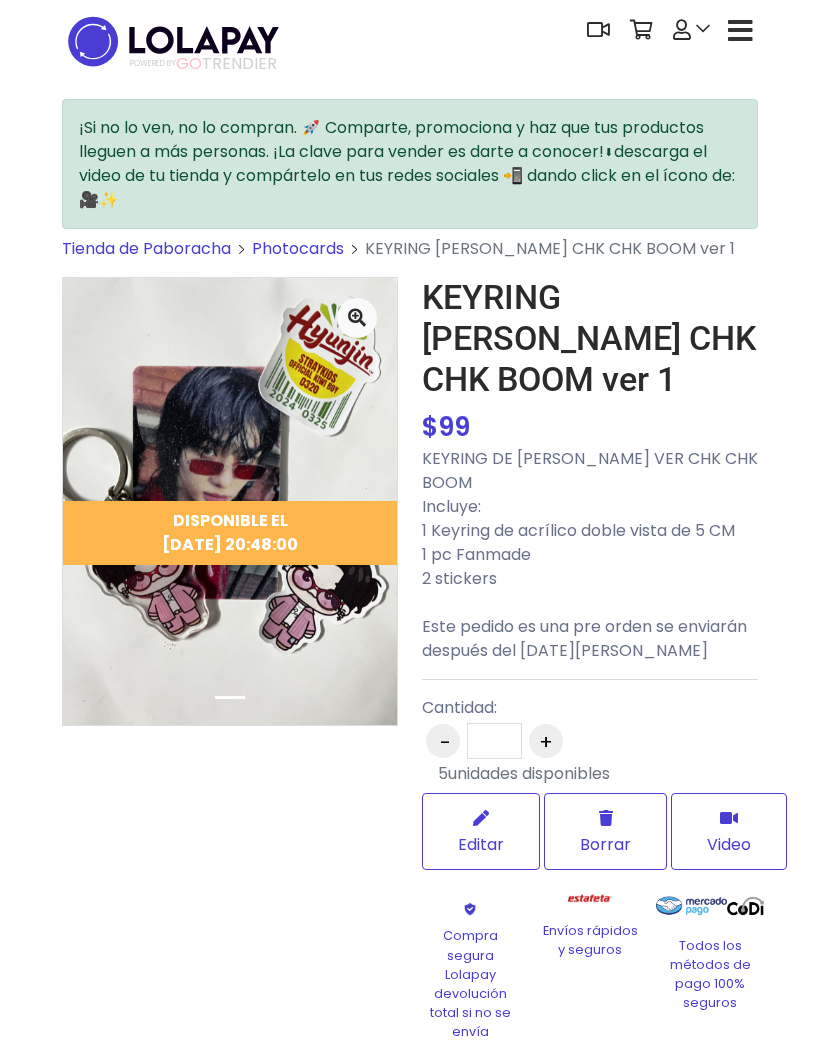 click at bounding box center [740, 31] 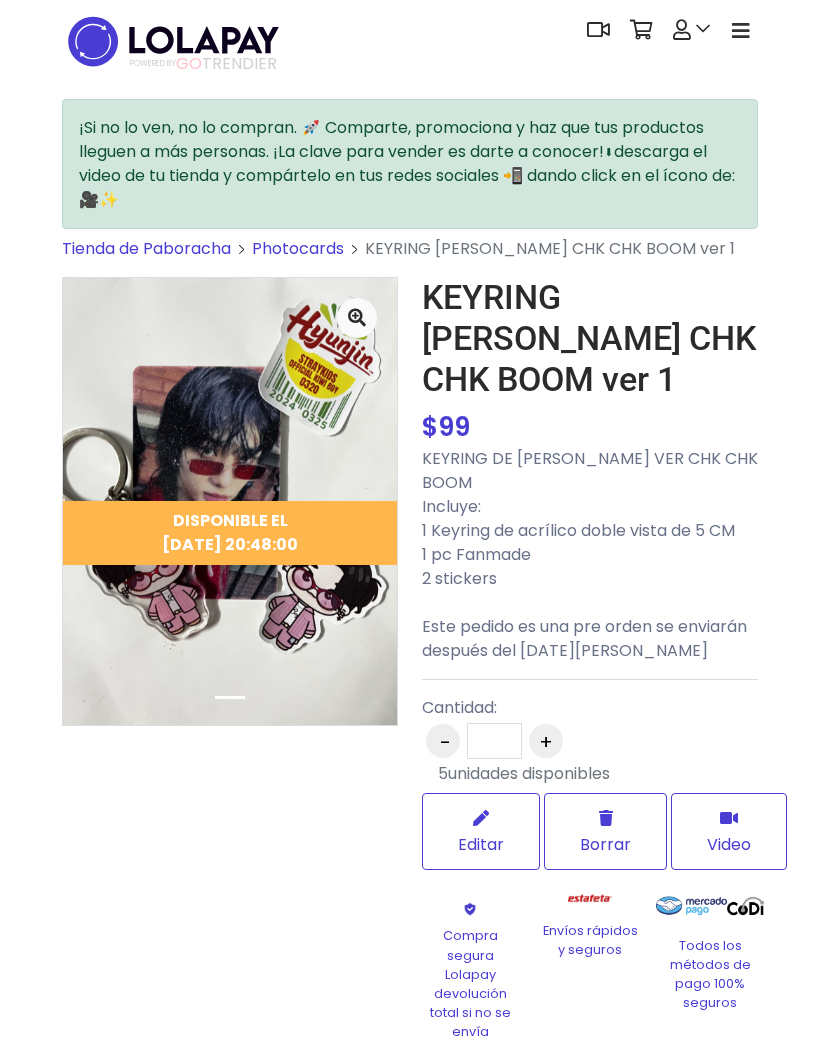 click at bounding box center [741, 31] 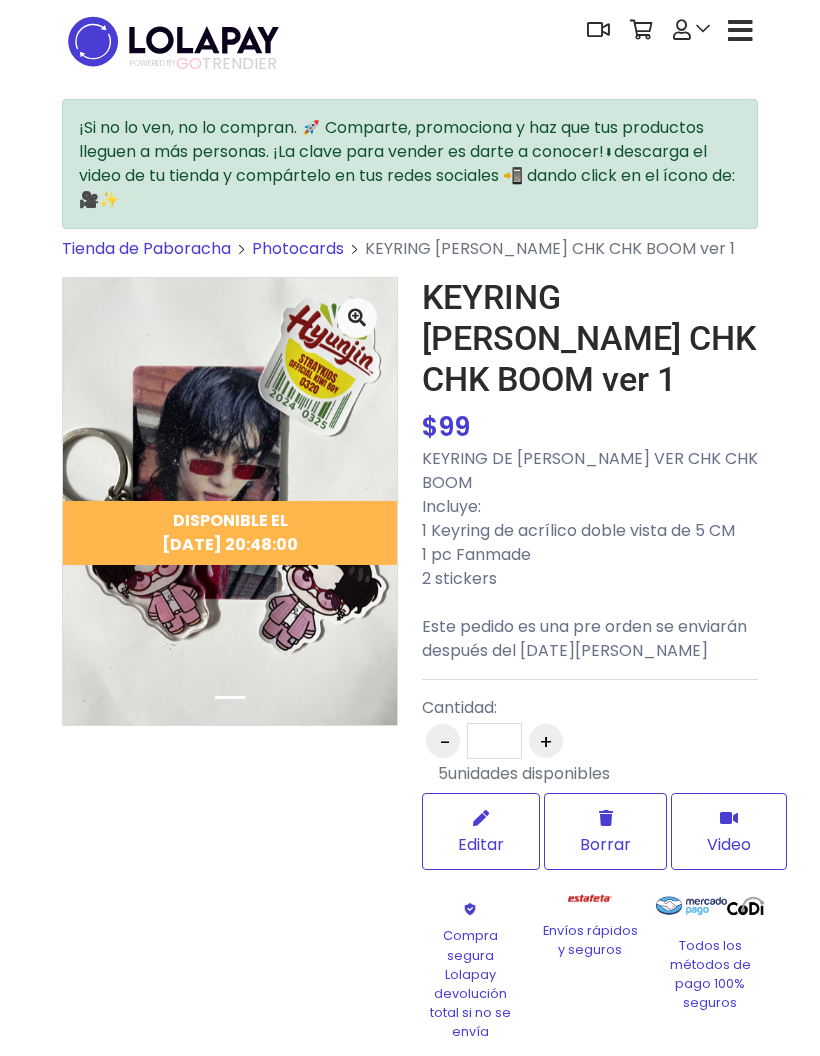 click at bounding box center (691, 30) 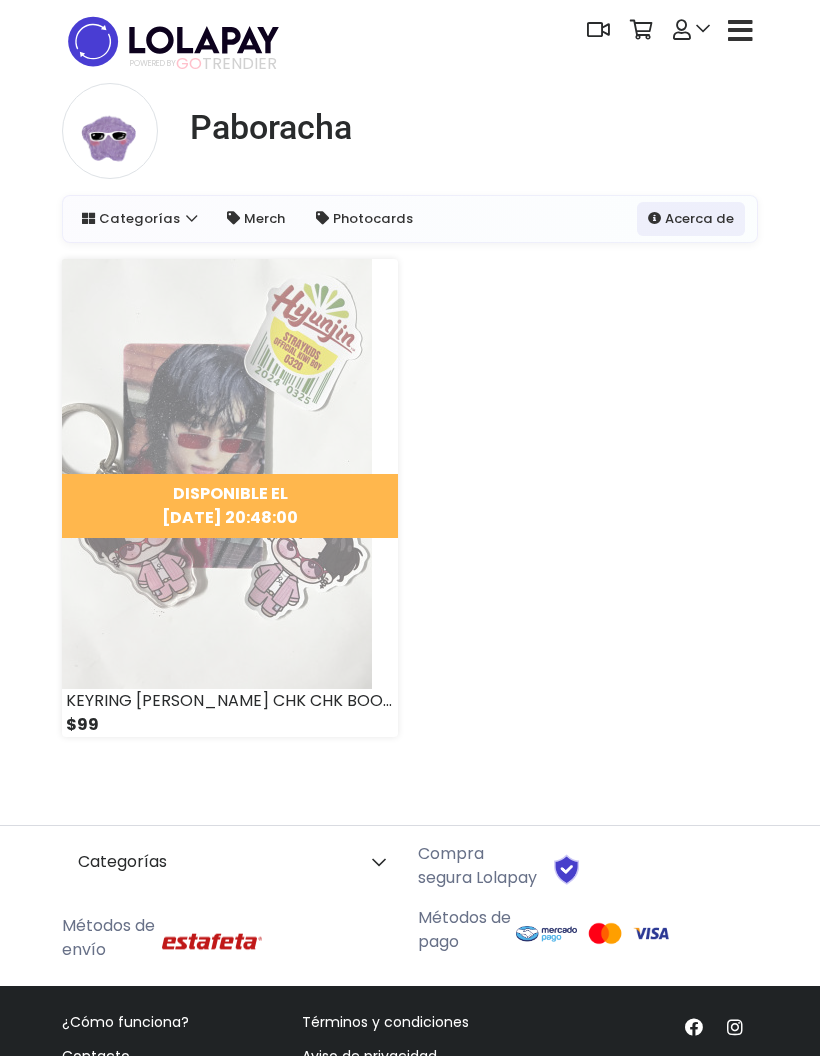 scroll, scrollTop: 0, scrollLeft: 0, axis: both 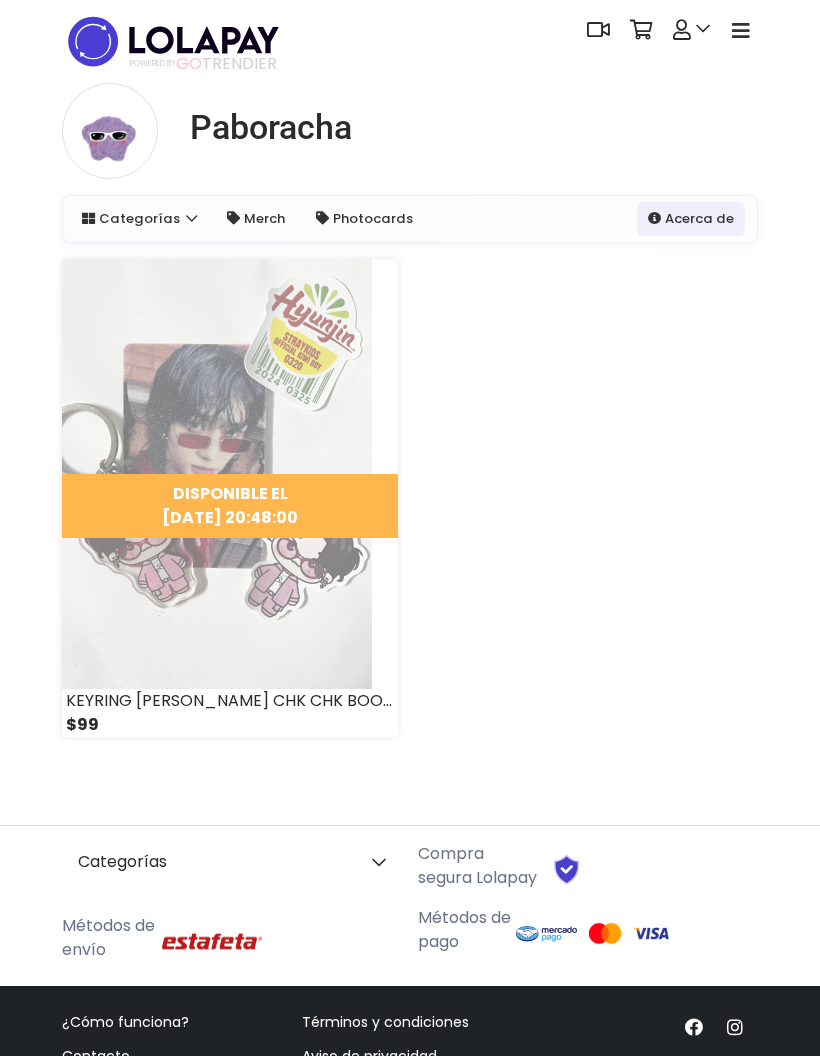 click at bounding box center (741, 31) 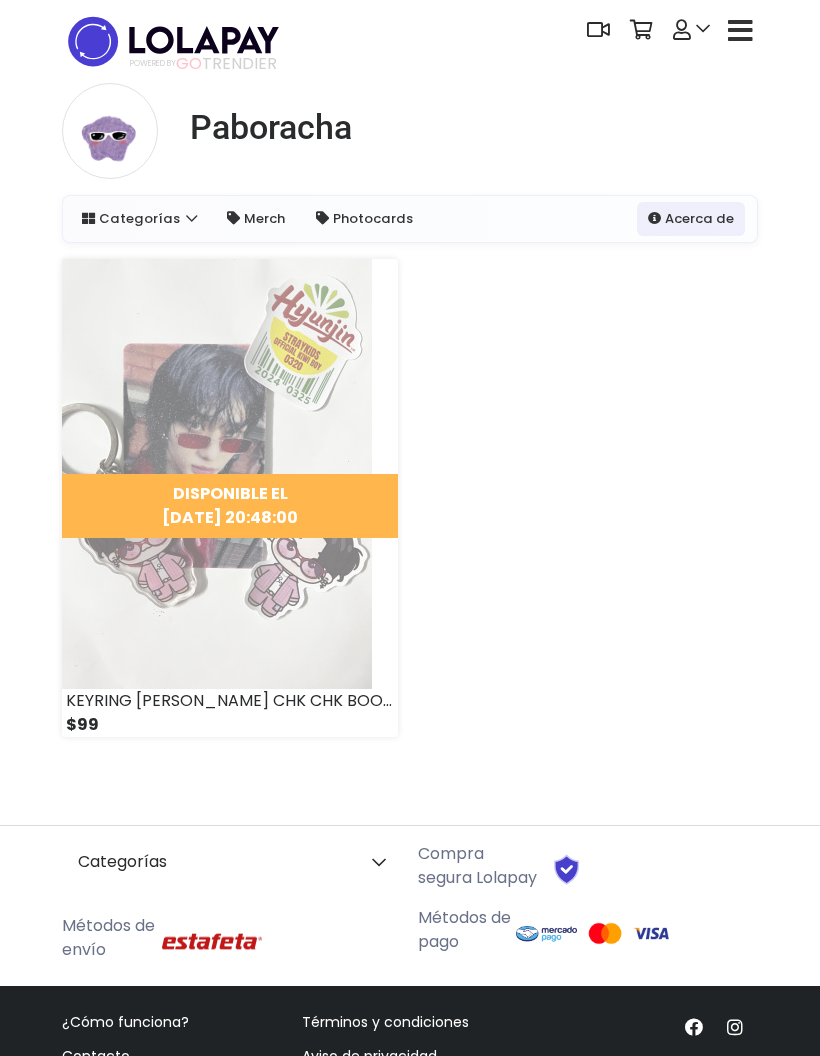 click at bounding box center [740, 31] 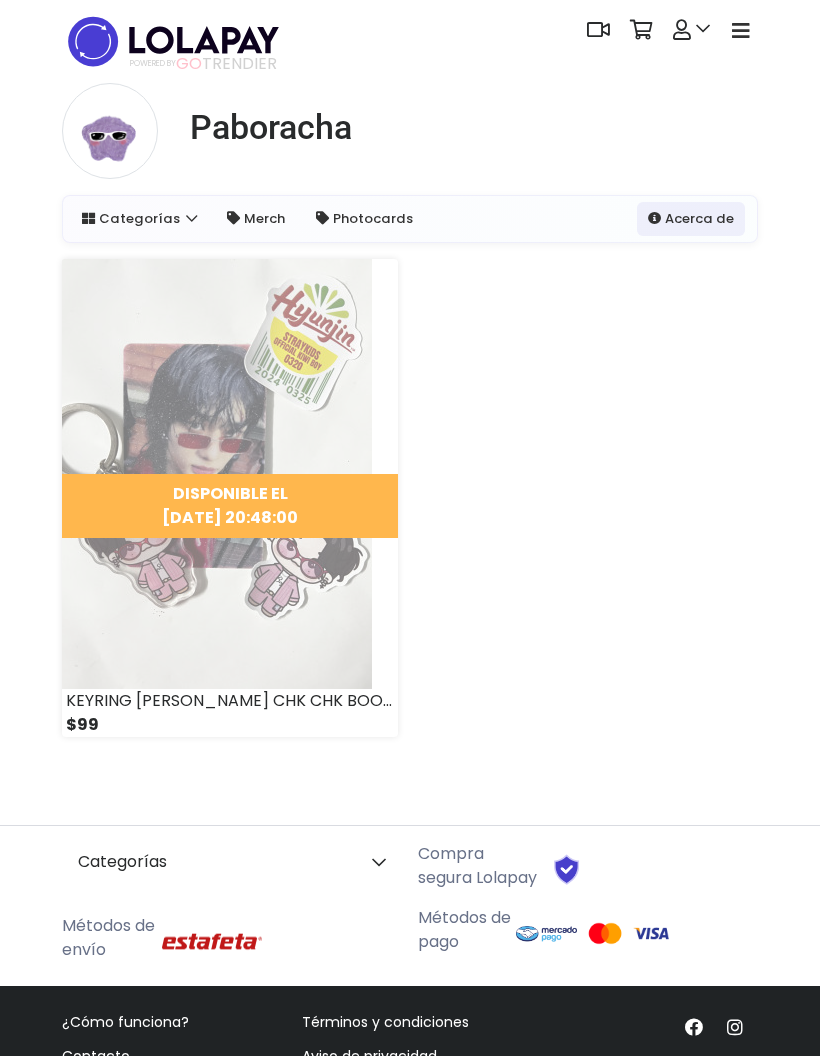click at bounding box center (691, 30) 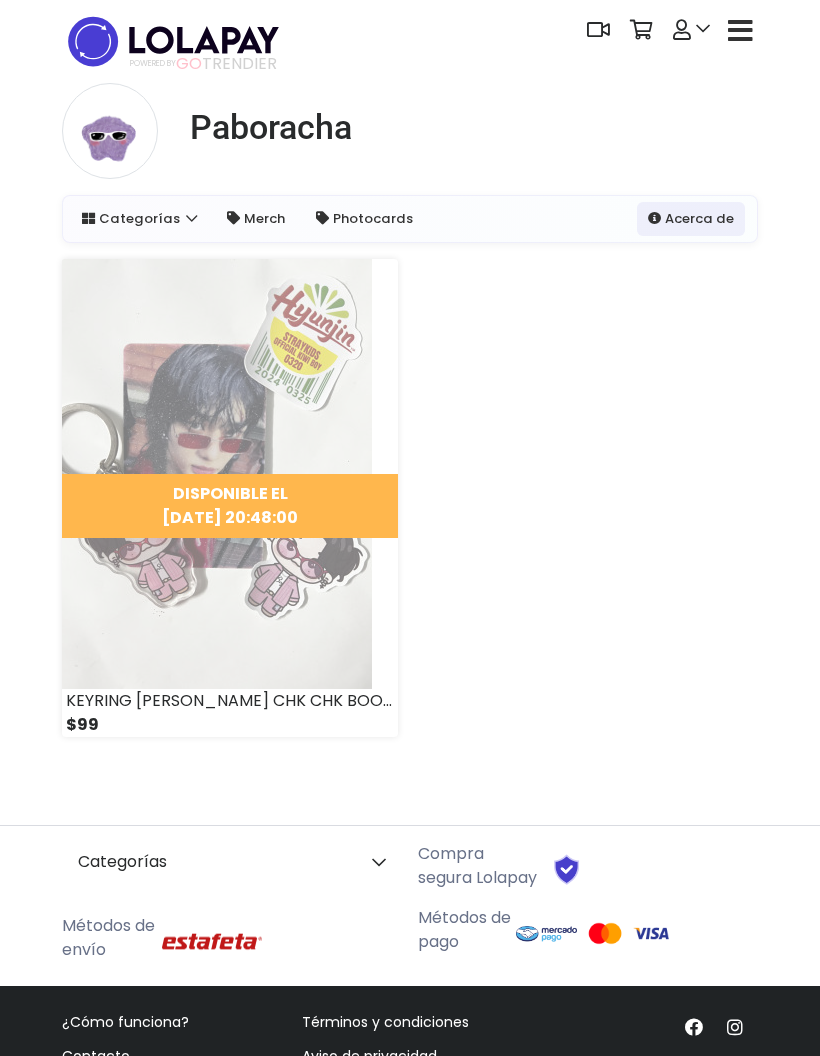 scroll, scrollTop: 0, scrollLeft: 0, axis: both 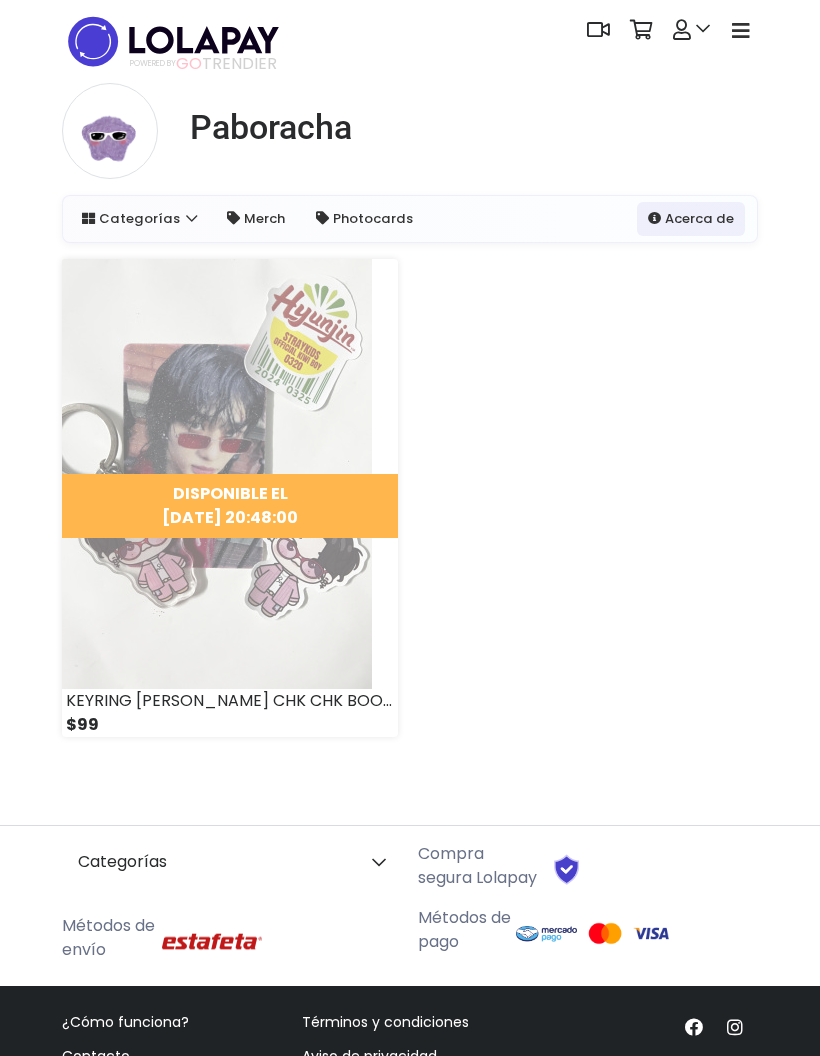 click at bounding box center (691, 30) 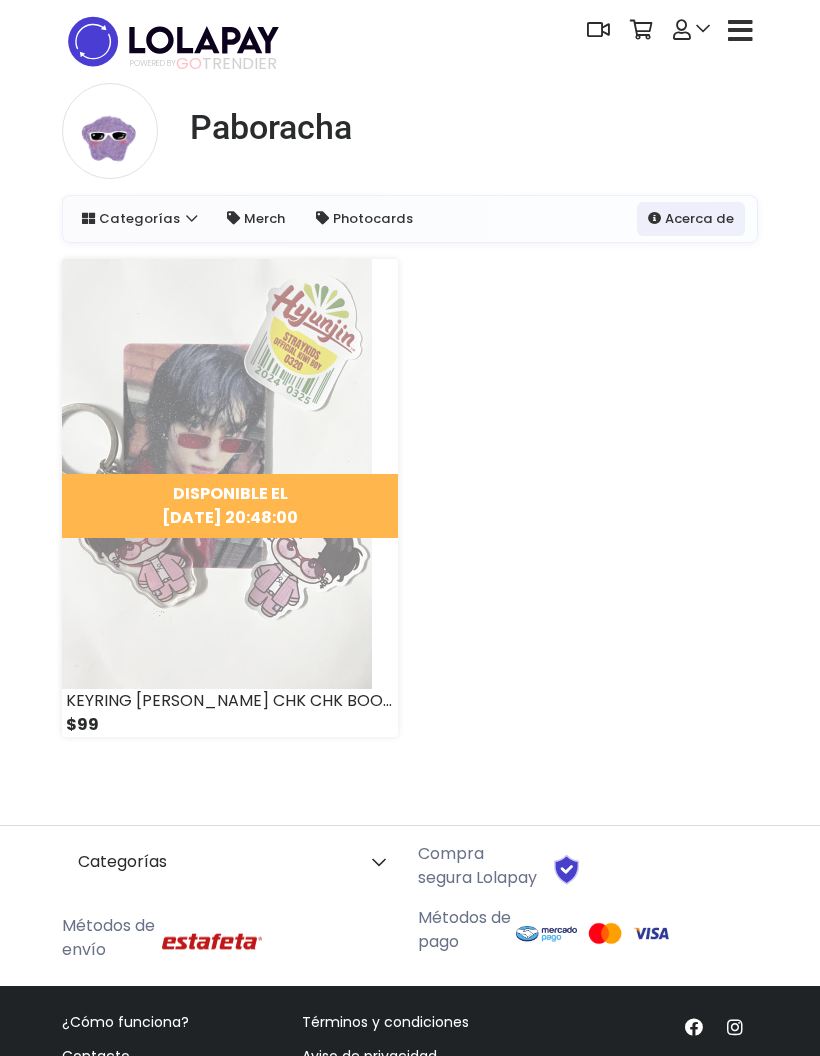 click at bounding box center (740, 31) 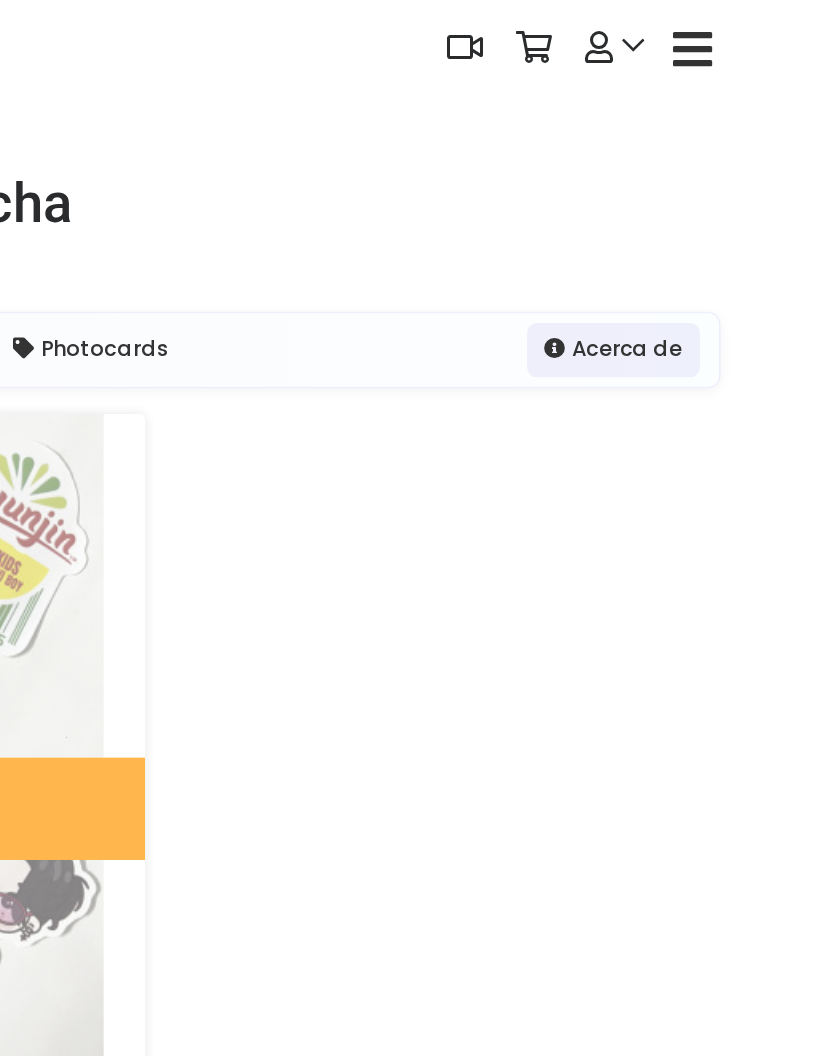 click at bounding box center (740, 30) 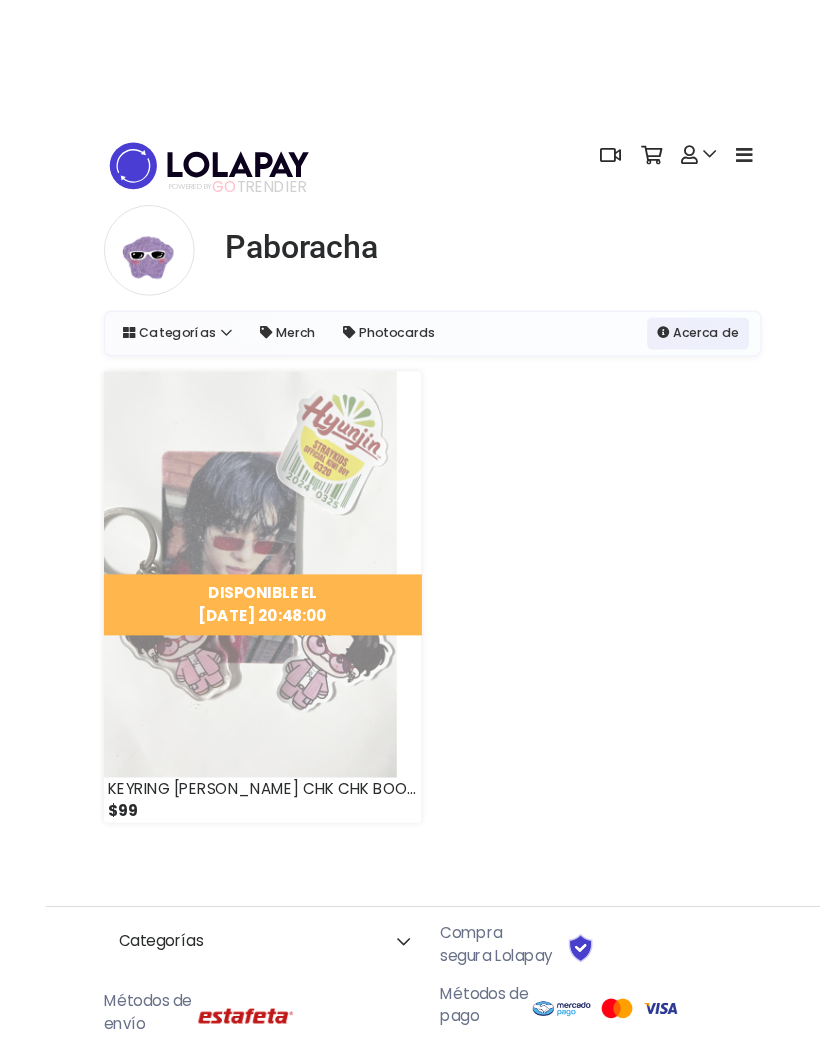 scroll, scrollTop: 8, scrollLeft: 0, axis: vertical 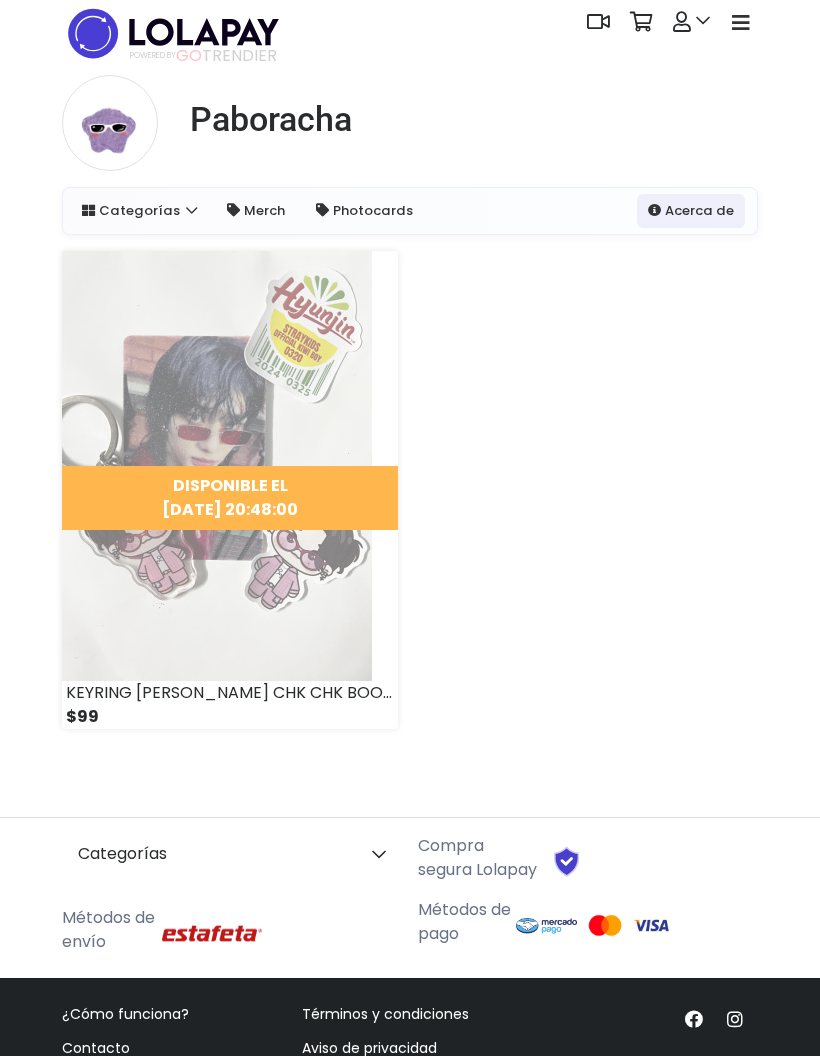 click on "Dashboard
Mi tienda
Editar Stock" at bounding box center [410, 603] 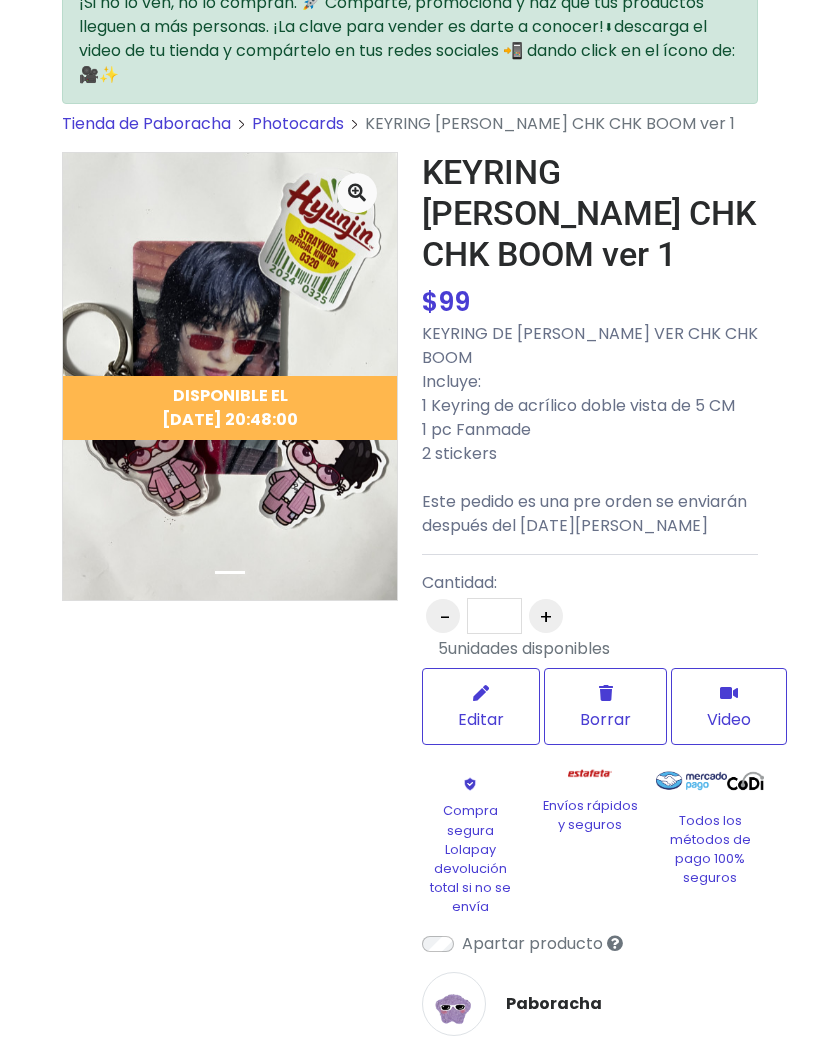 scroll, scrollTop: 140, scrollLeft: 0, axis: vertical 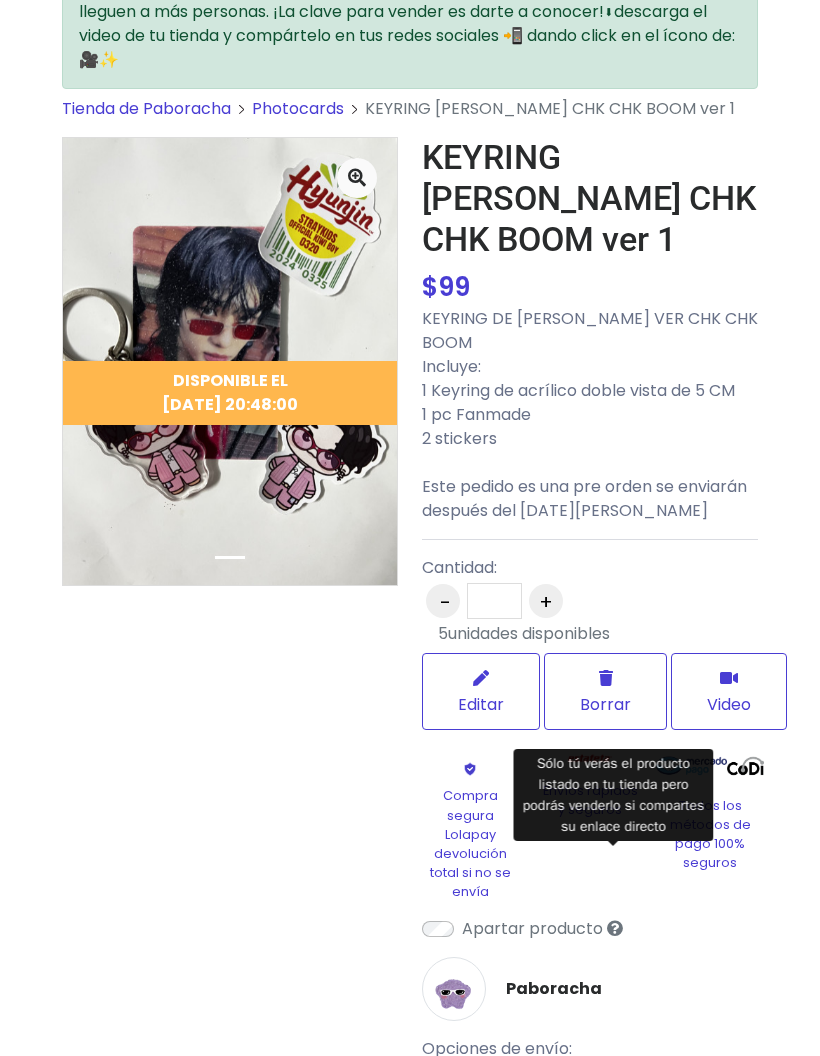 click at bounding box center (615, 928) 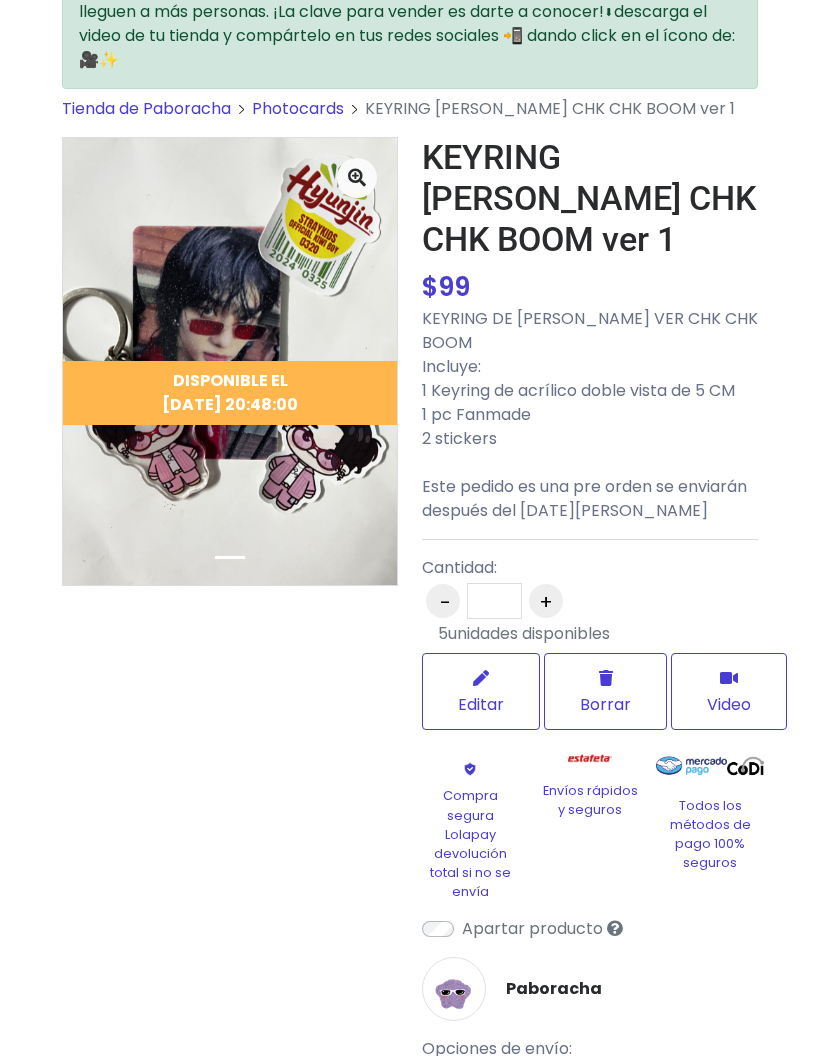 click on "Editar" at bounding box center (481, 691) 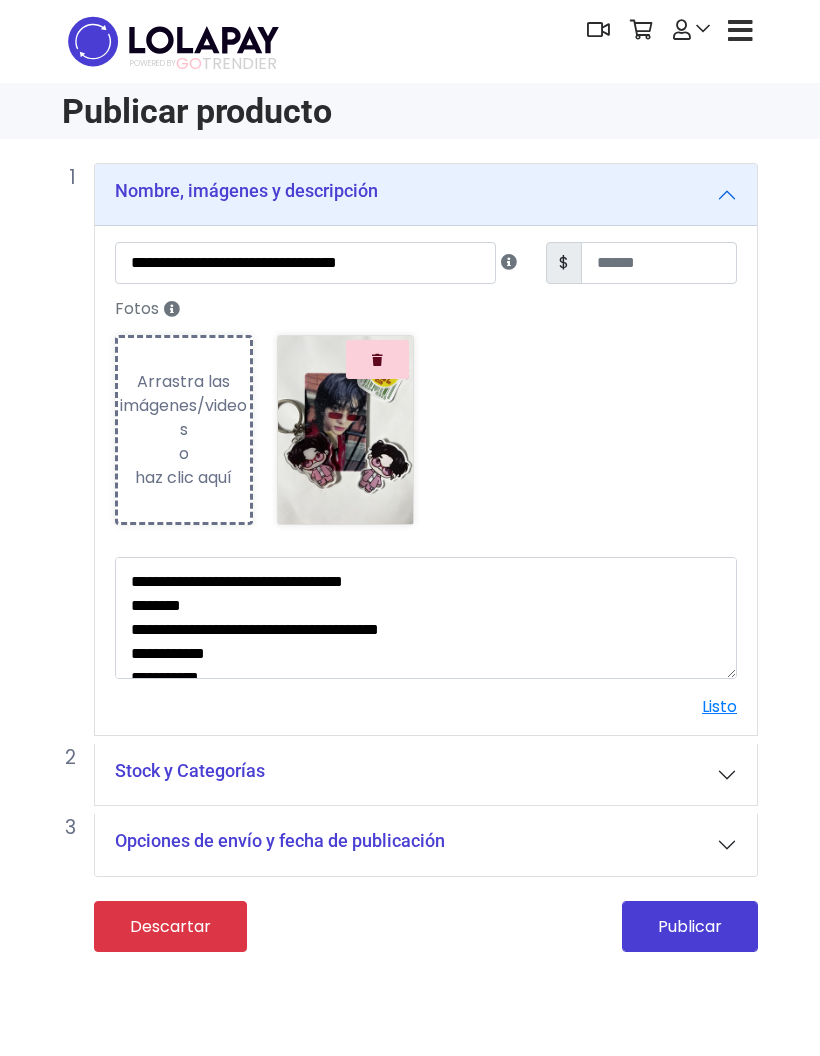 scroll, scrollTop: 0, scrollLeft: 0, axis: both 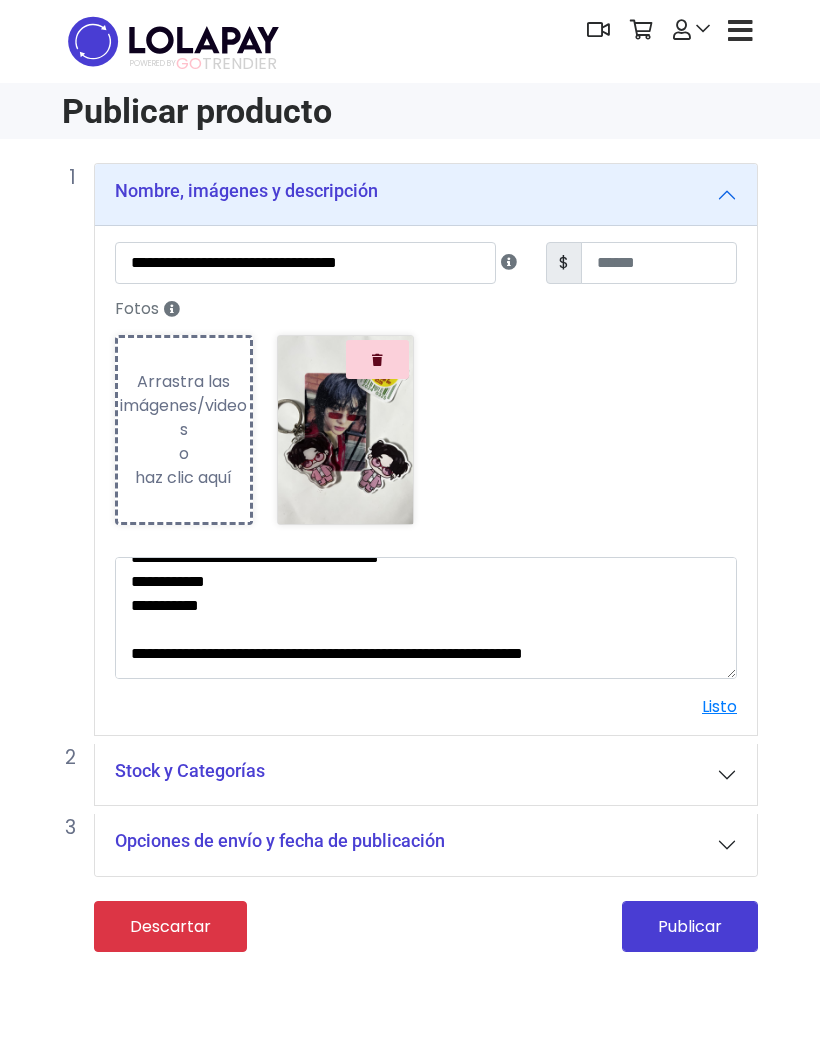 click on "Publicar" at bounding box center [690, 926] 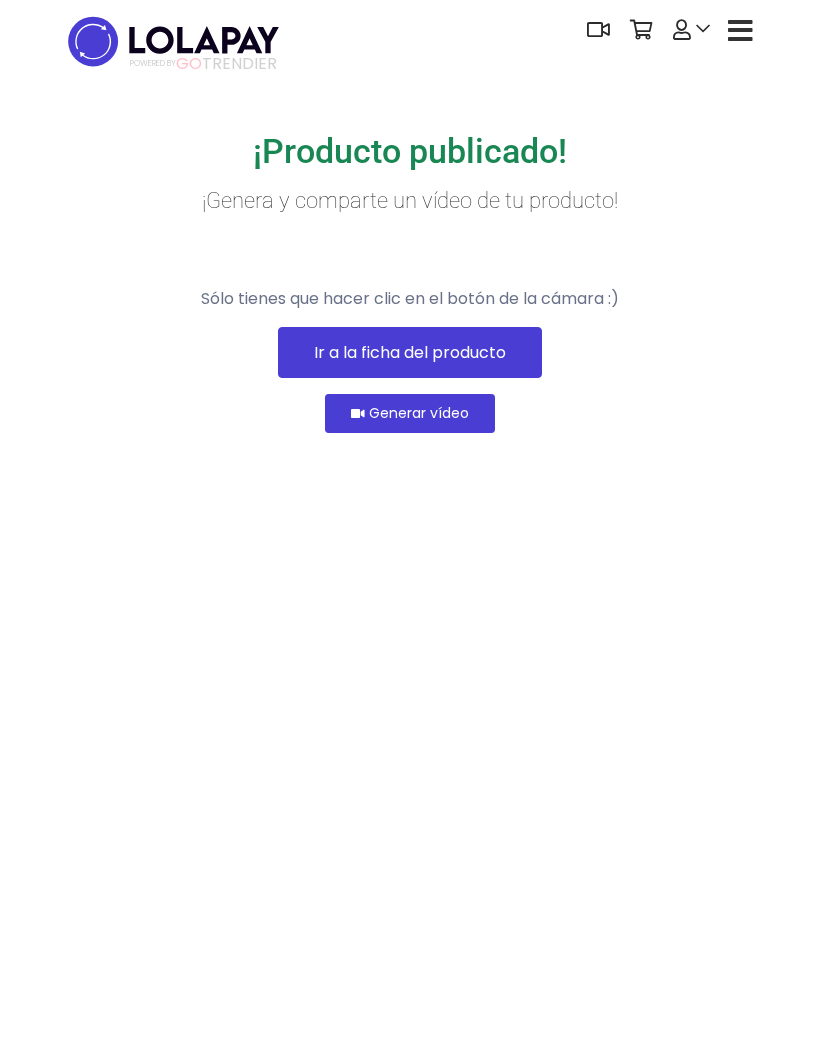 scroll, scrollTop: 0, scrollLeft: 0, axis: both 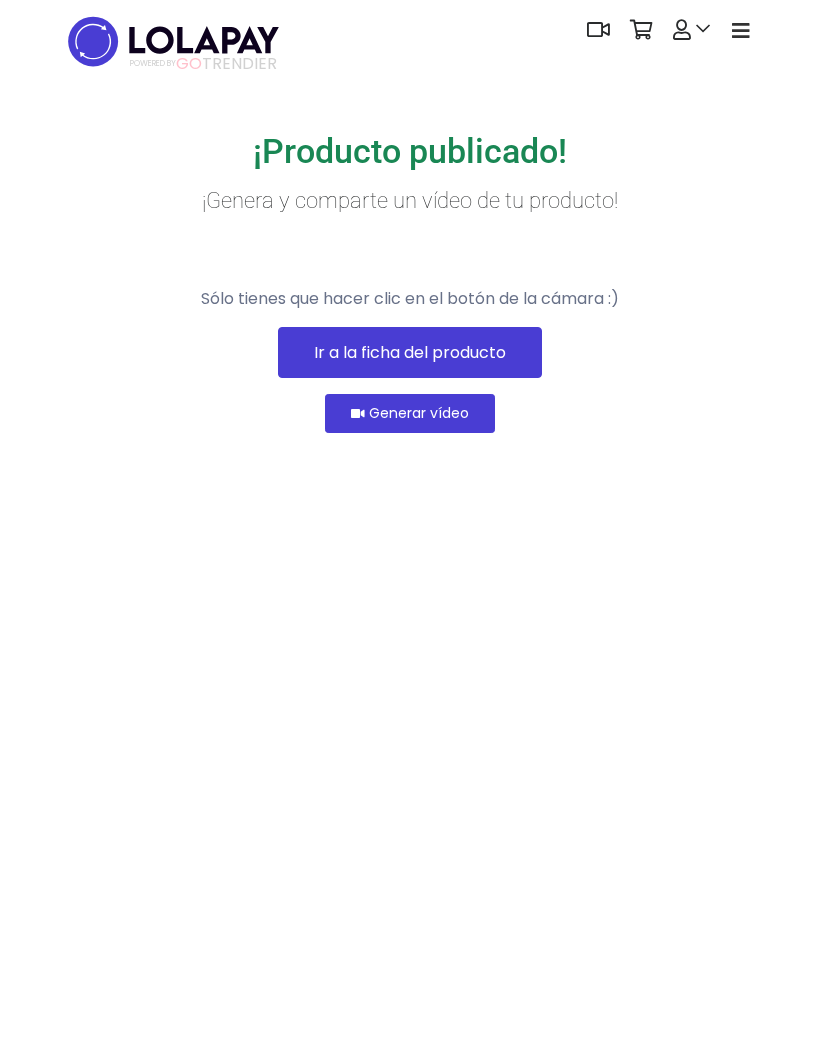 click at bounding box center [691, 30] 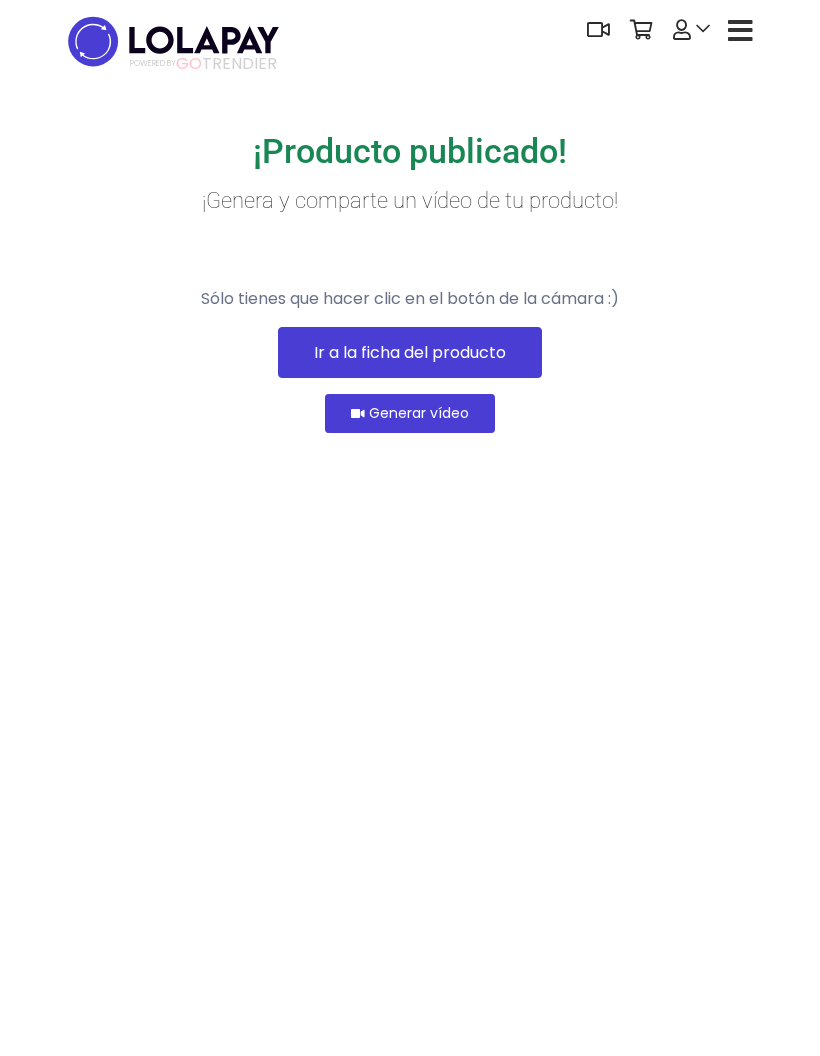 click on "Ir a la ficha del producto" at bounding box center [410, 352] 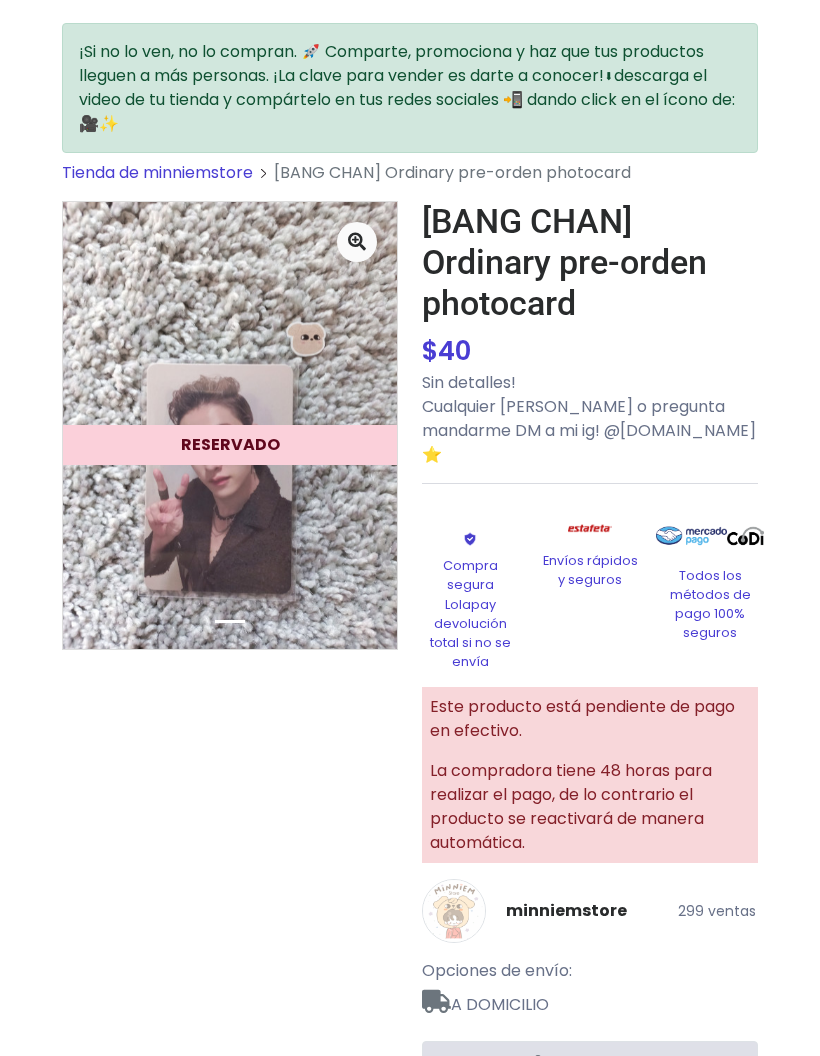 scroll, scrollTop: 118, scrollLeft: 0, axis: vertical 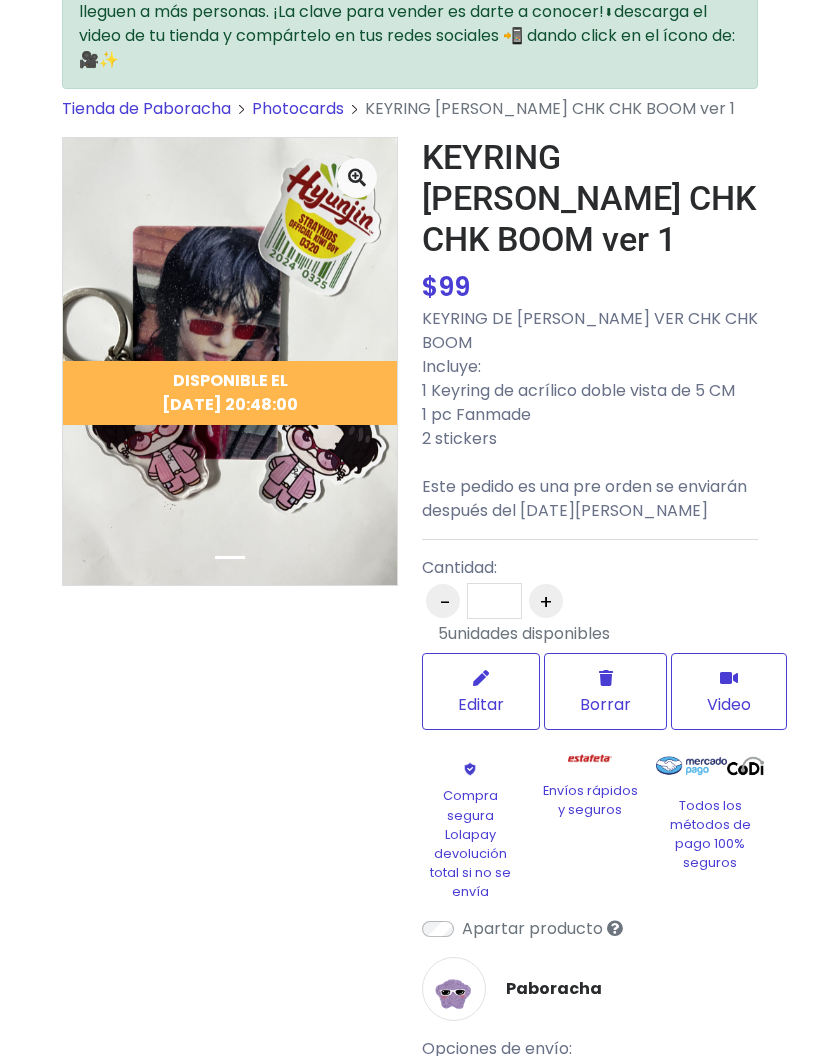 click on "A DOMICILIO" at bounding box center (590, 1078) 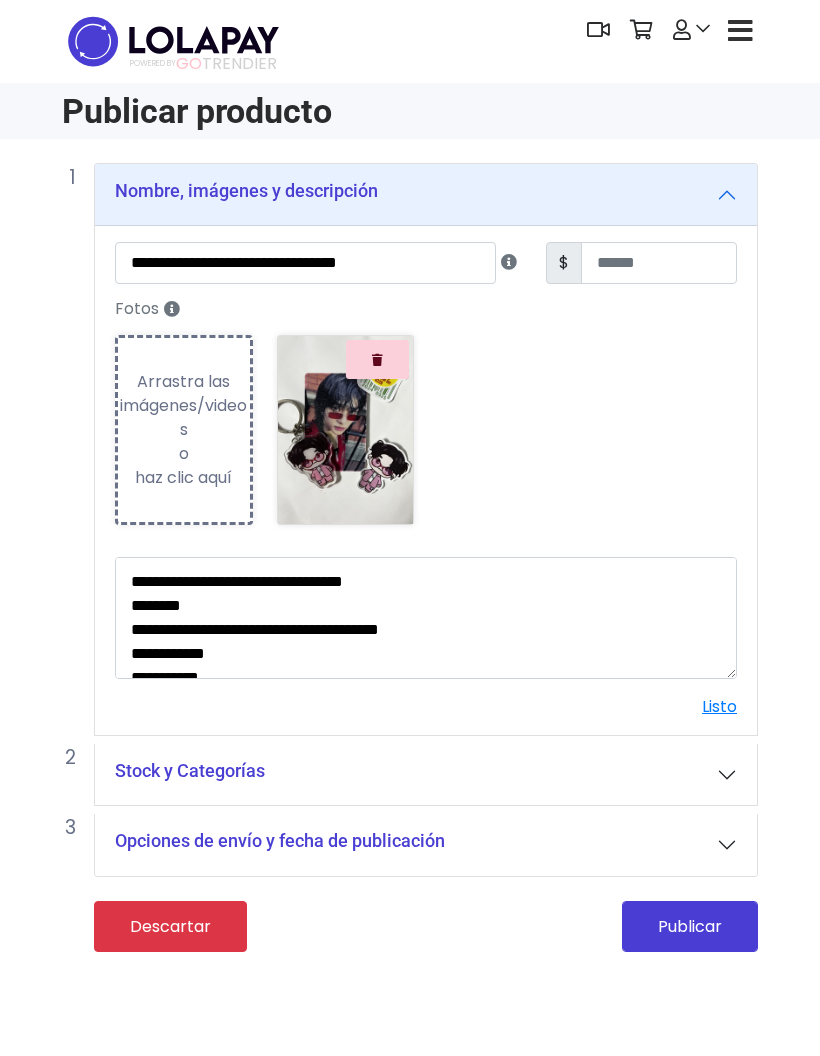 scroll, scrollTop: 0, scrollLeft: 0, axis: both 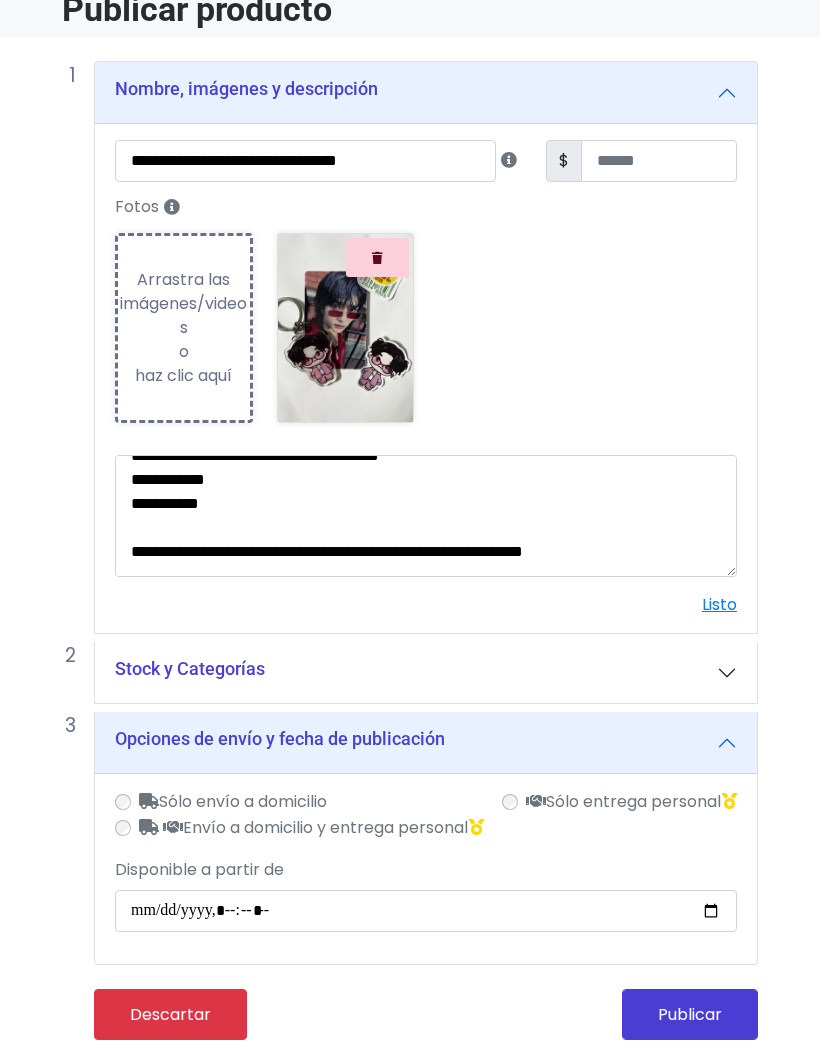 click on "Publicar" at bounding box center (690, 1014) 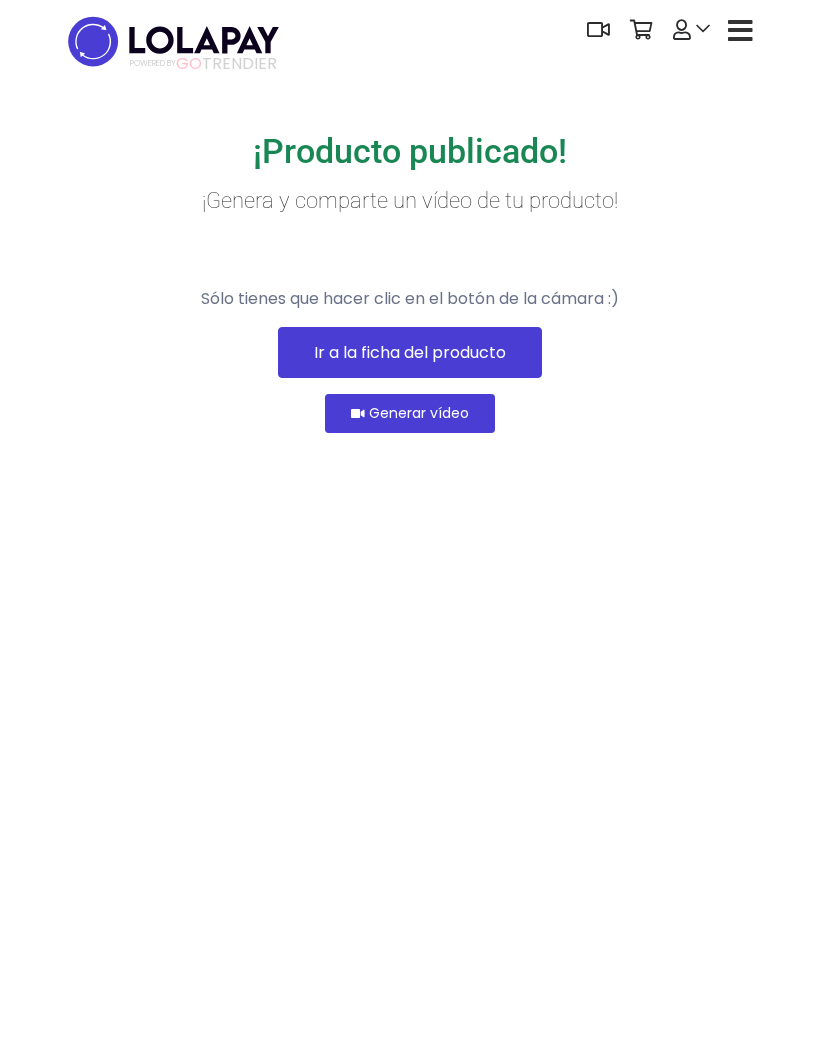 scroll, scrollTop: 0, scrollLeft: 0, axis: both 